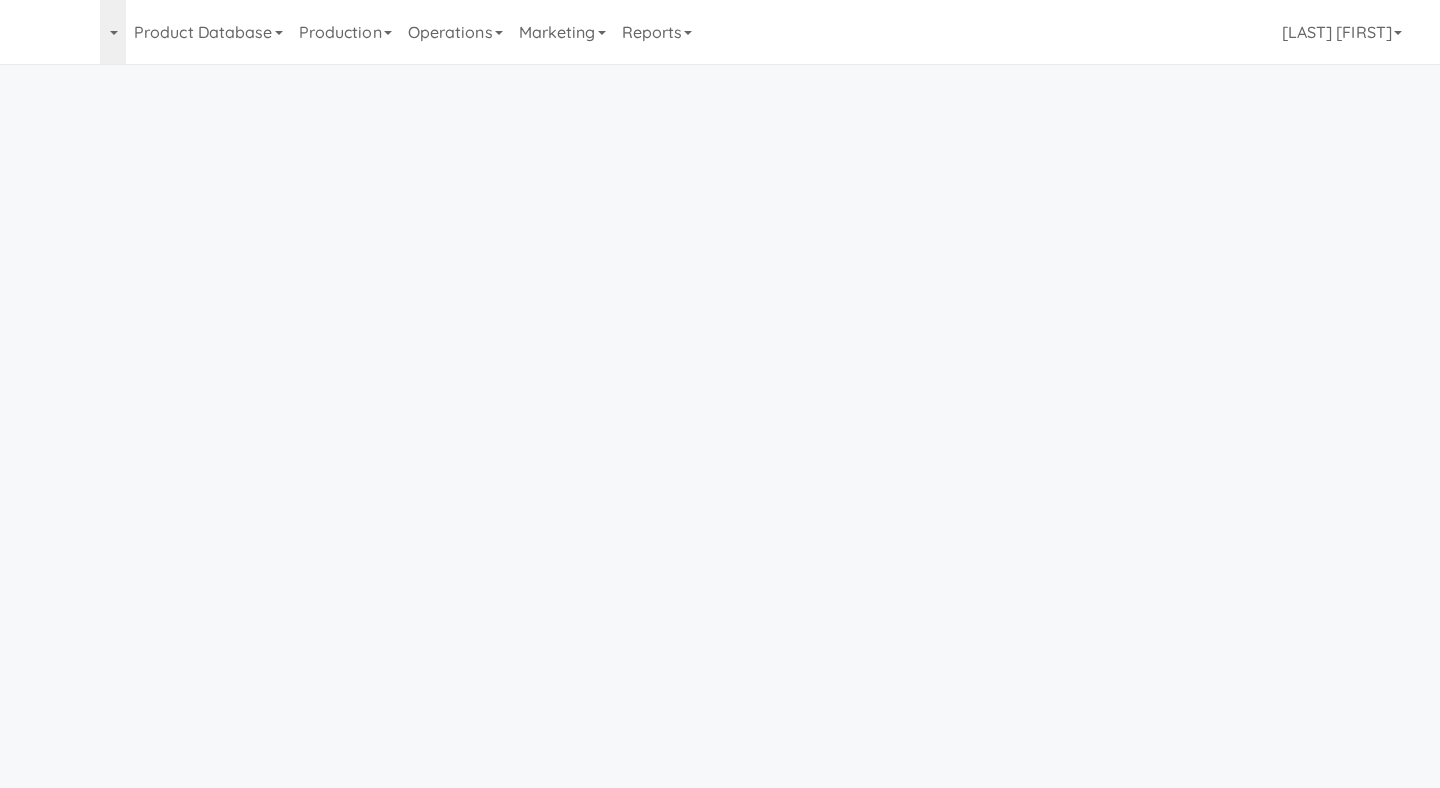 scroll, scrollTop: 0, scrollLeft: 0, axis: both 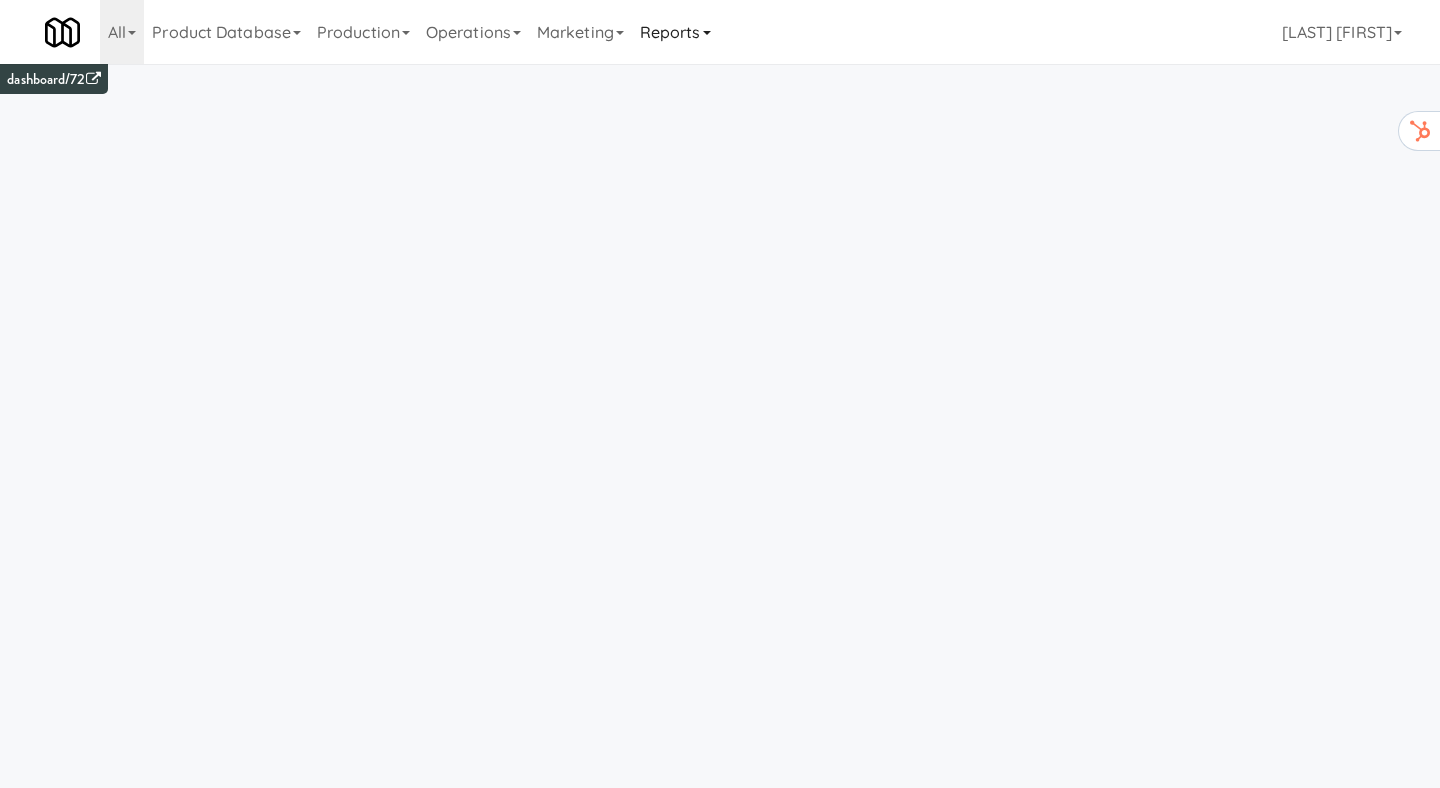 click on "Reports" at bounding box center [675, 32] 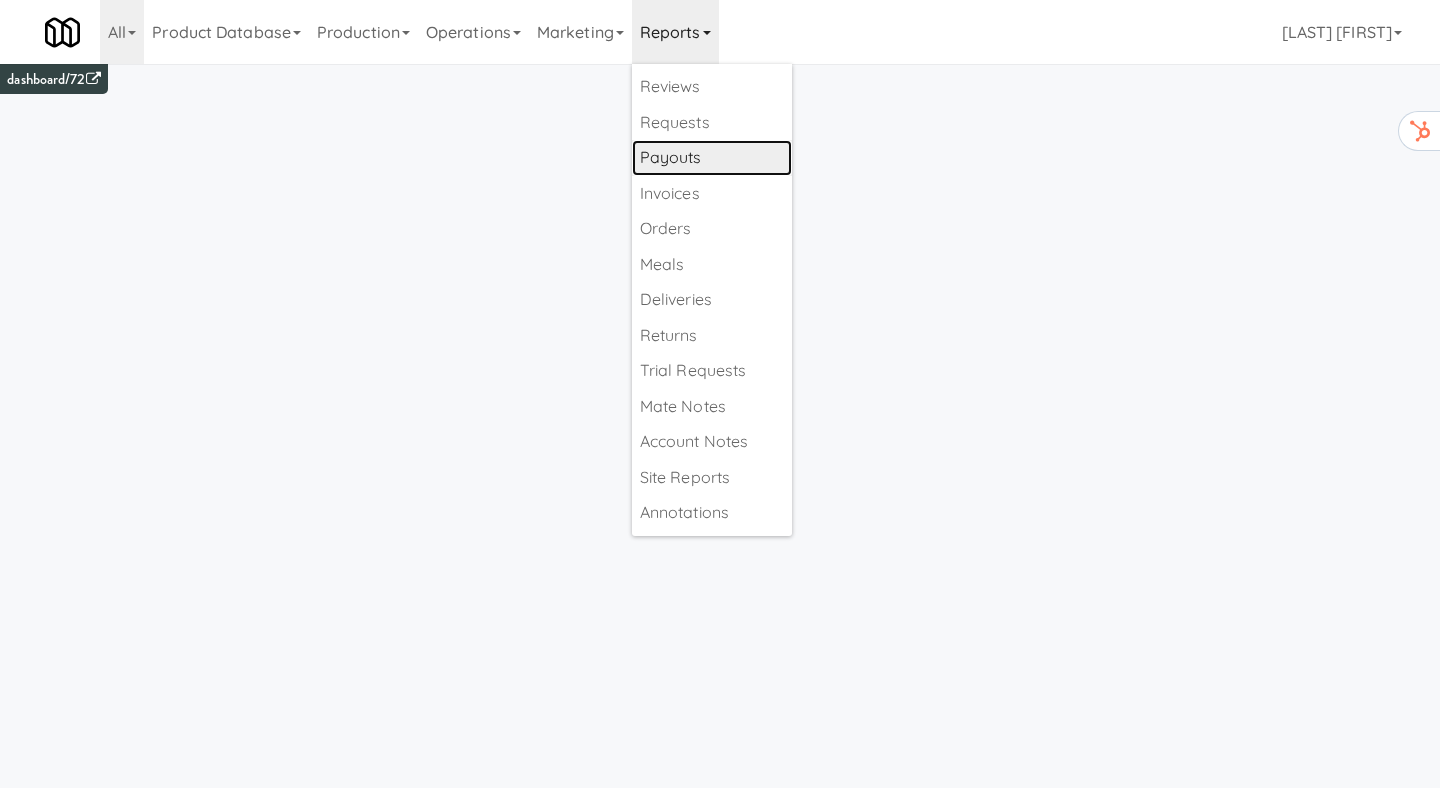 click on "Payouts" at bounding box center [712, 158] 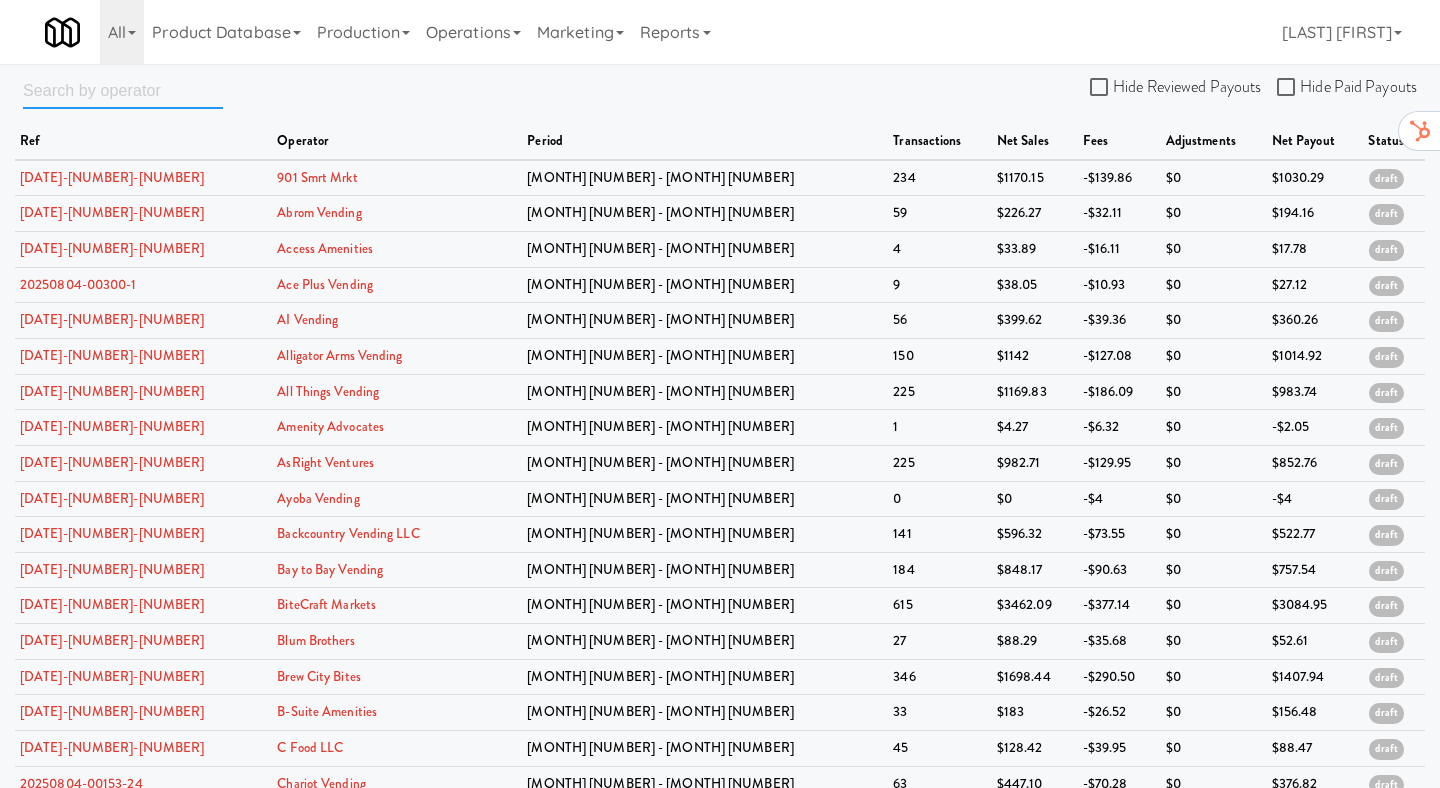 click at bounding box center [123, 90] 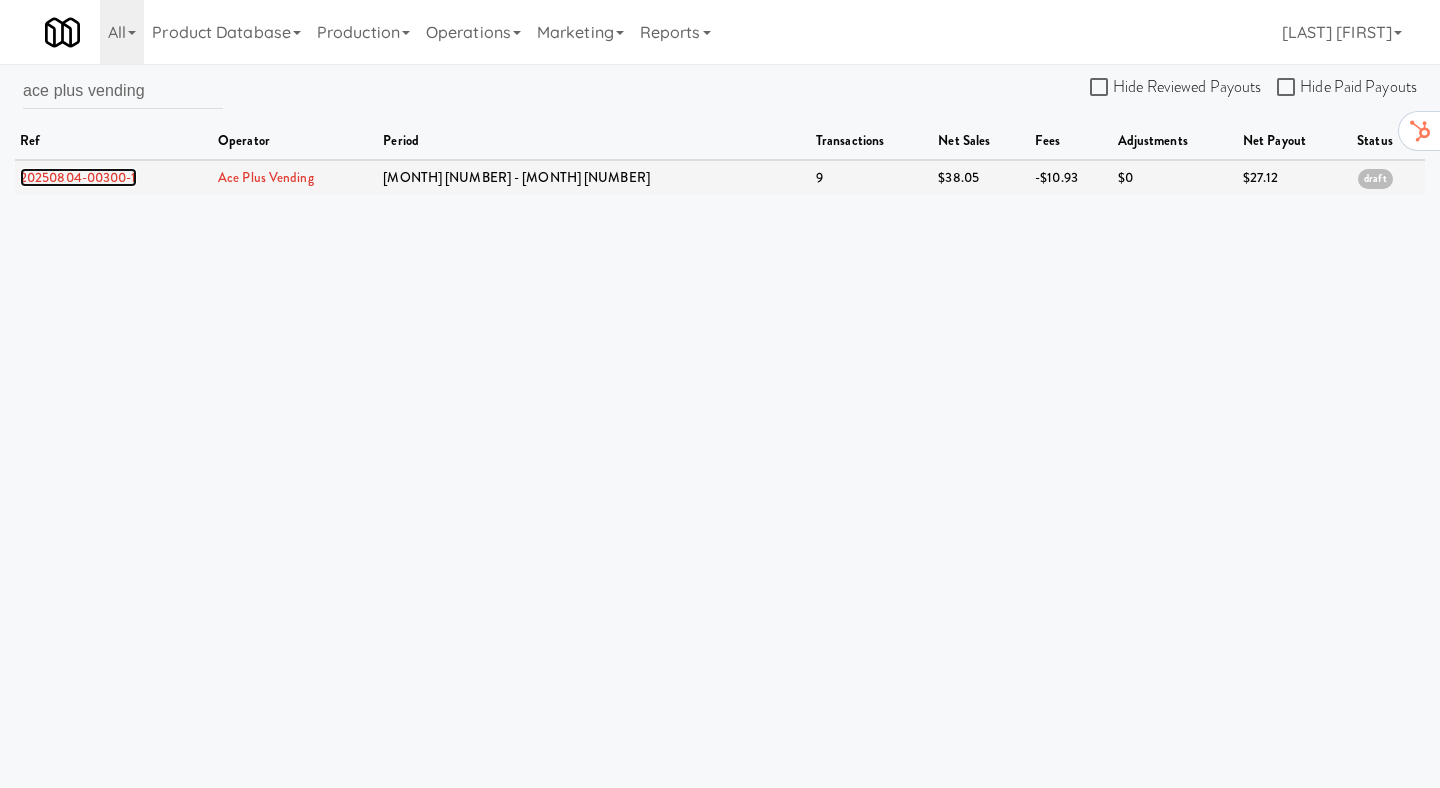 click on "20250804-00300-1" at bounding box center (78, 177) 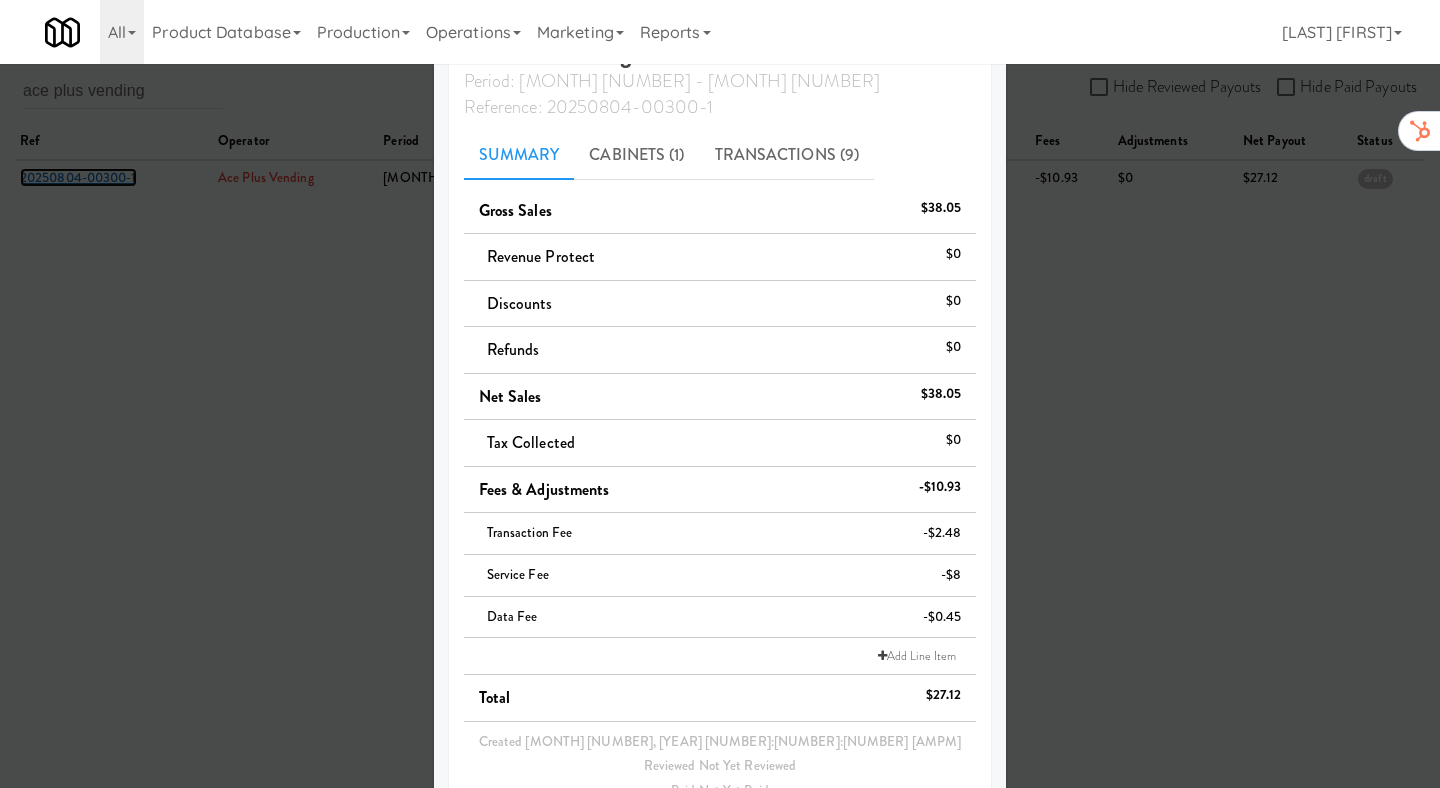 scroll, scrollTop: 200, scrollLeft: 0, axis: vertical 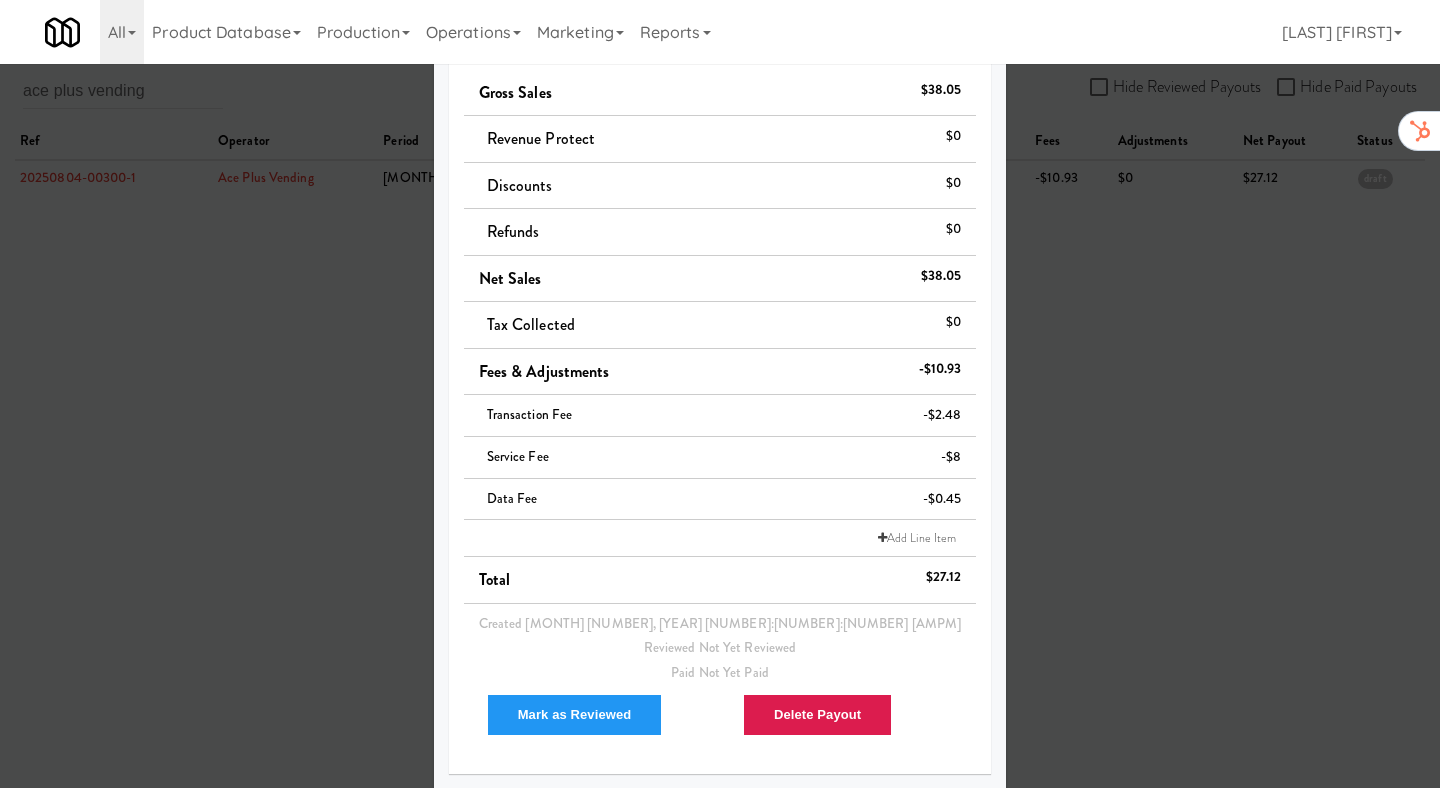 click at bounding box center (720, 394) 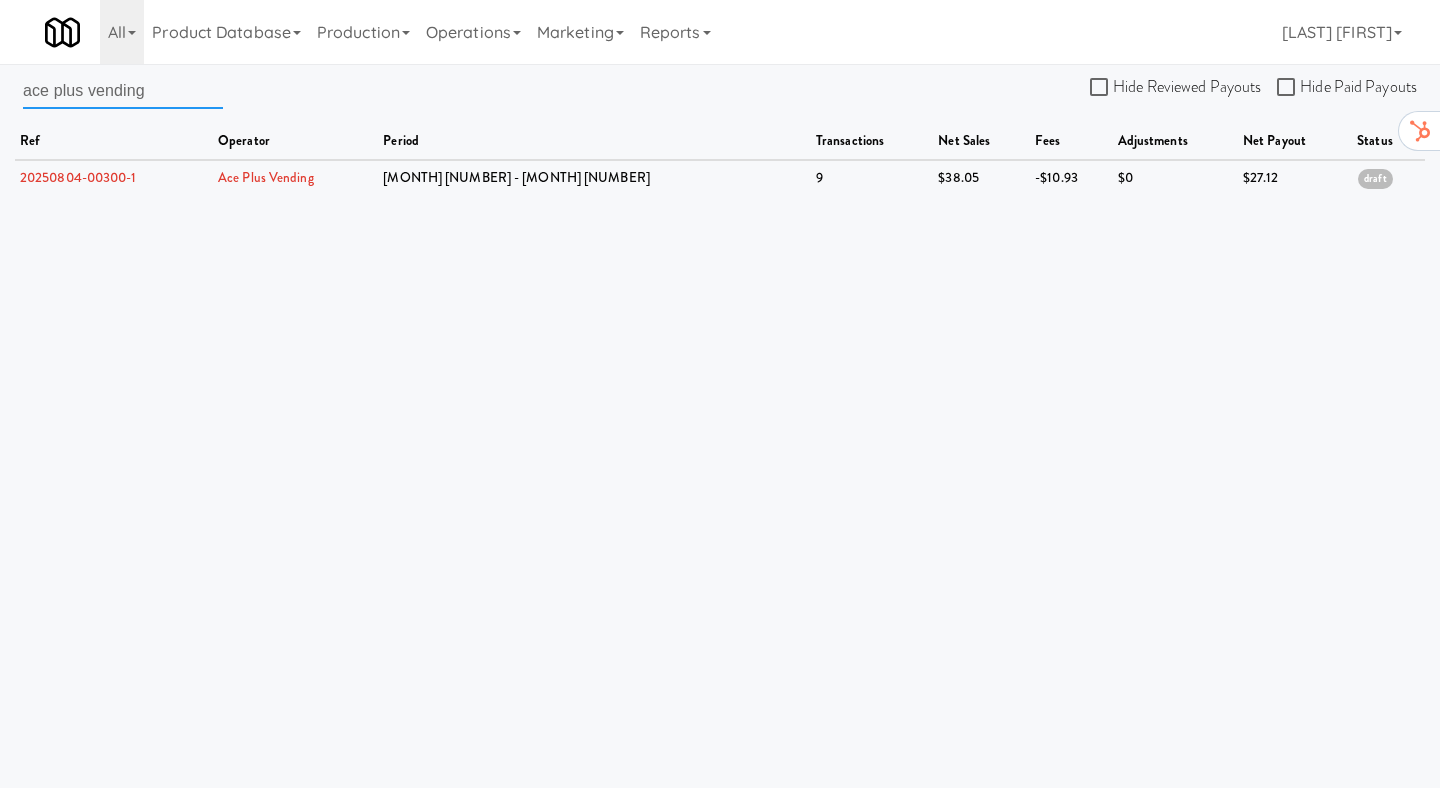 click on "ace plus vending" at bounding box center [123, 90] 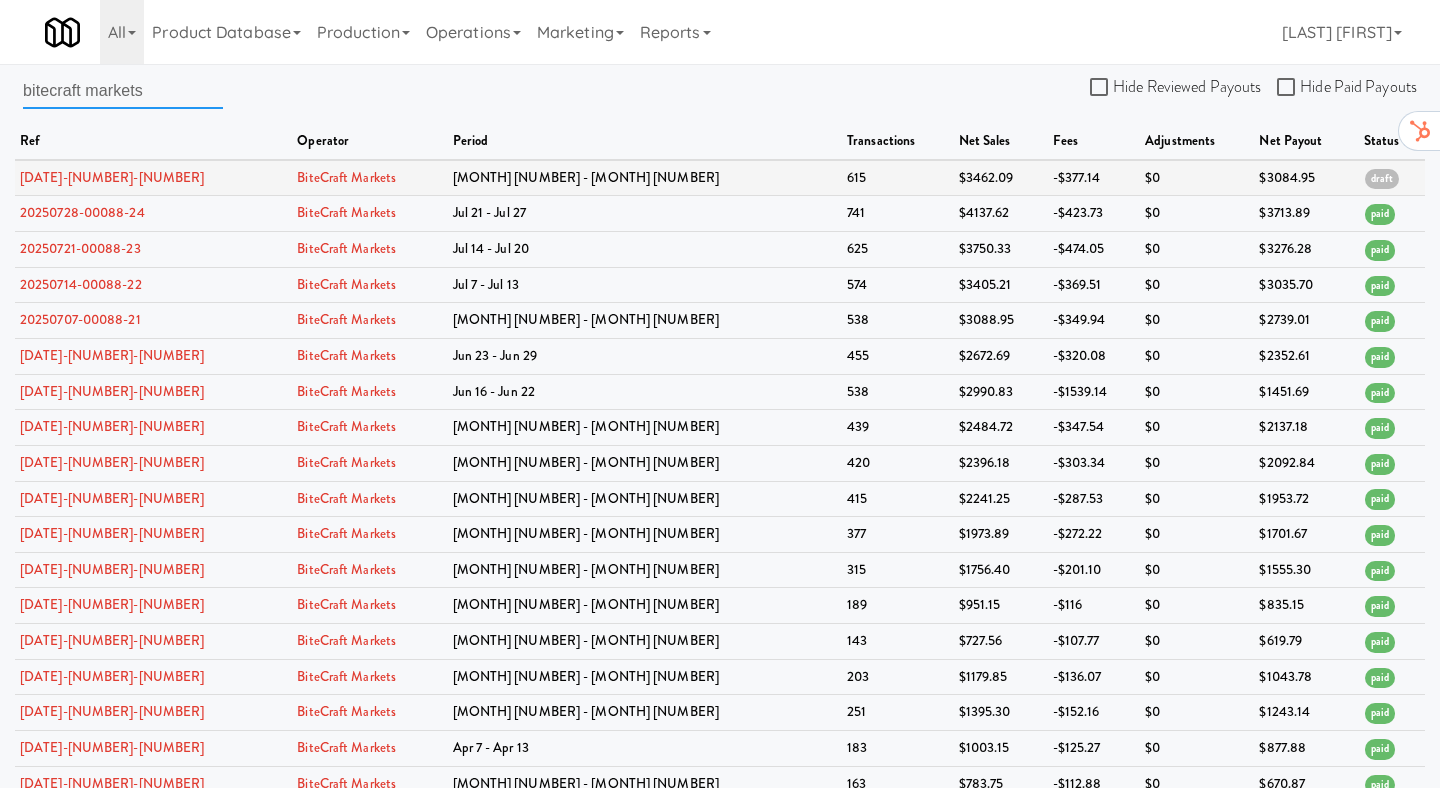 type on "bitecraft markets" 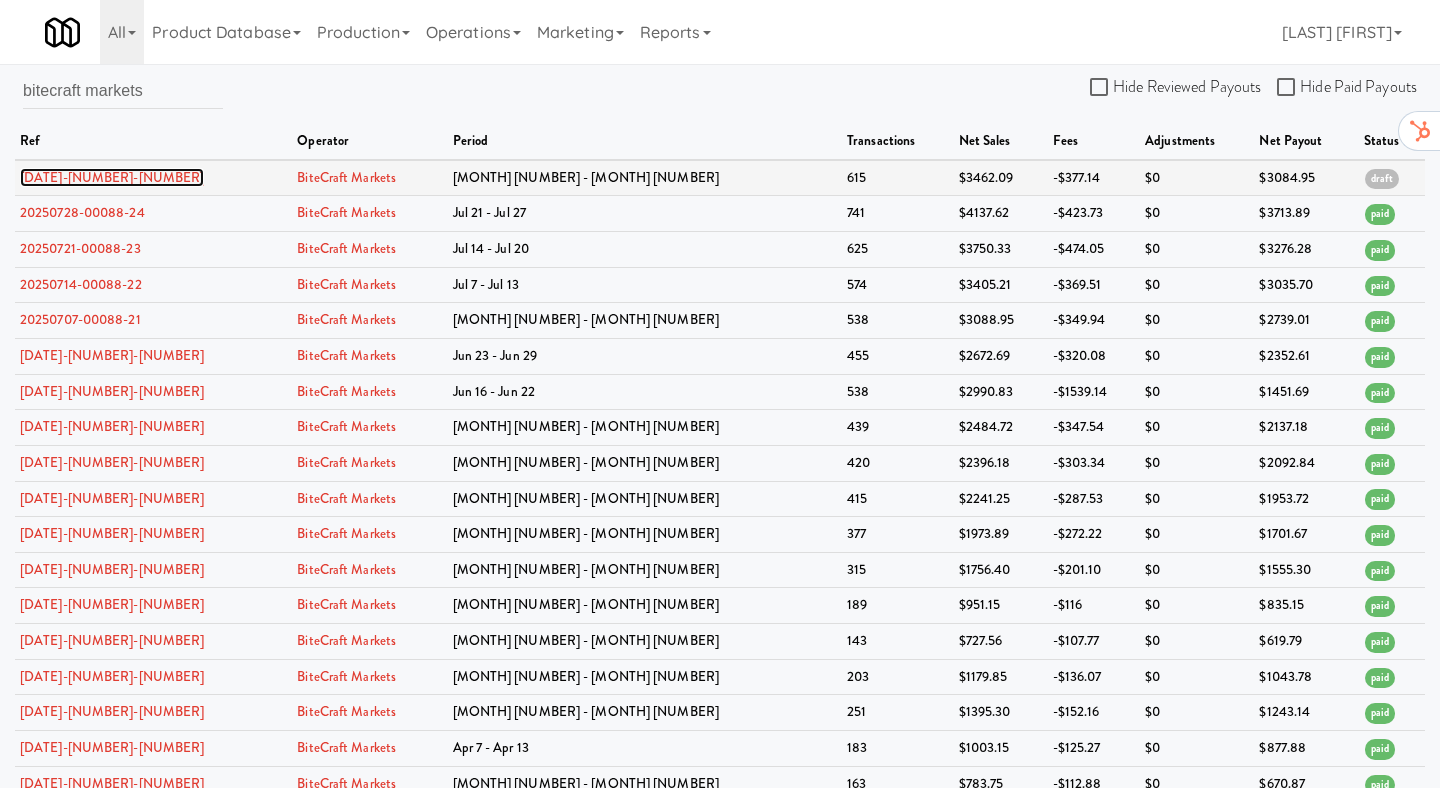 click on "[YEAR][MONTH][DAY]-[NUMBER]-[NUMBER]" at bounding box center (112, 177) 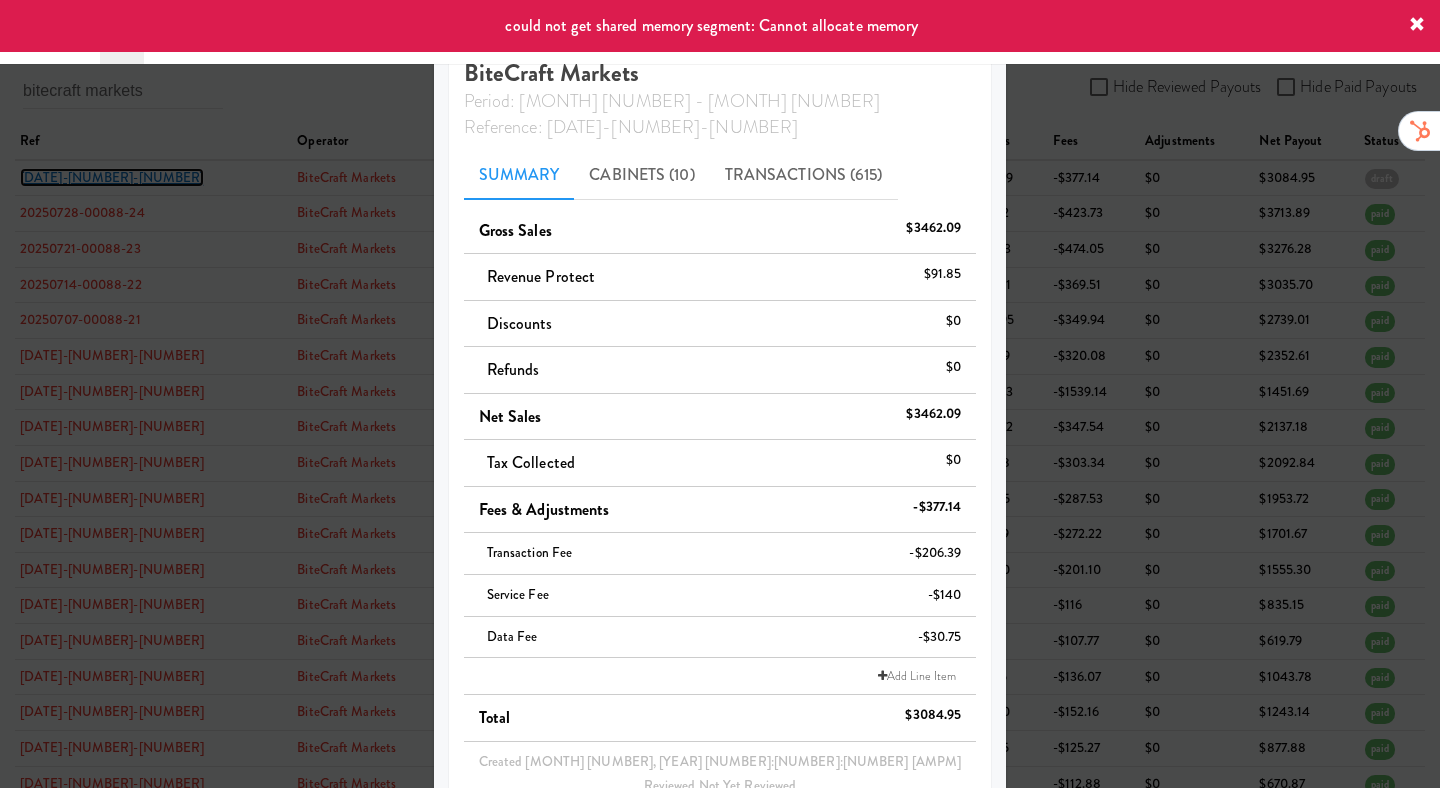 scroll, scrollTop: 68, scrollLeft: 0, axis: vertical 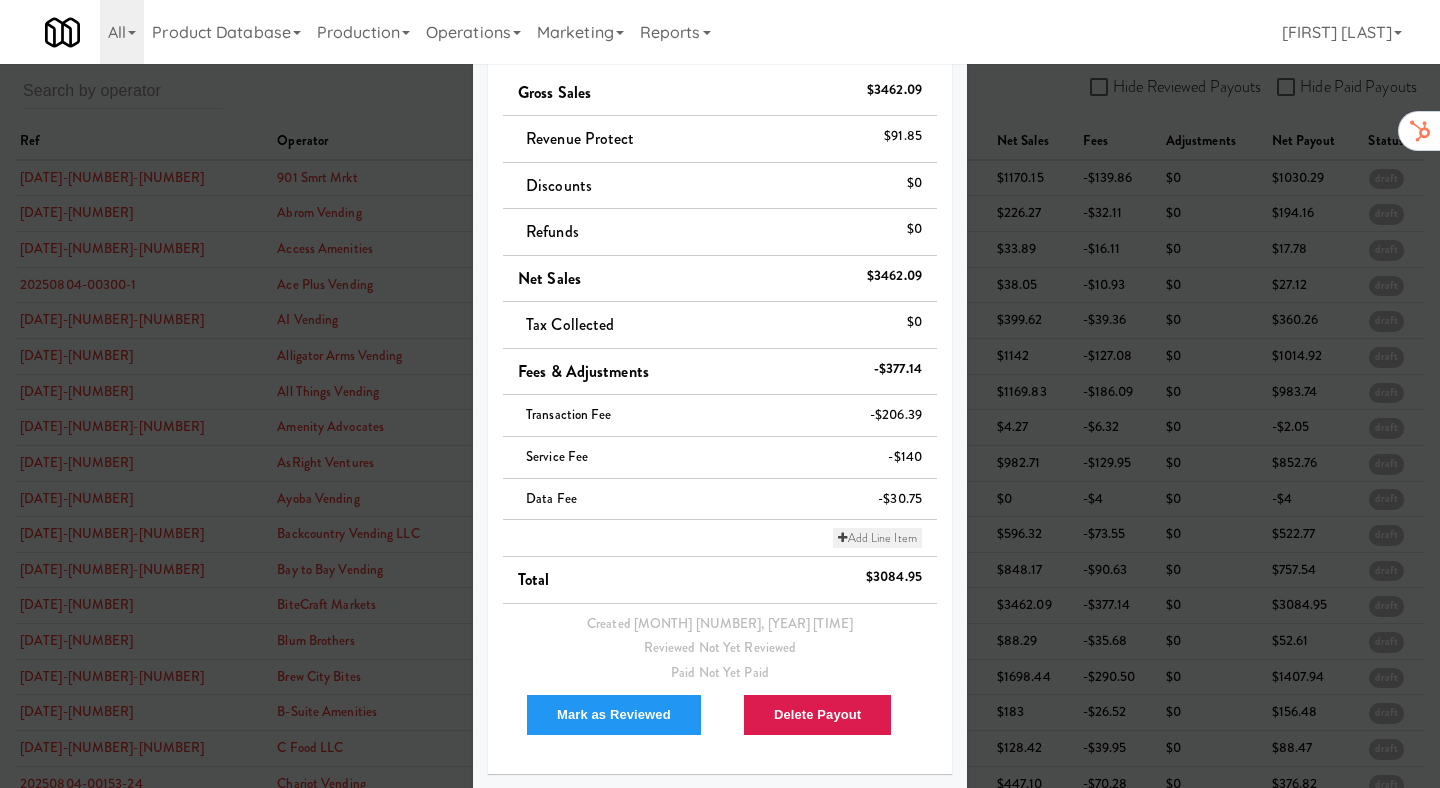 click on "Add Line Item" at bounding box center [877, 538] 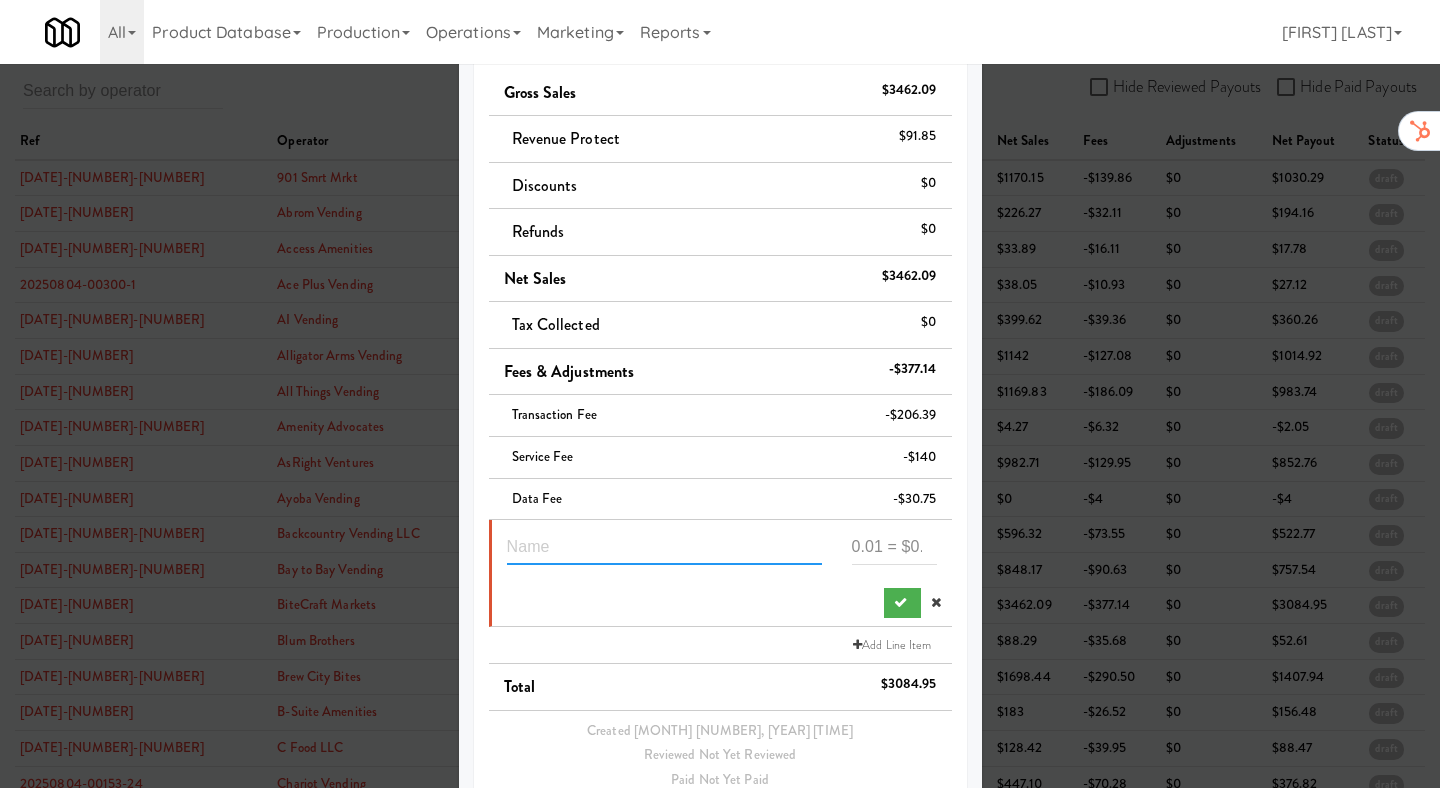 click at bounding box center [664, 546] 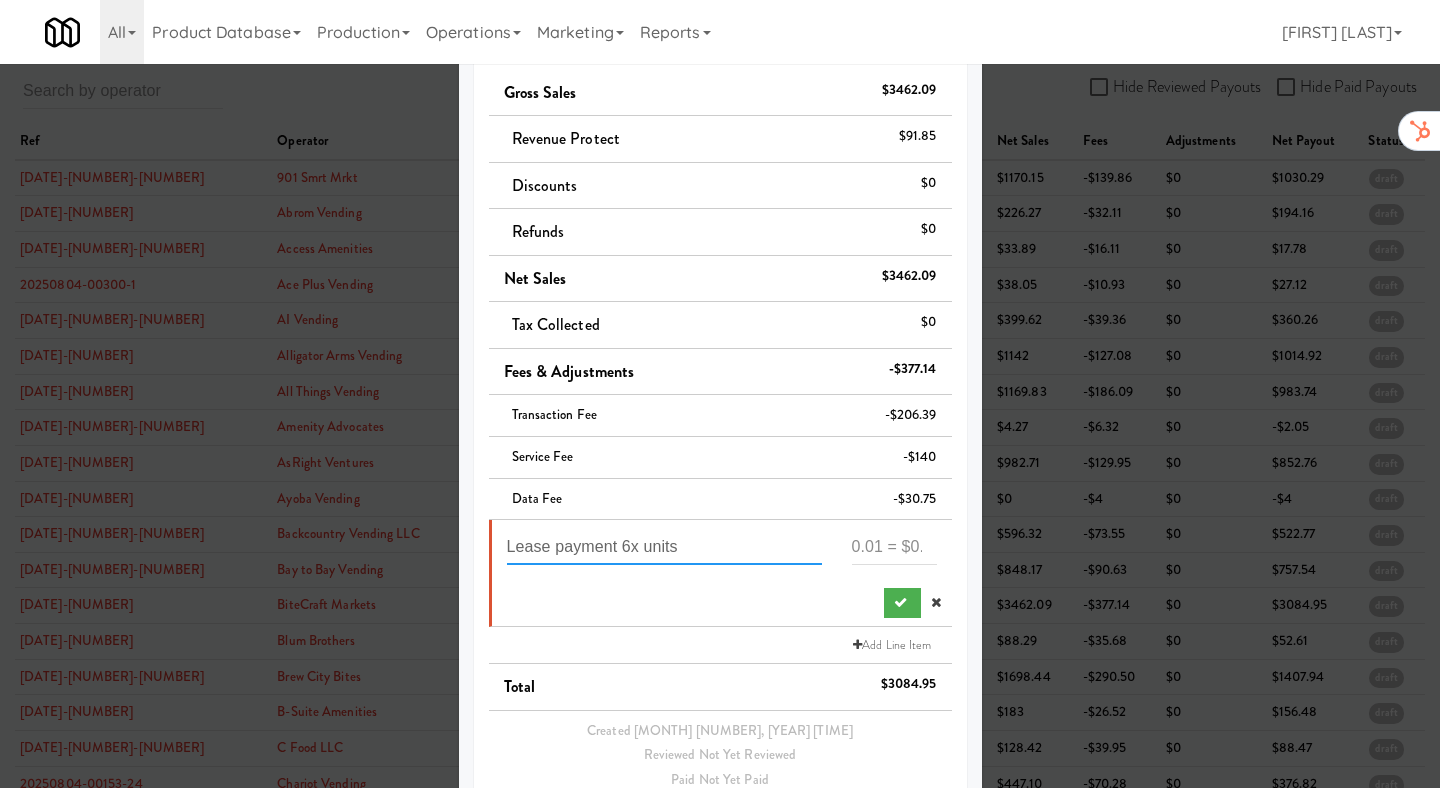 type on "Lease payment 6x units" 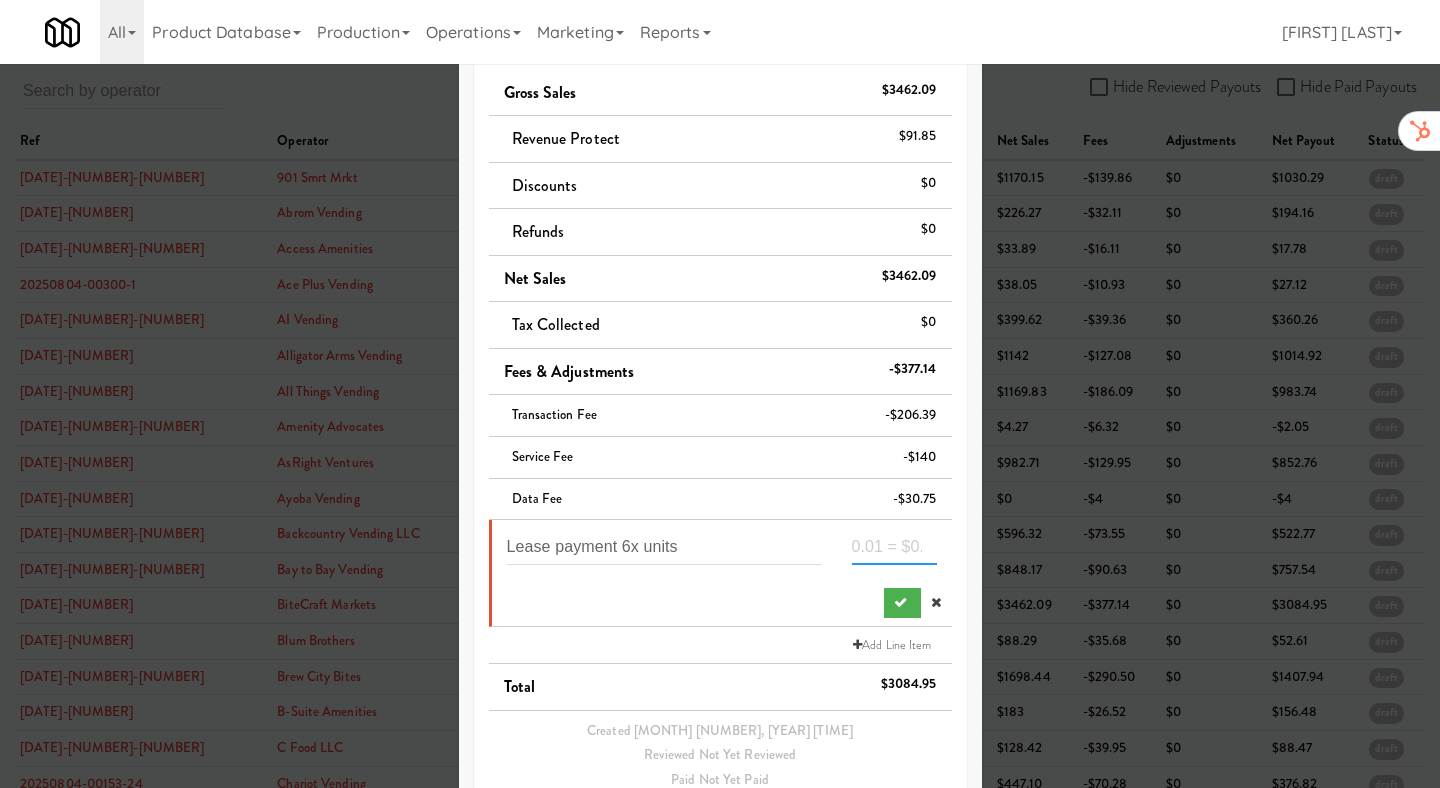 paste on "-1194" 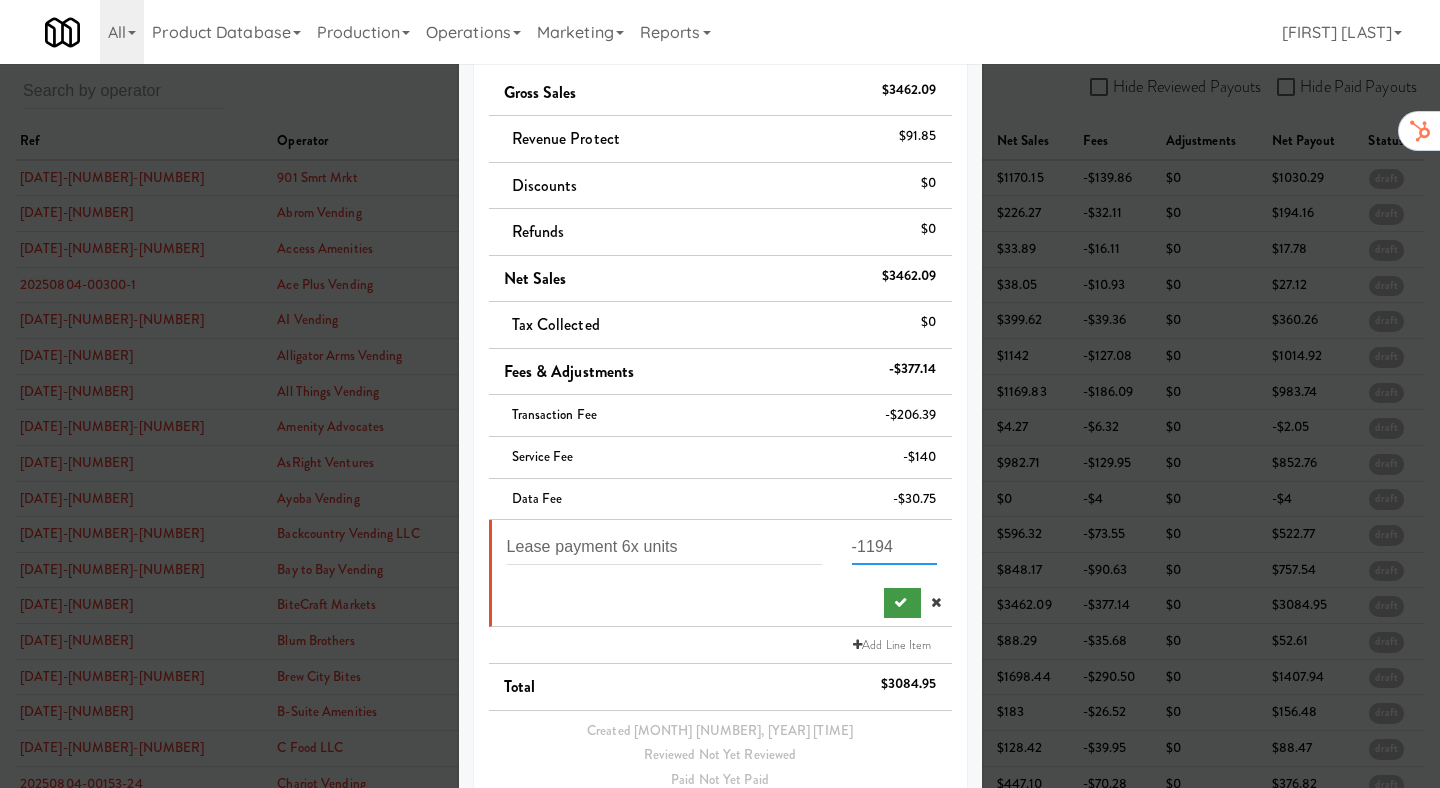 type on "-1194" 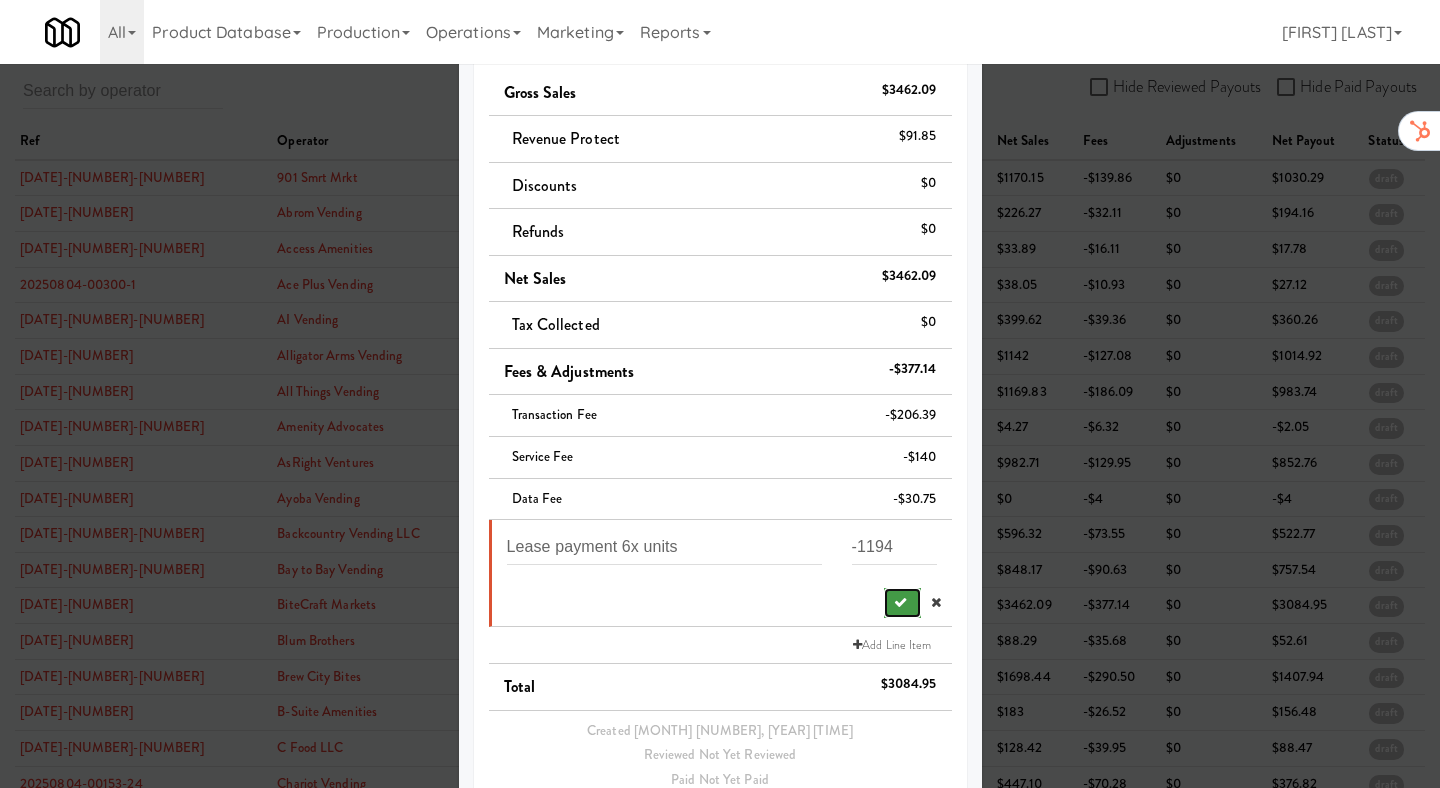 click at bounding box center [902, 603] 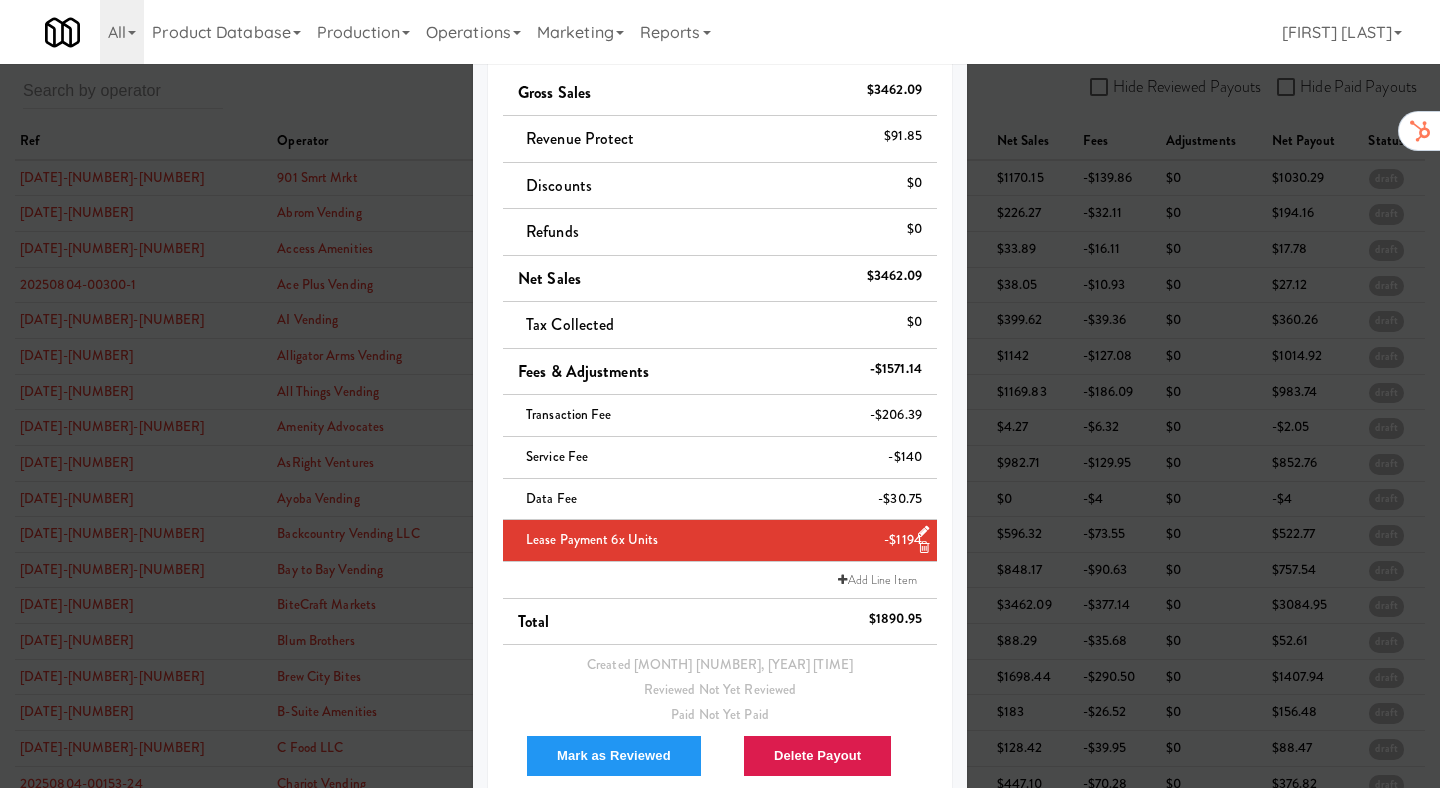 scroll, scrollTop: 242, scrollLeft: 0, axis: vertical 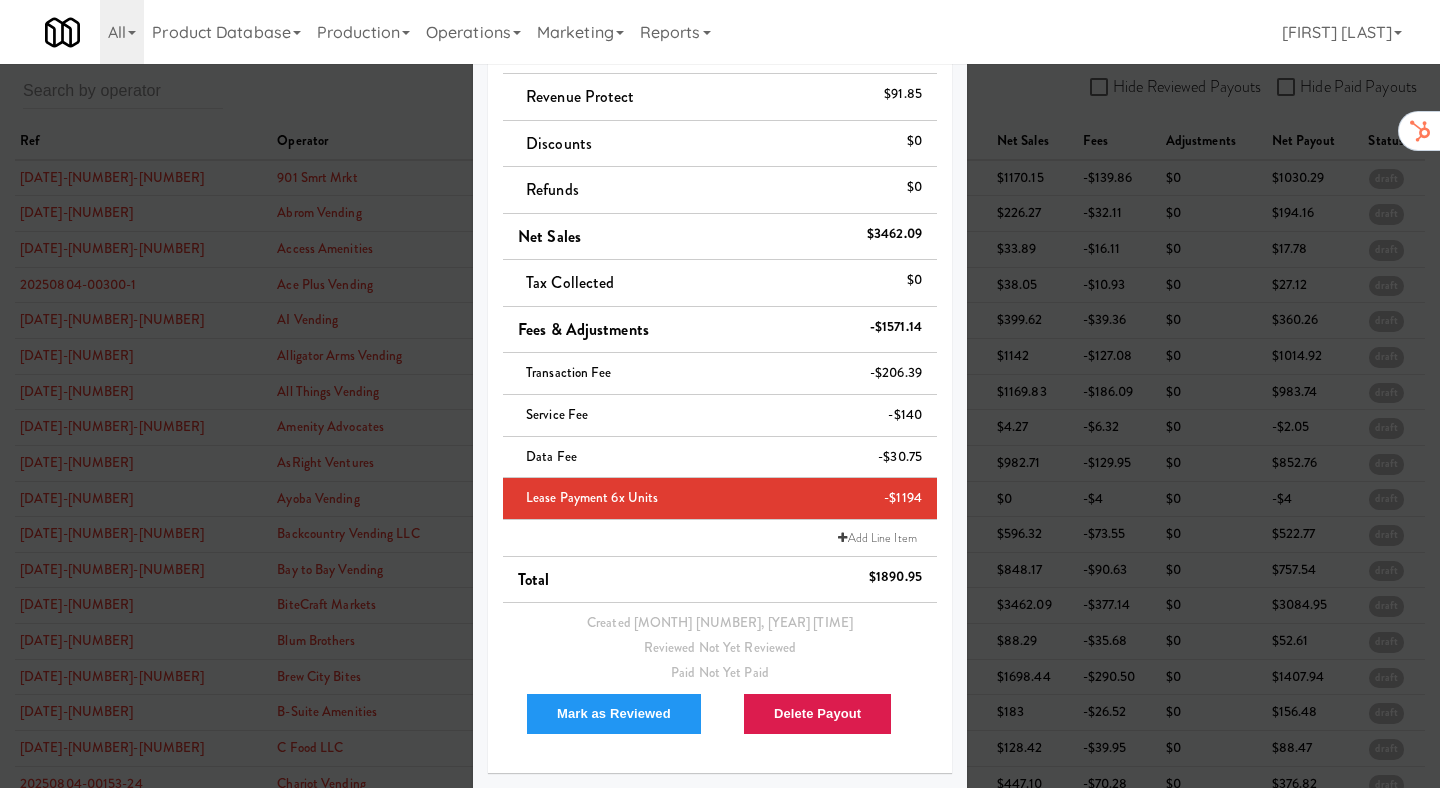 click at bounding box center [720, 394] 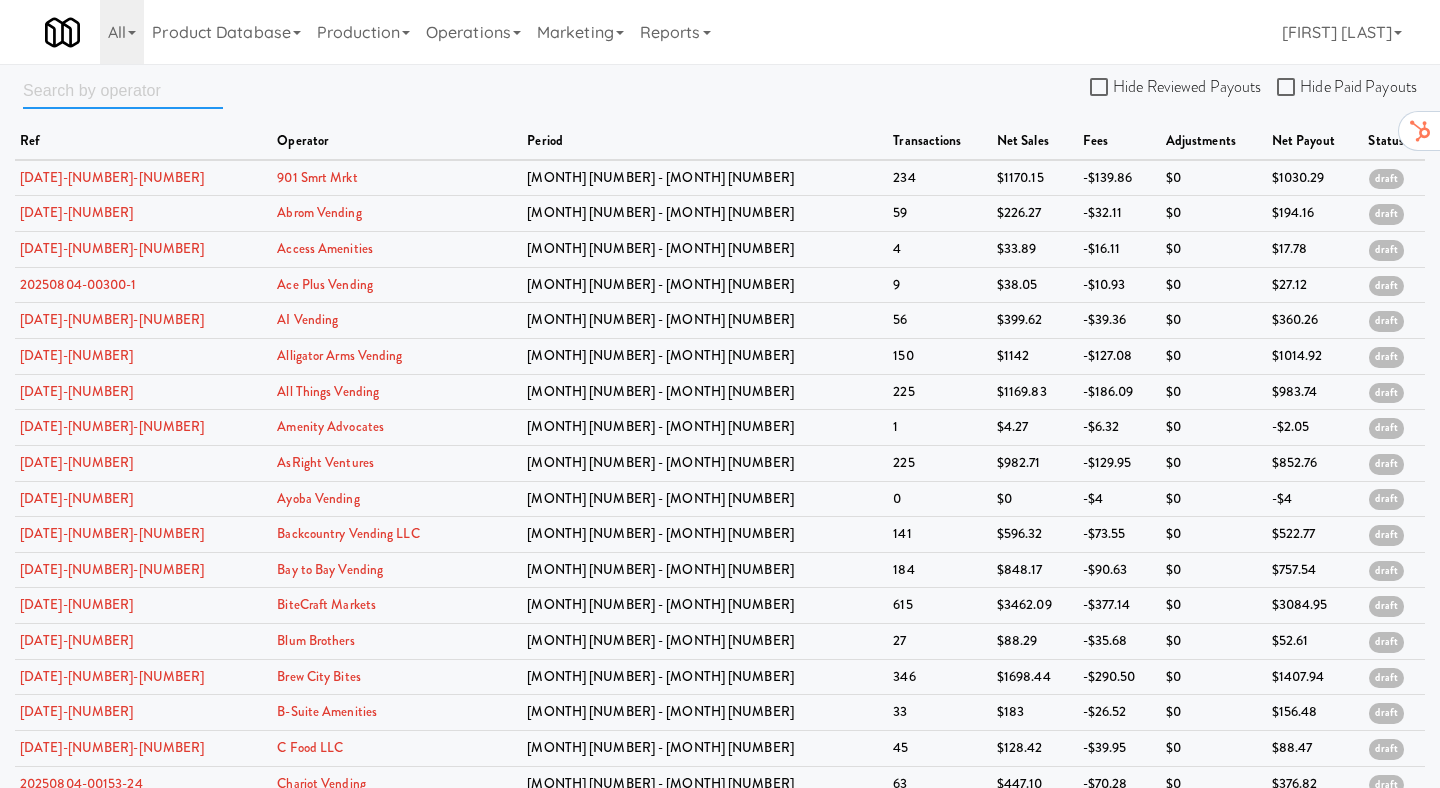 click at bounding box center [123, 90] 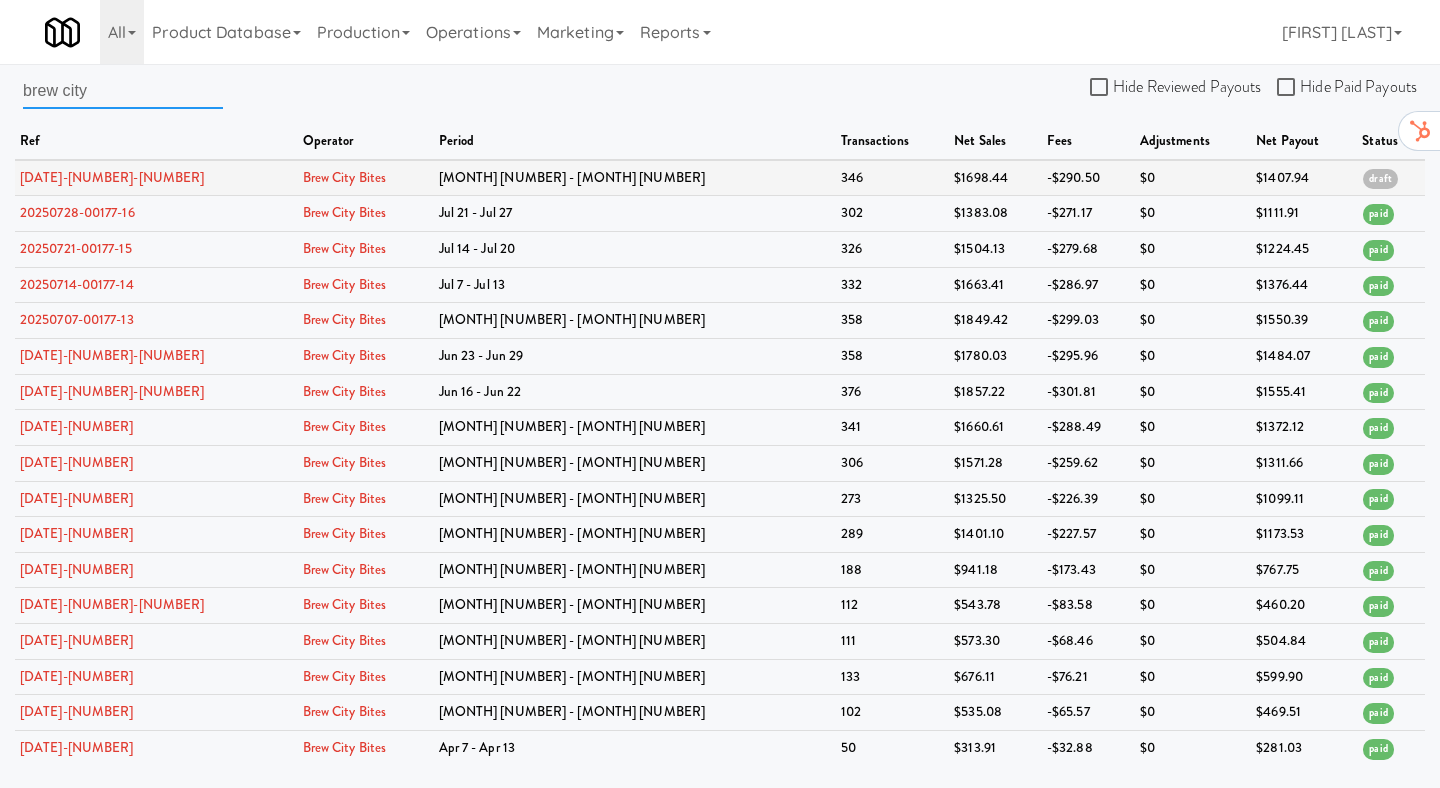 type on "brew city" 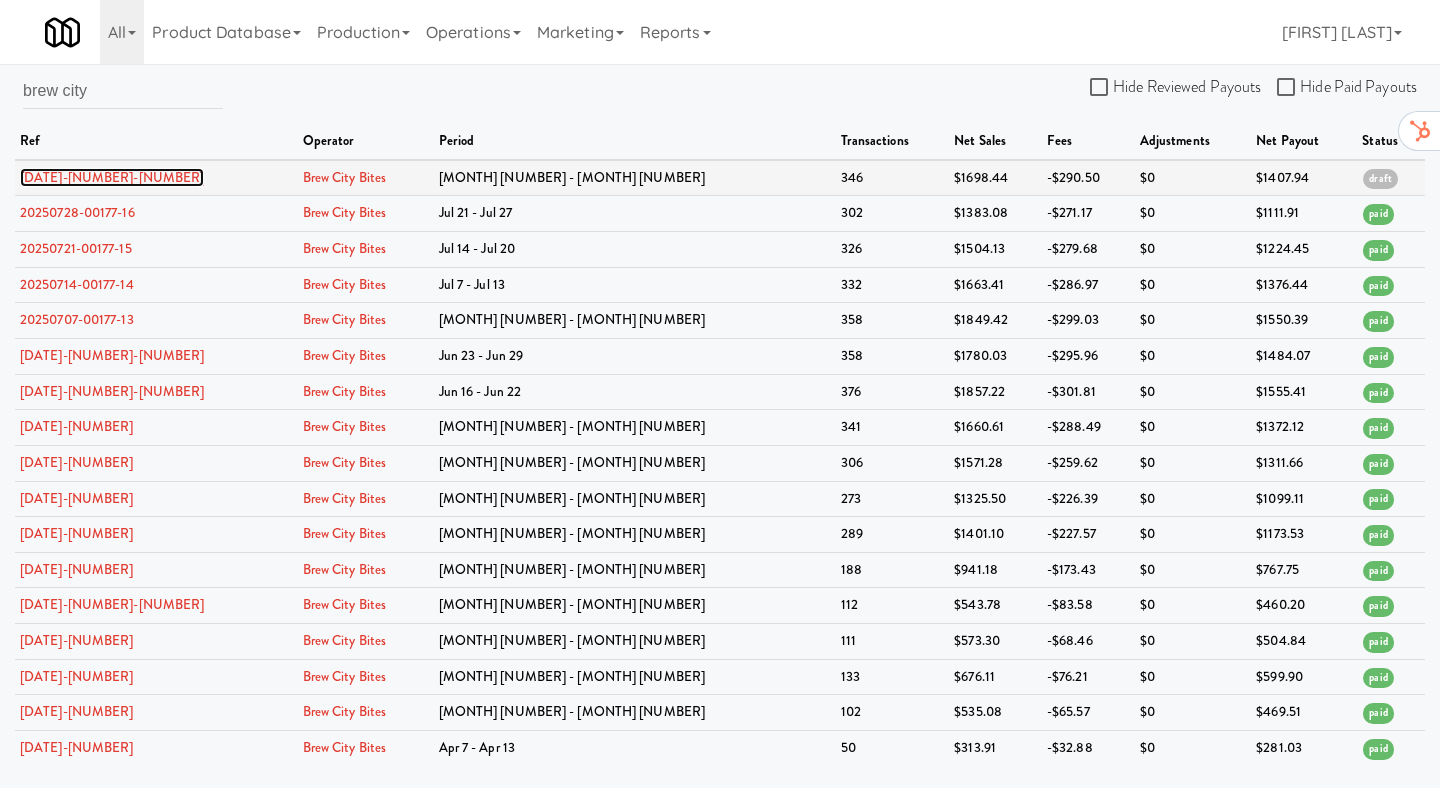 click on "[YEAR][MONTH][DAY]-[NUMBER]-[NUMBER]" at bounding box center (112, 177) 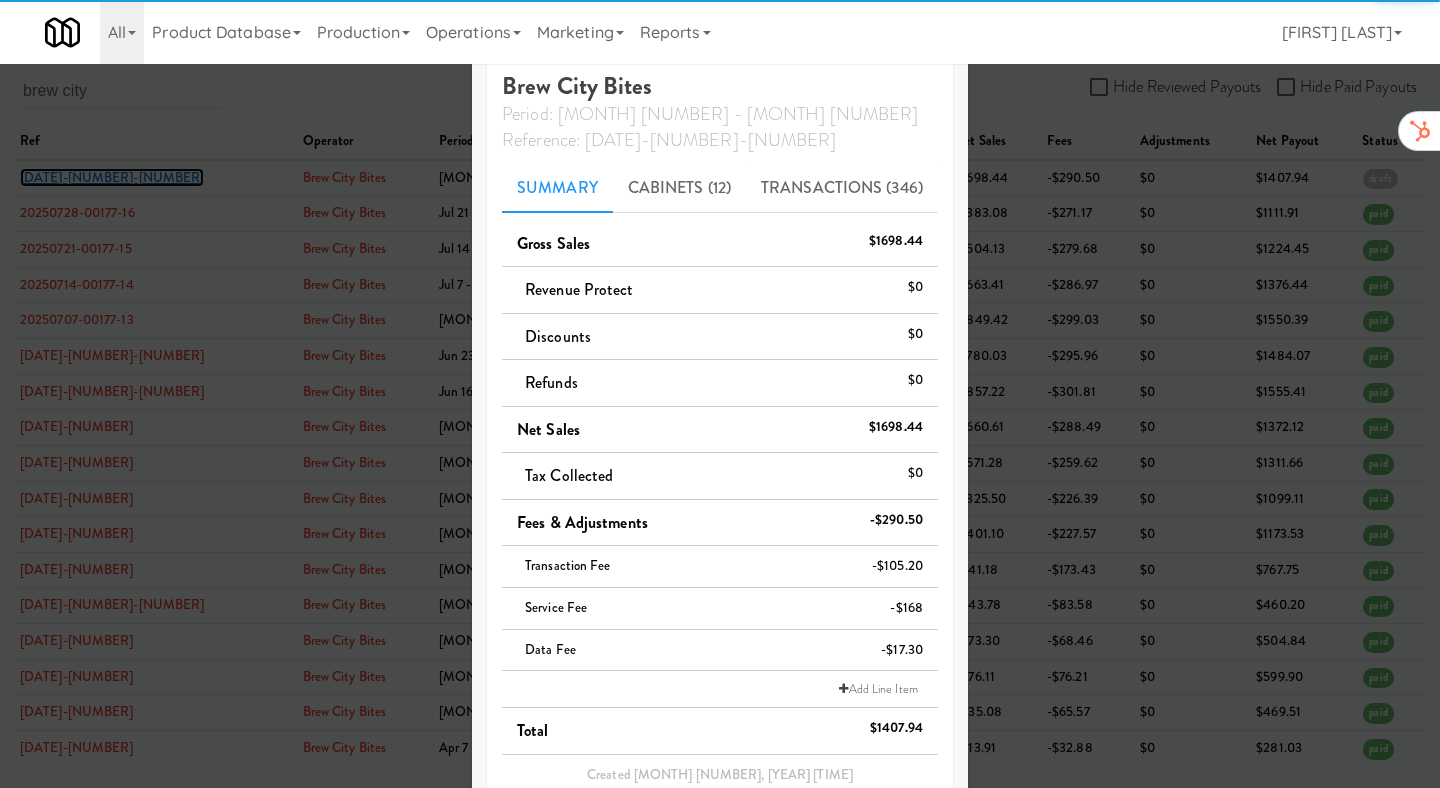 scroll, scrollTop: 200, scrollLeft: 0, axis: vertical 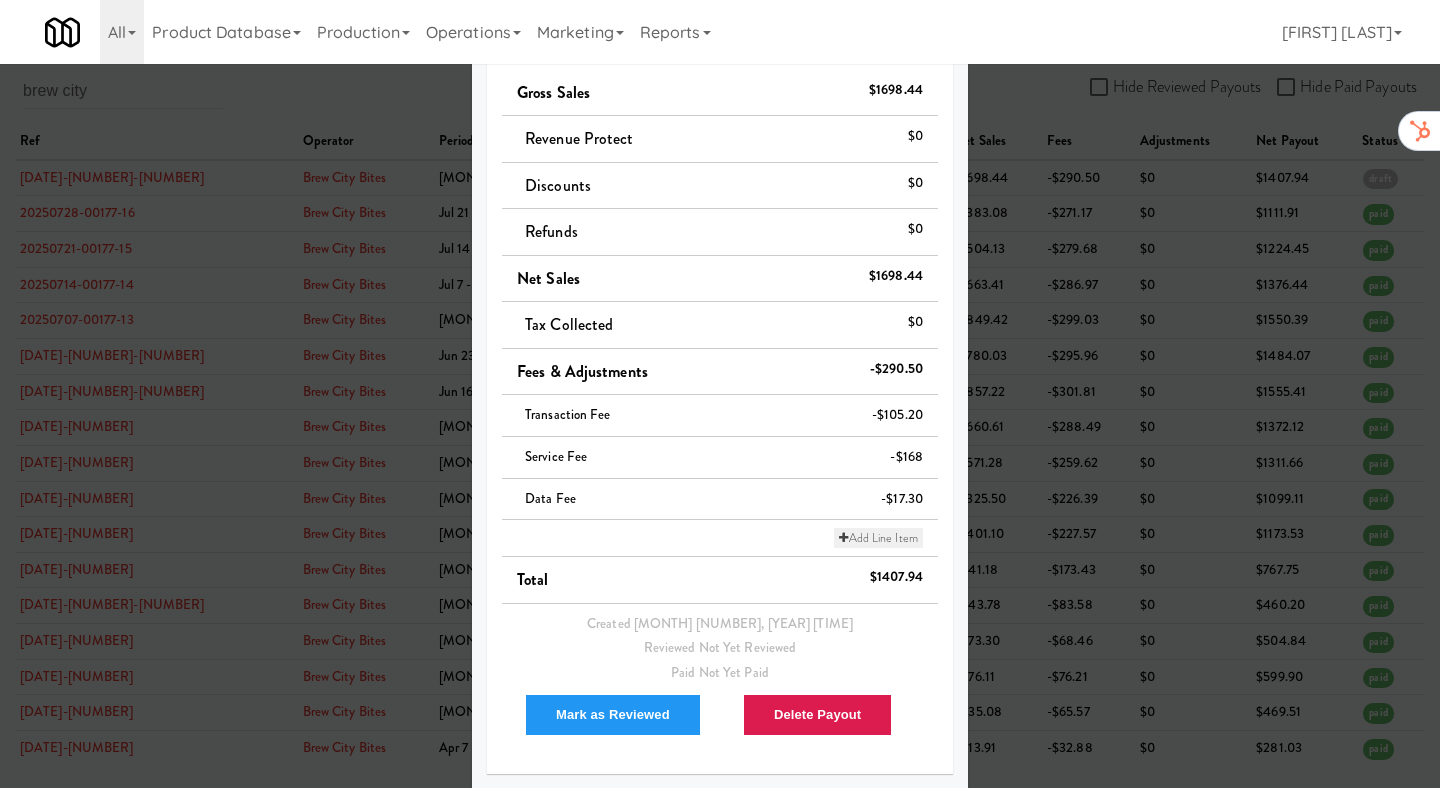 click on "Add Line Item" at bounding box center (878, 538) 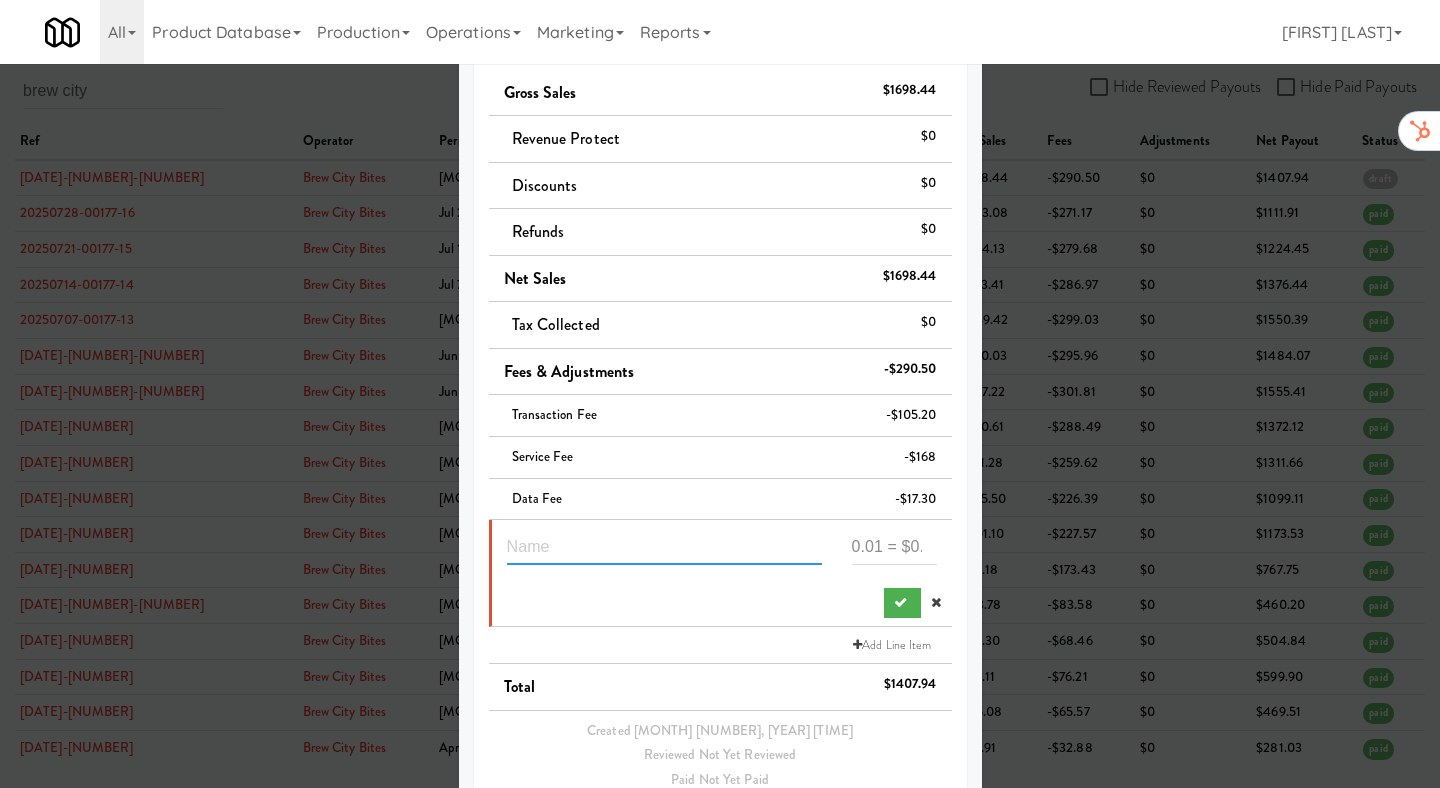 click at bounding box center (664, 546) 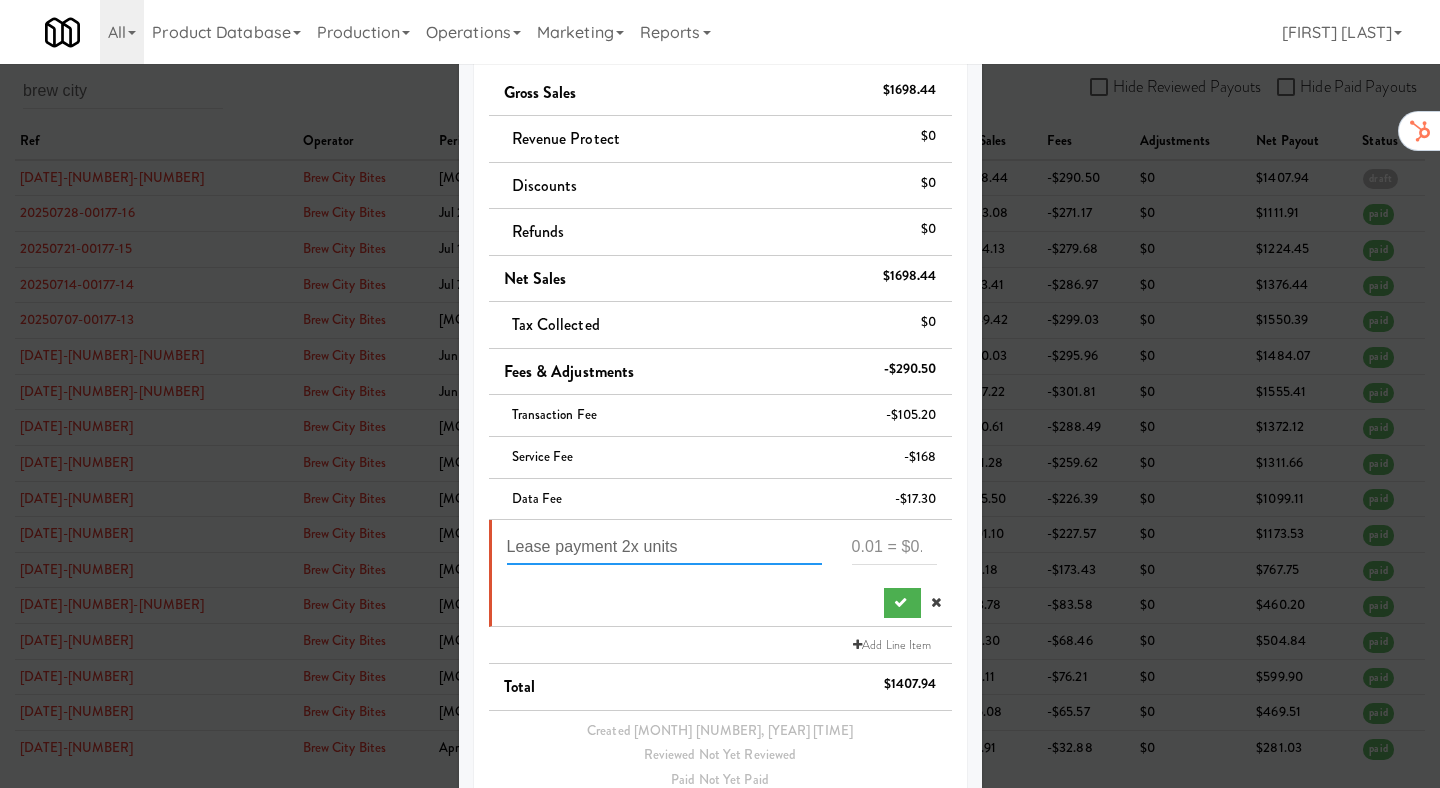 type on "Lease payment 2x units" 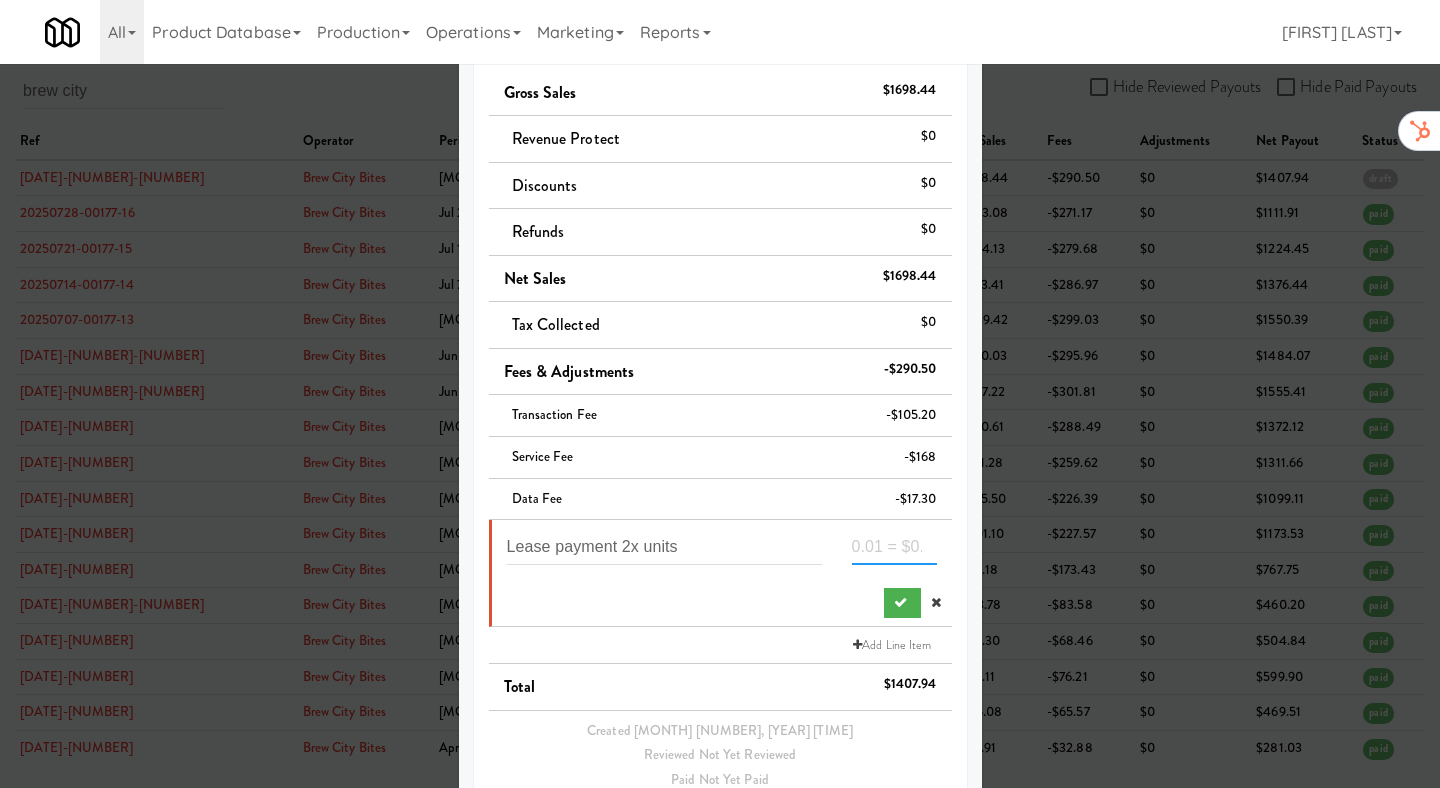 paste on "-398" 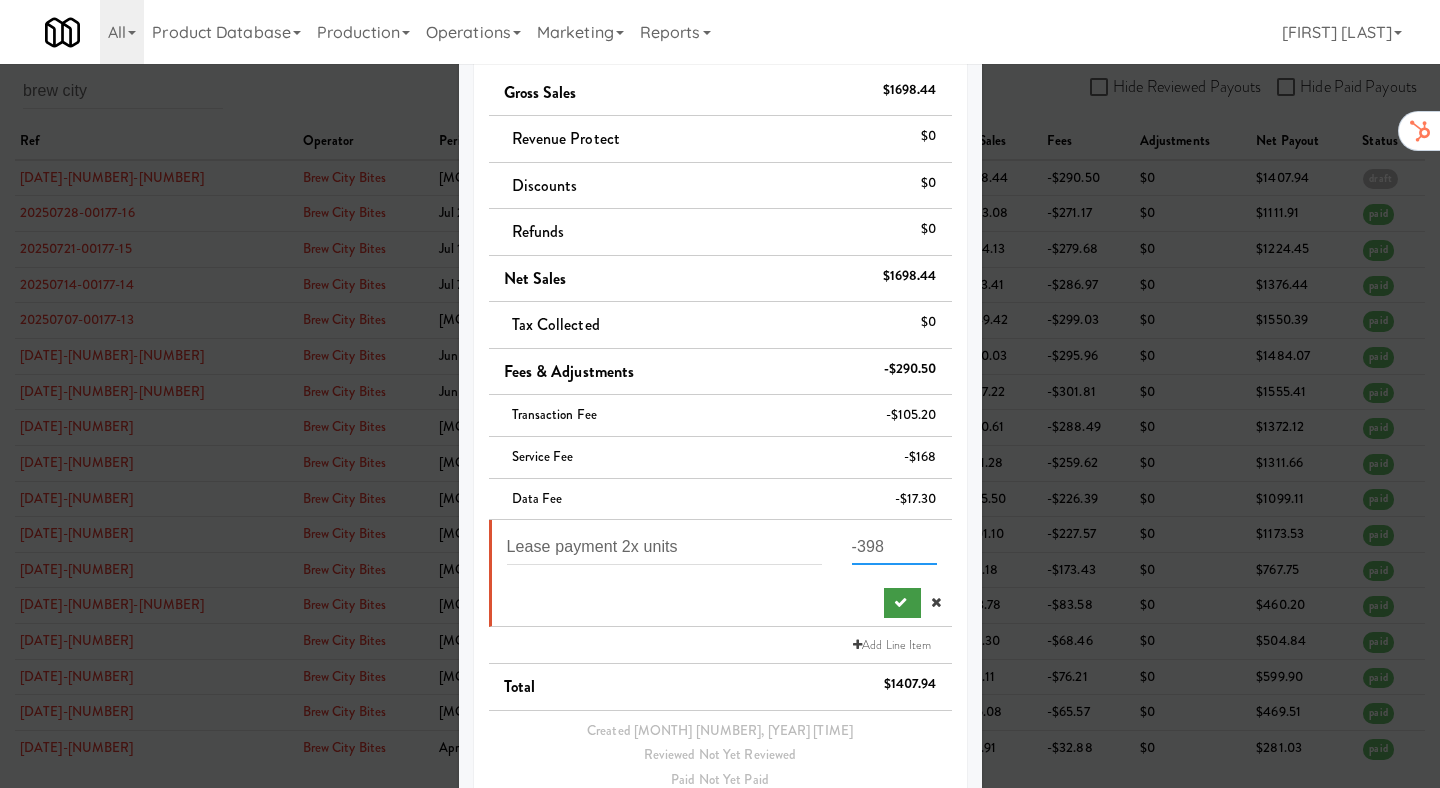 type on "-398" 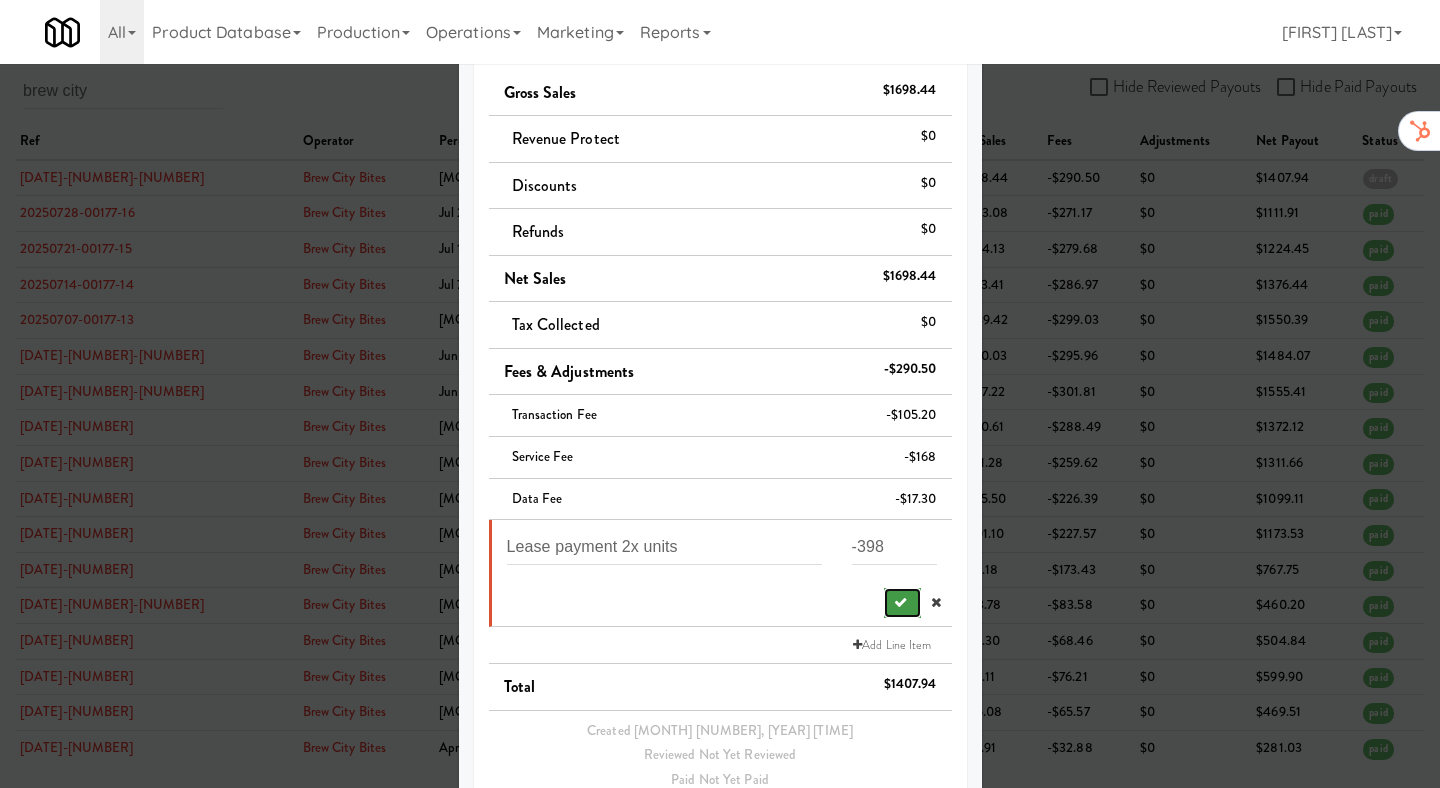 click at bounding box center [902, 603] 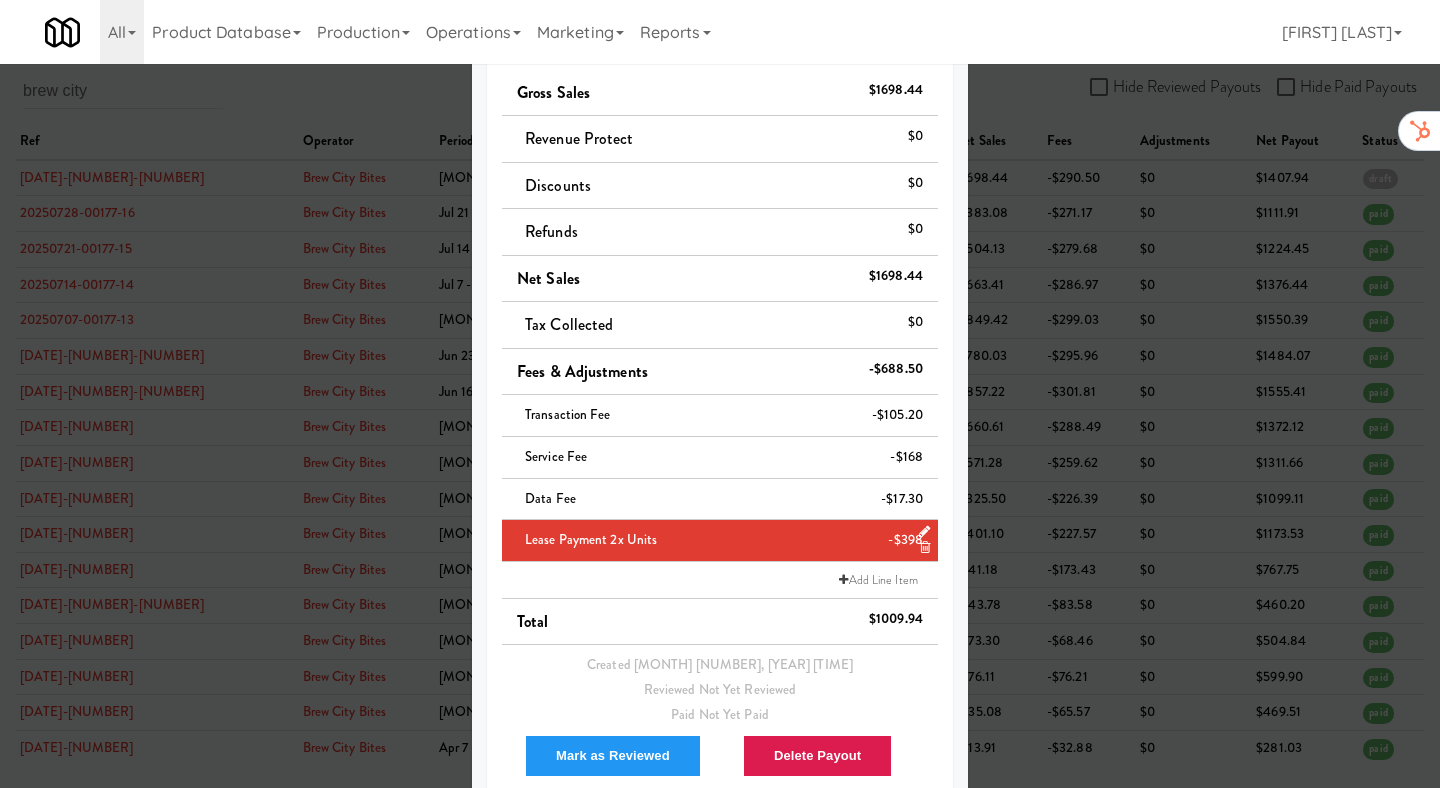 click at bounding box center [720, 394] 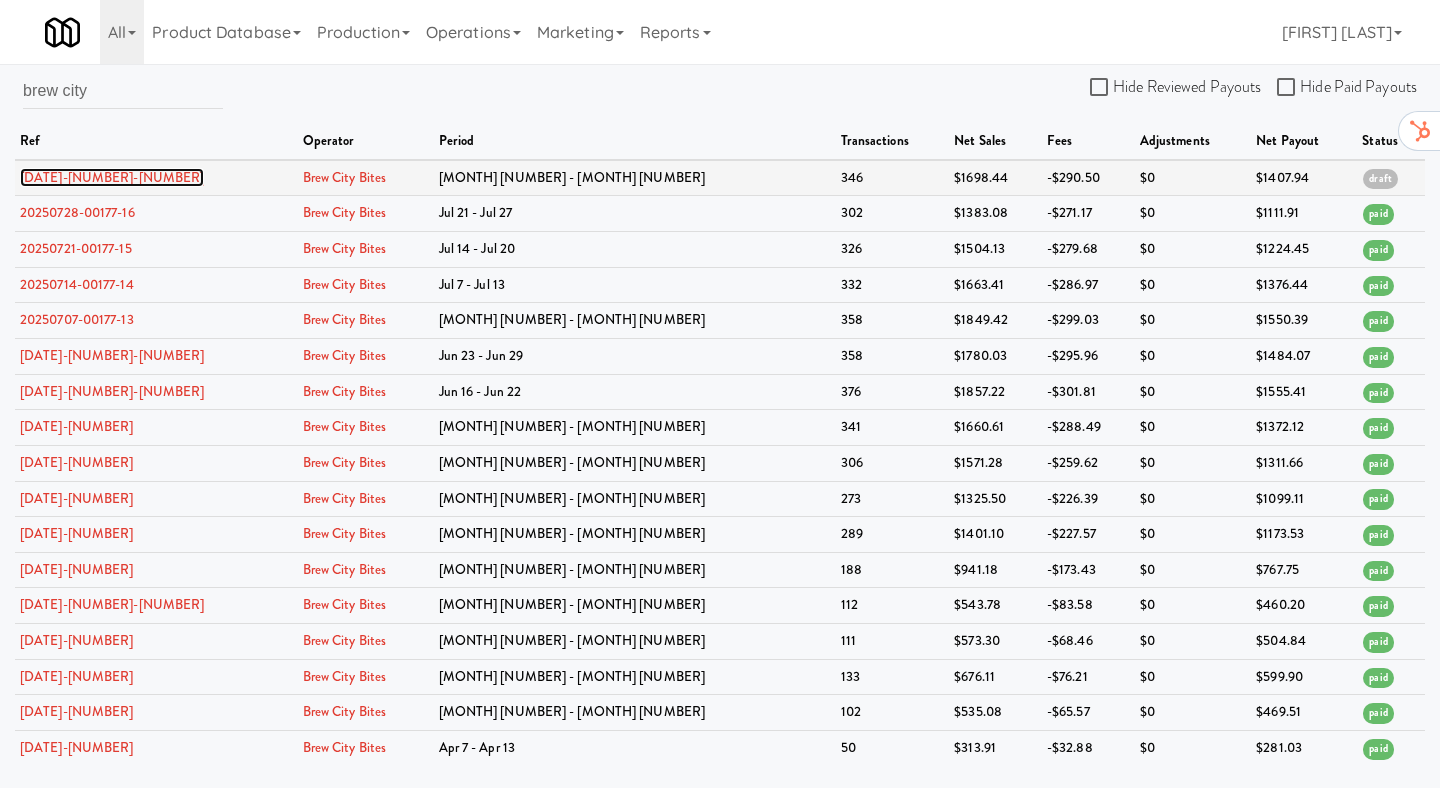 click on "[YEAR][MONTH][DAY]-[NUMBER]-[NUMBER]" at bounding box center (112, 177) 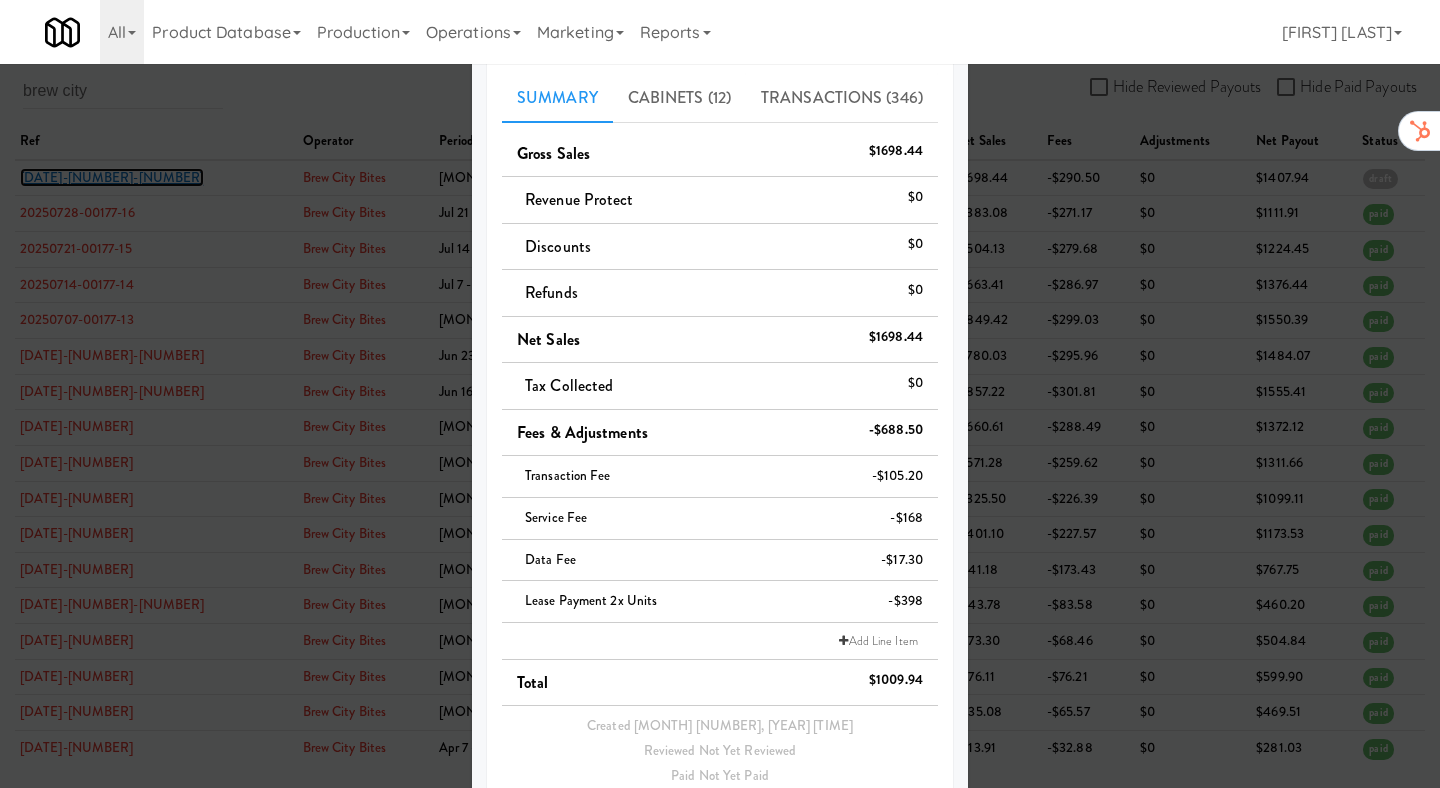scroll, scrollTop: 0, scrollLeft: 0, axis: both 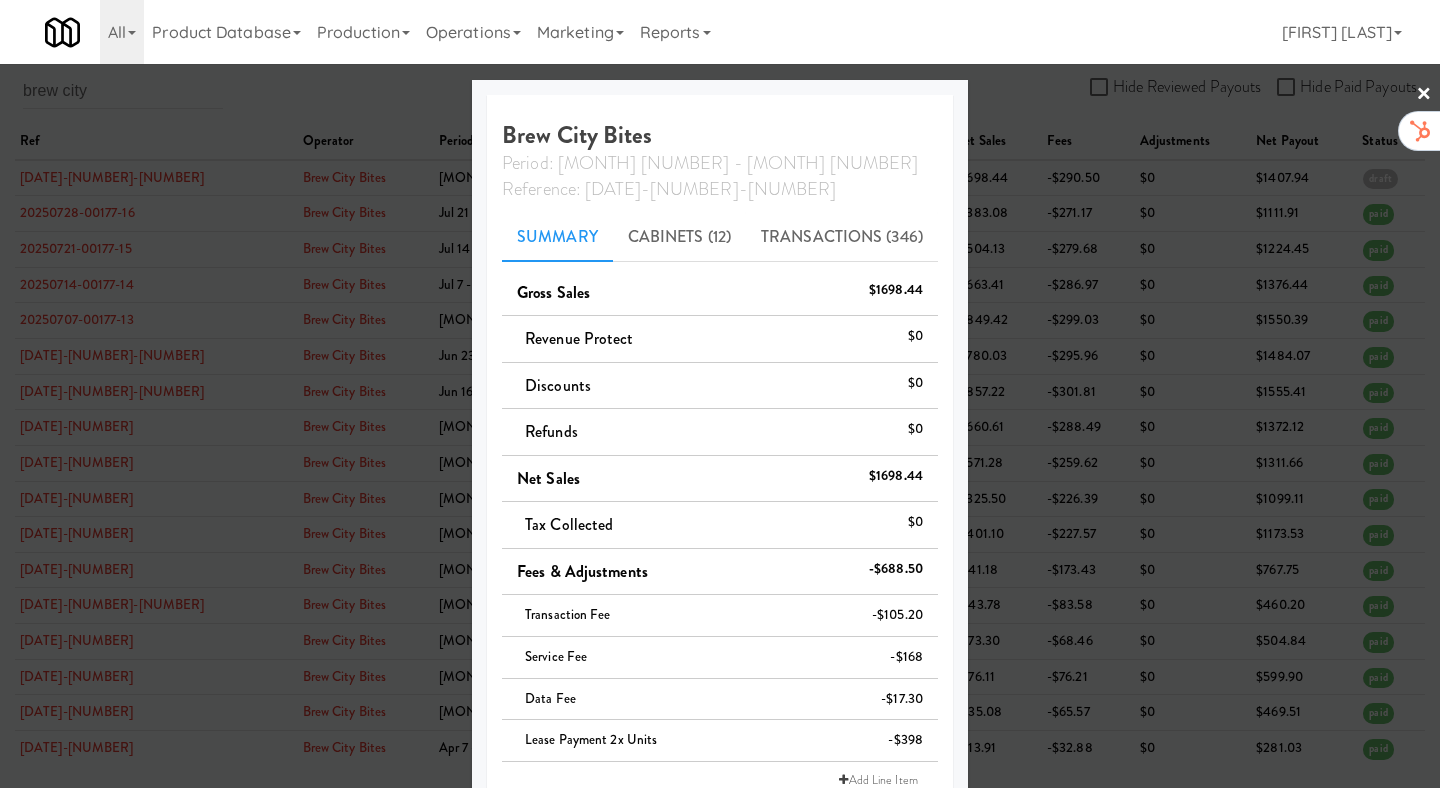 click at bounding box center (720, 394) 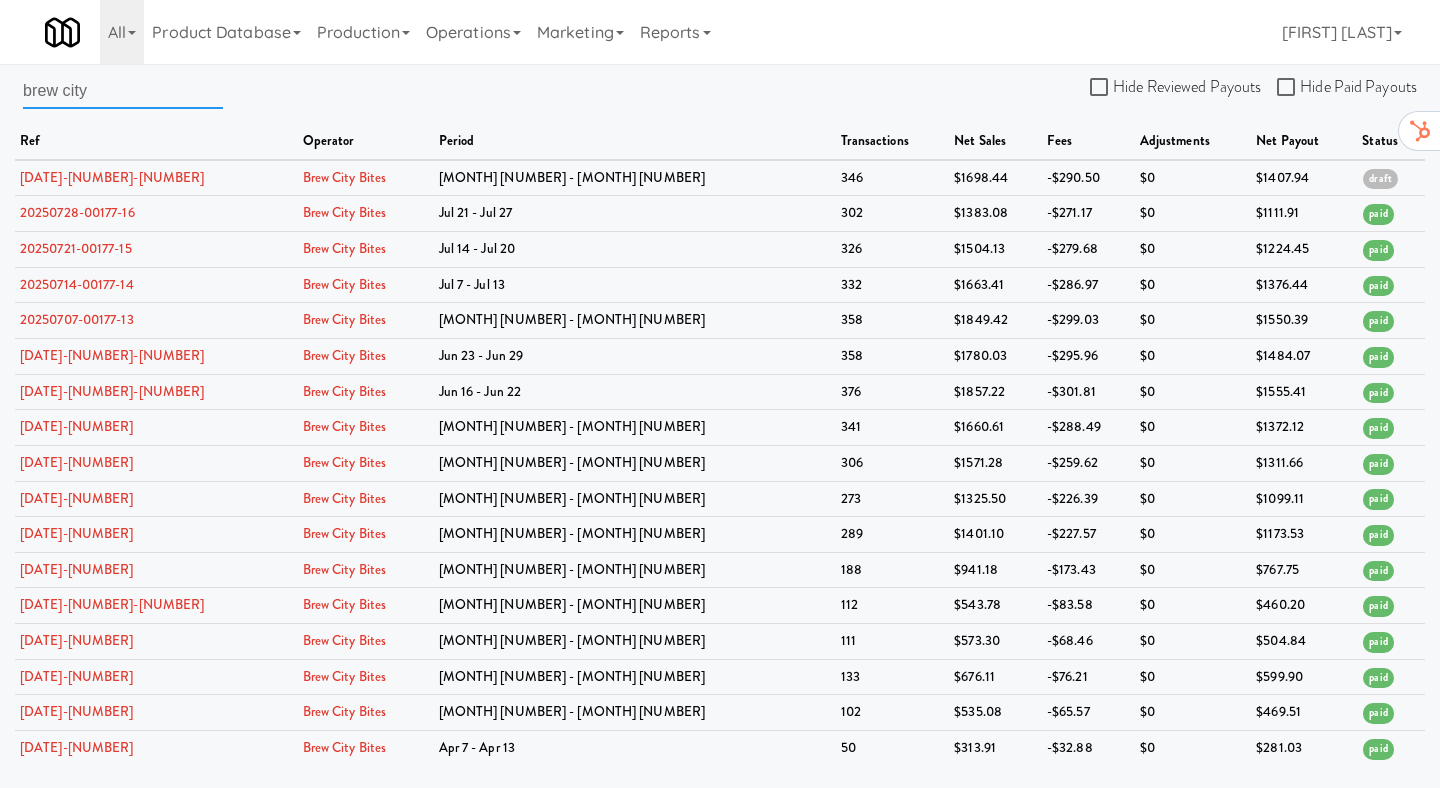 click on "brew city" at bounding box center (123, 90) 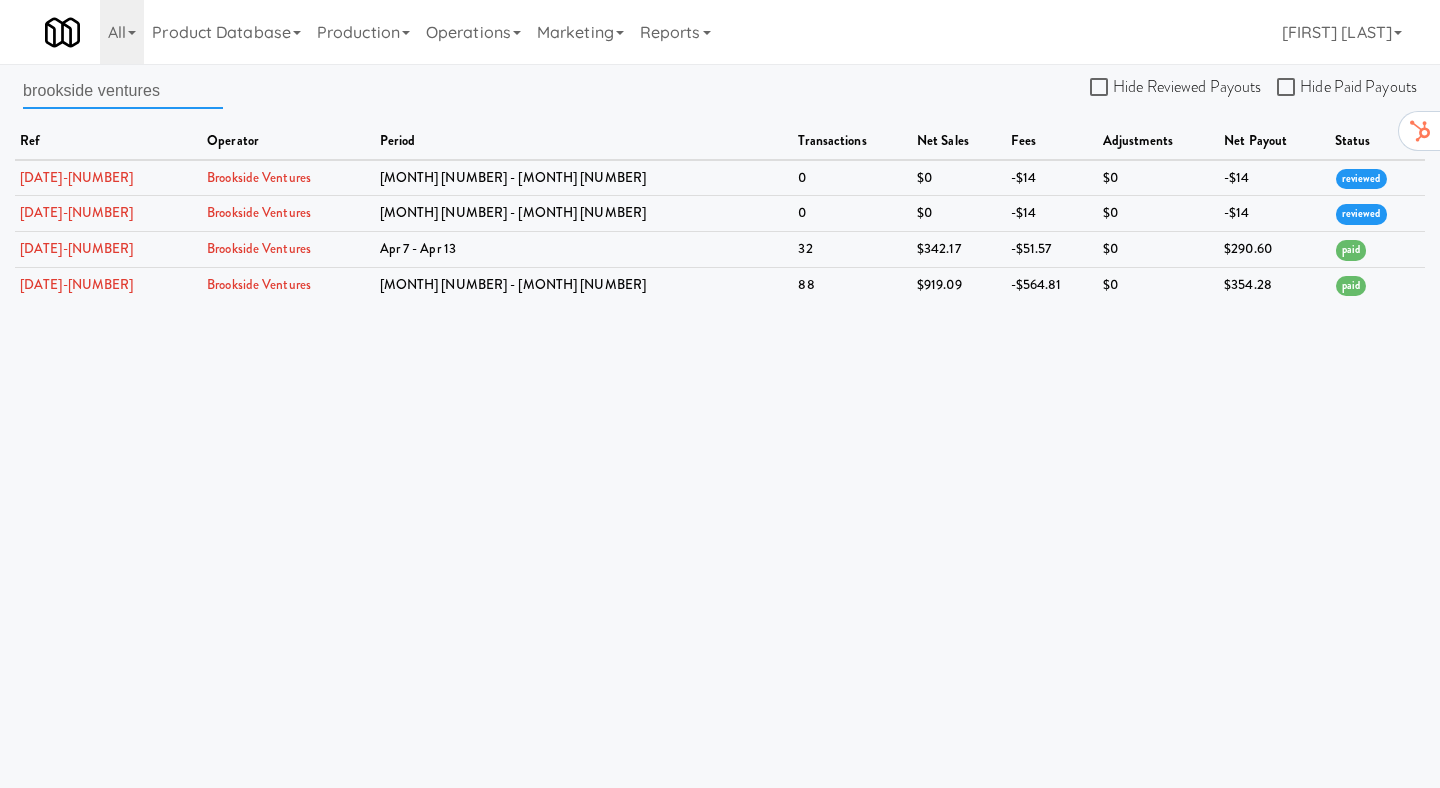 paste on "cincy micro markets llc" 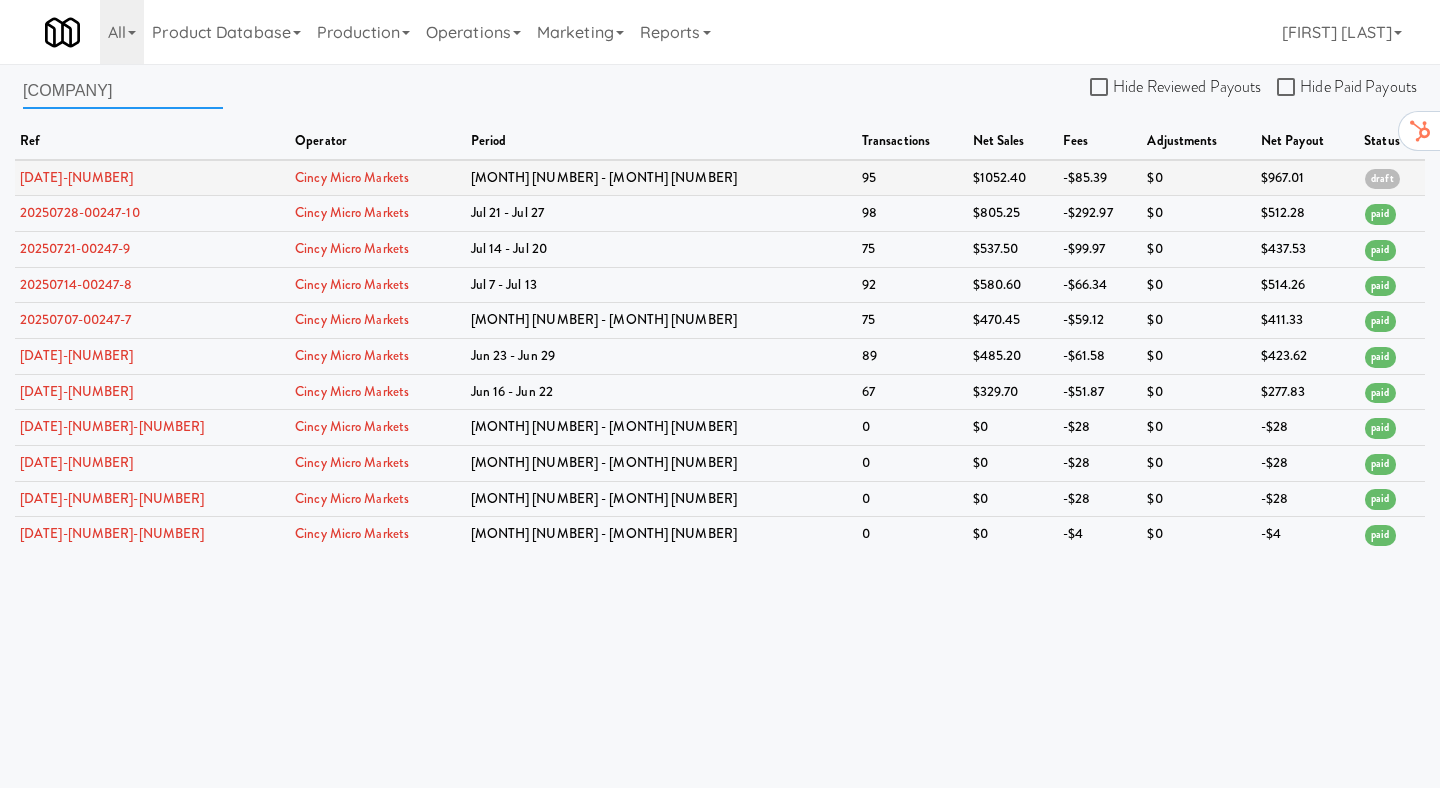 type on "cincy micro markets" 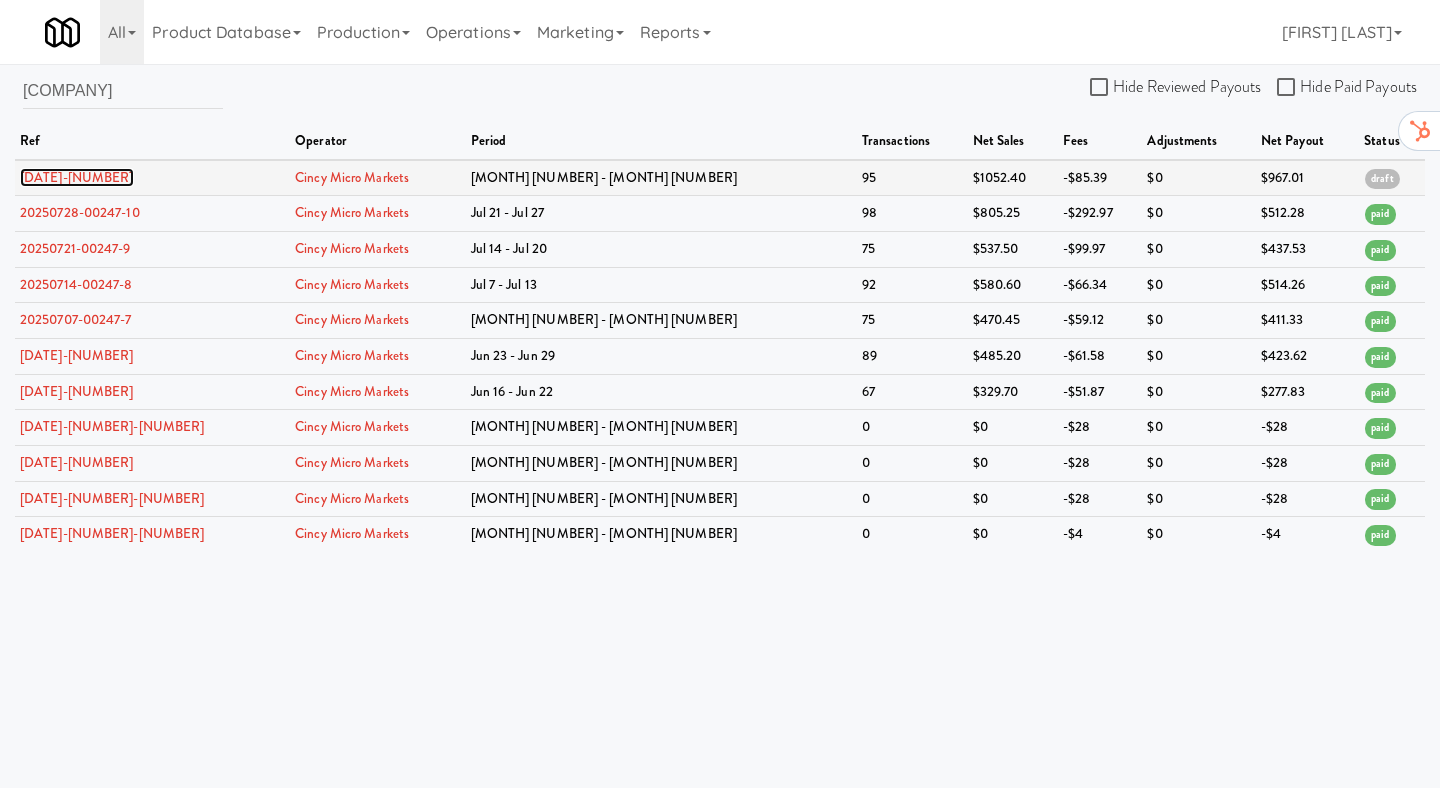 click on "[YEAR][MONTH][DAY]-[NUMBER]-[NUMBER]" at bounding box center (77, 177) 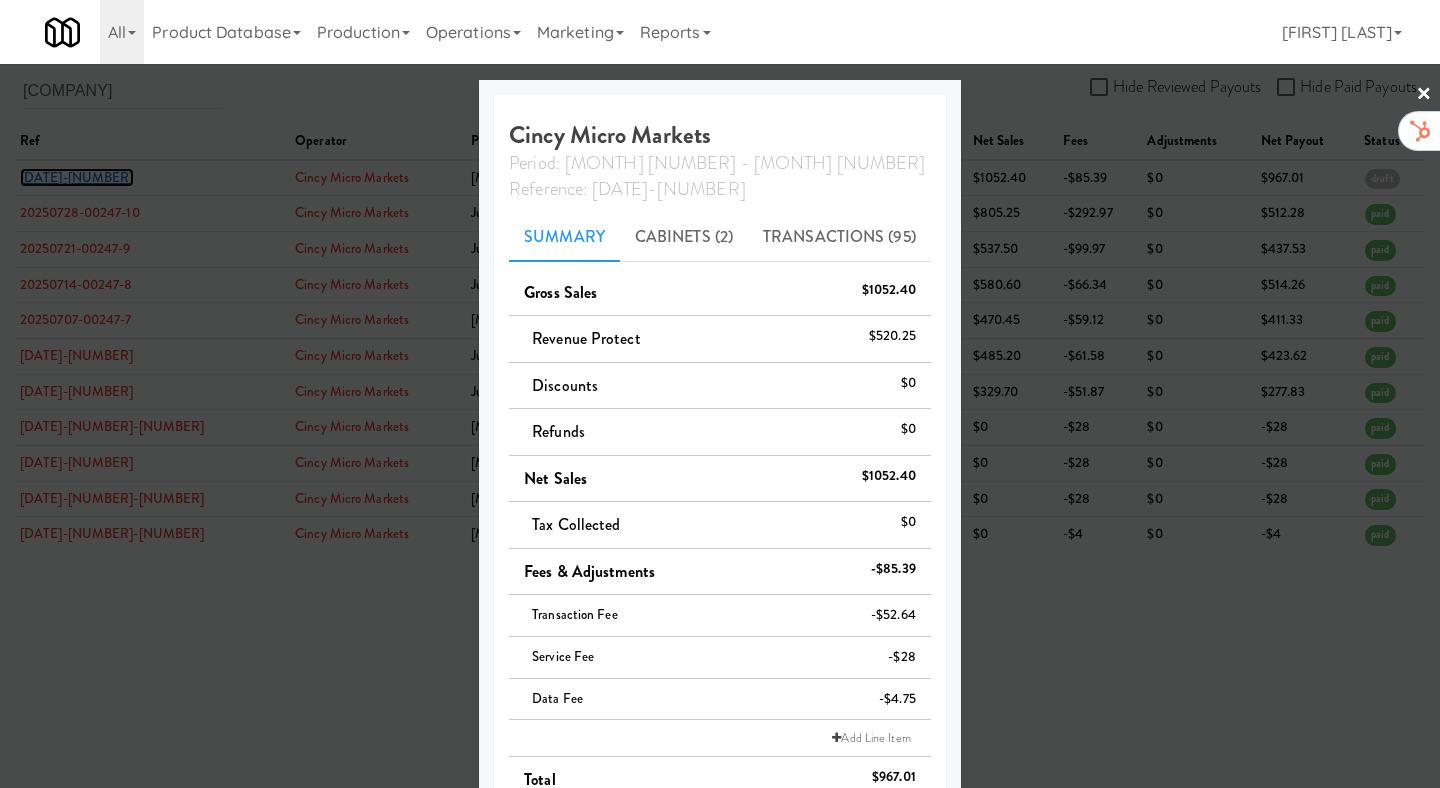 scroll, scrollTop: 200, scrollLeft: 0, axis: vertical 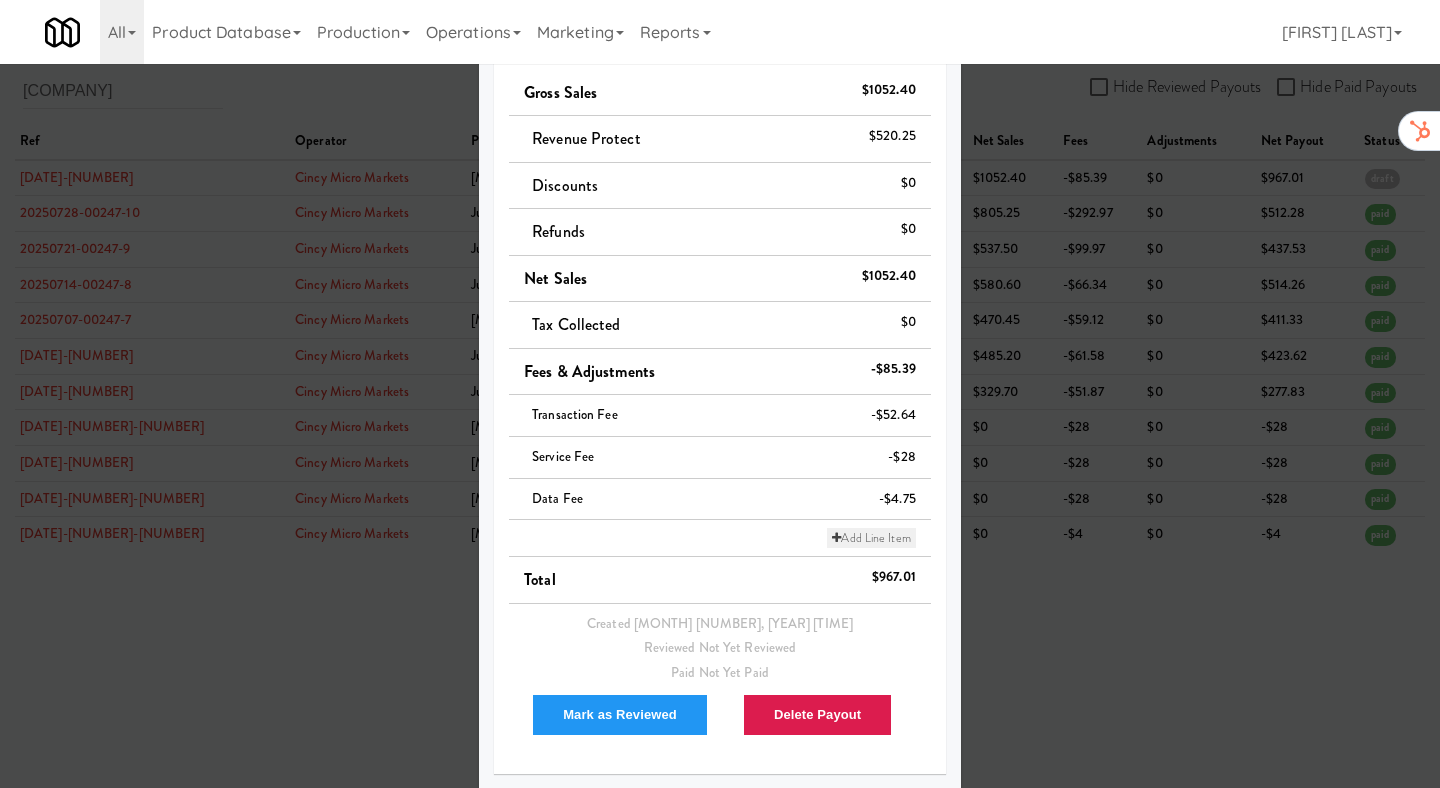 click on "Add Line Item" at bounding box center [871, 538] 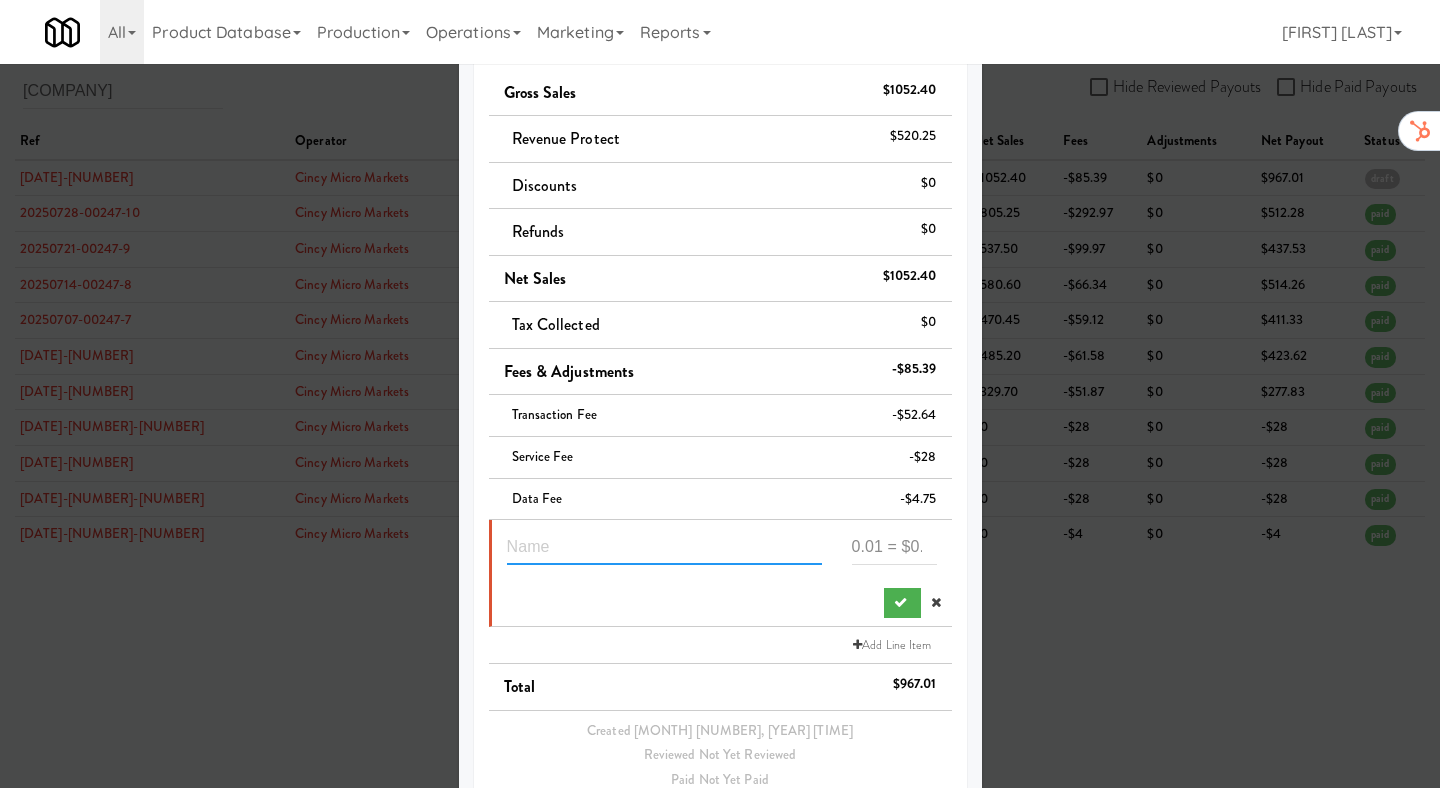 click at bounding box center [664, 546] 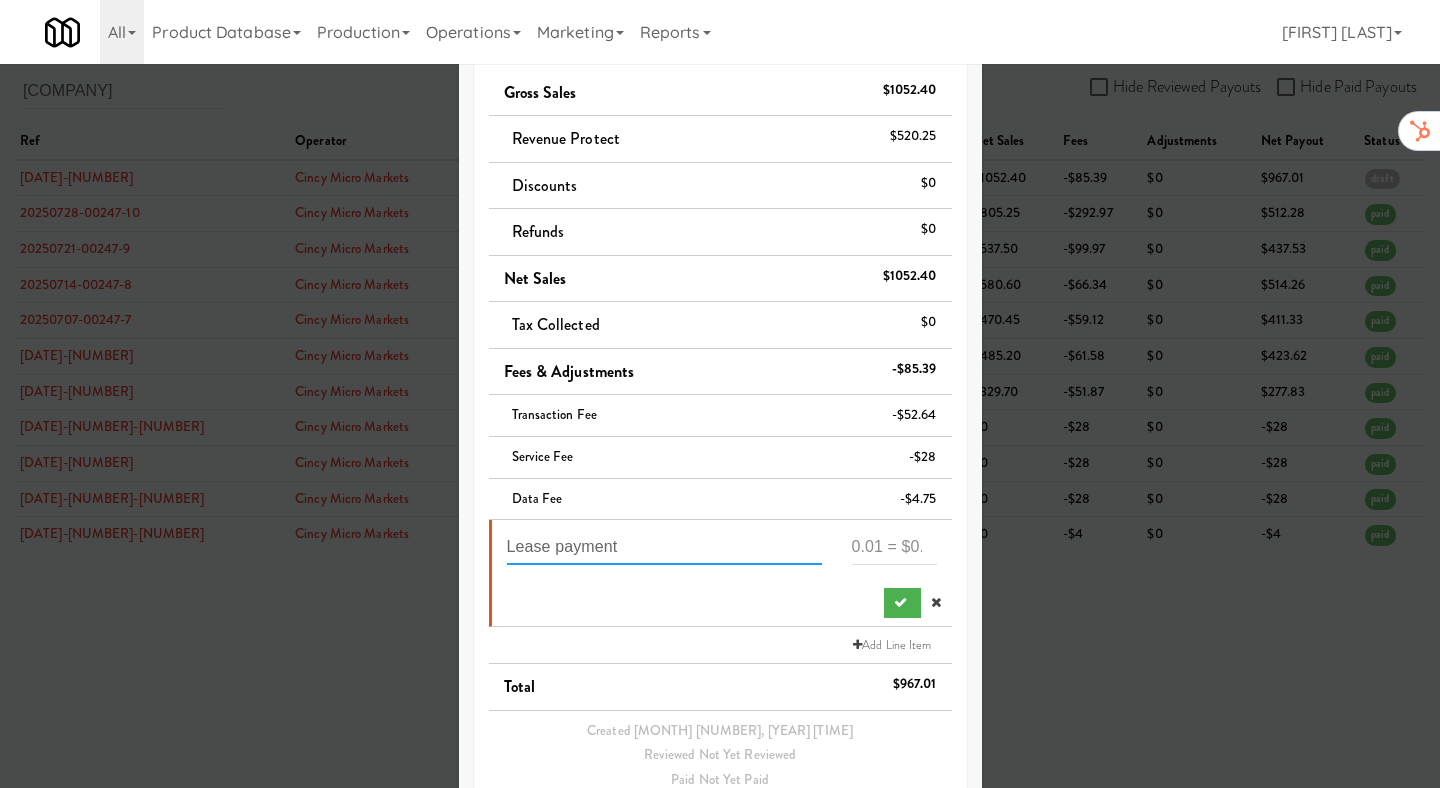 type on "Lease payment" 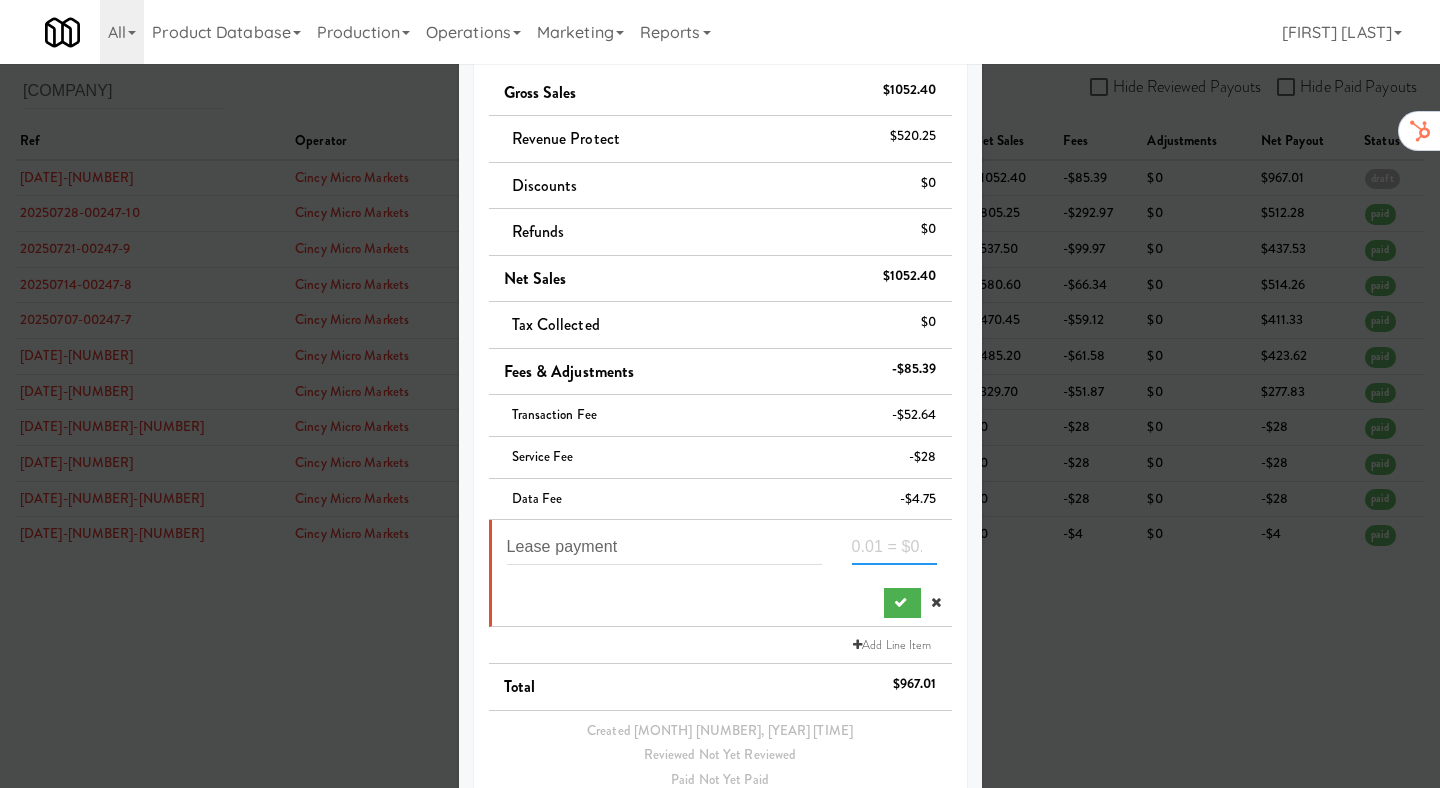 paste on "-398" 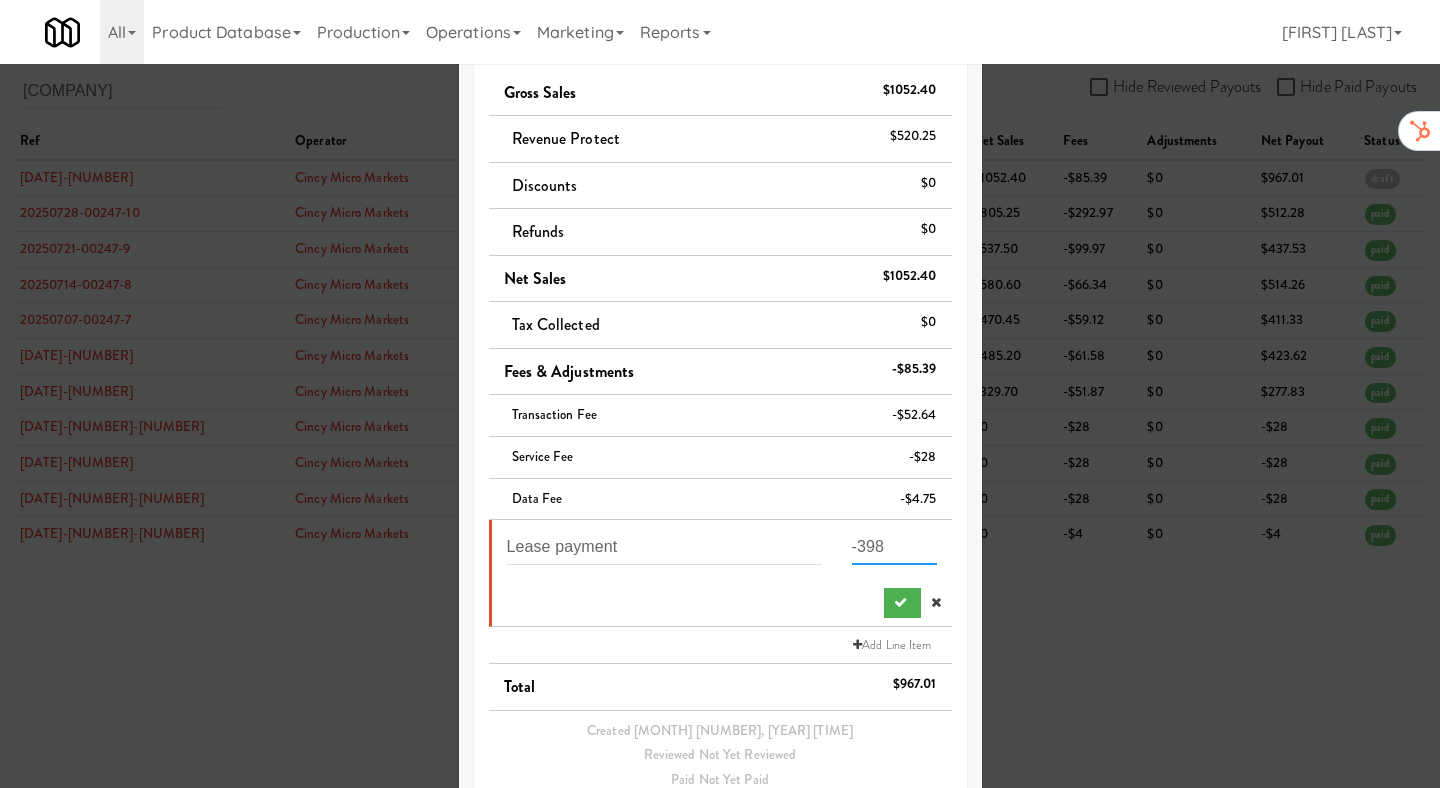 type on "-398" 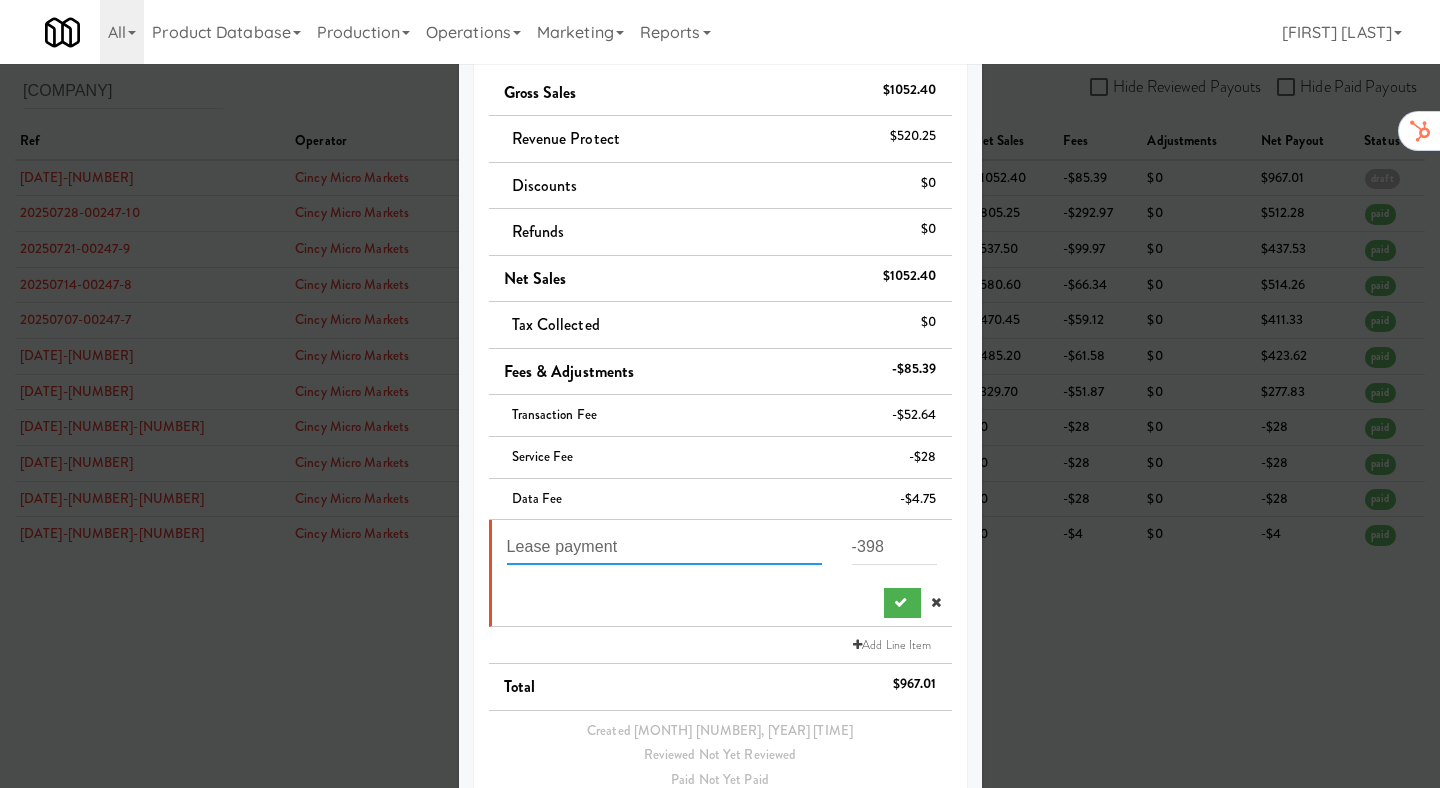 click on "Lease payment" at bounding box center [664, 546] 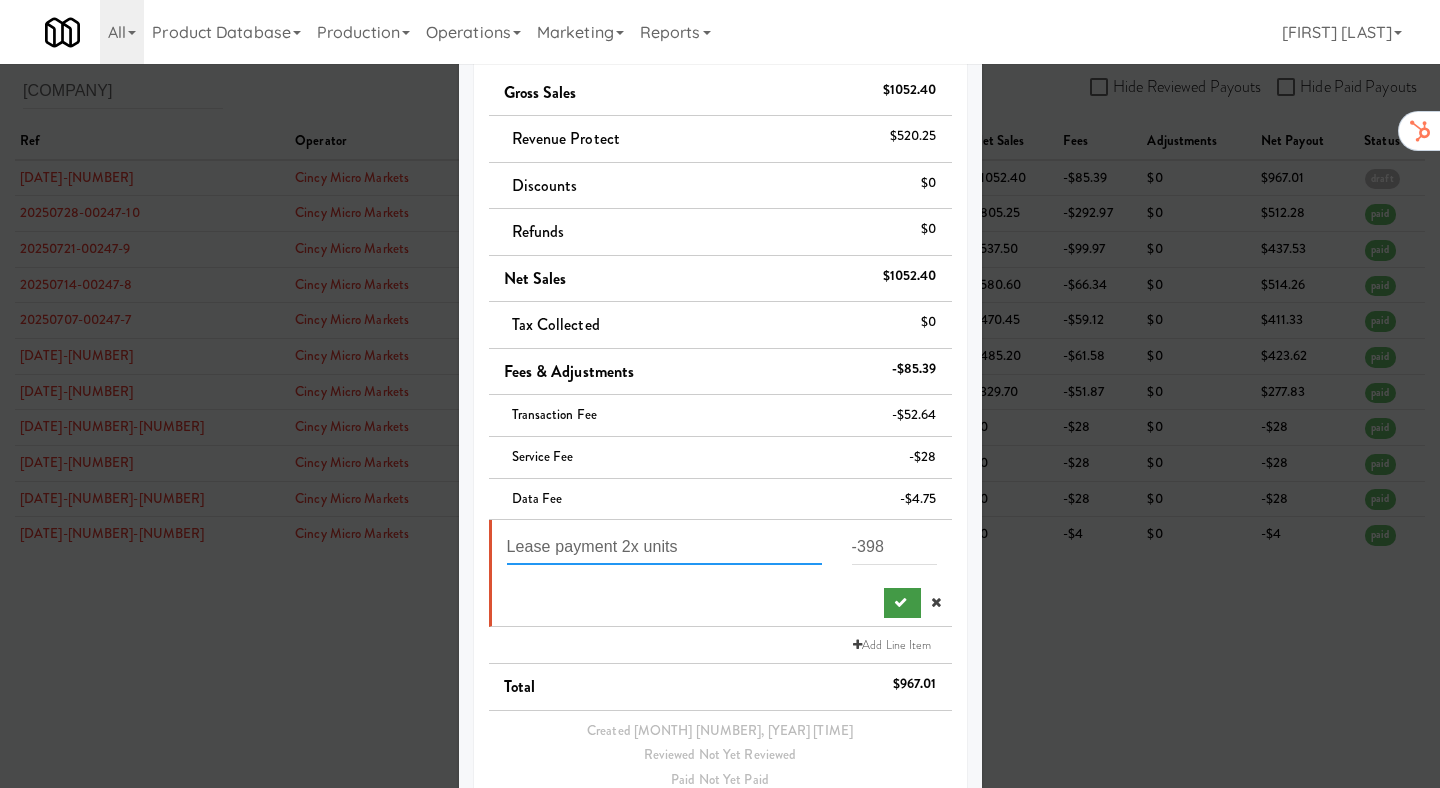 type on "Lease payment 2x units" 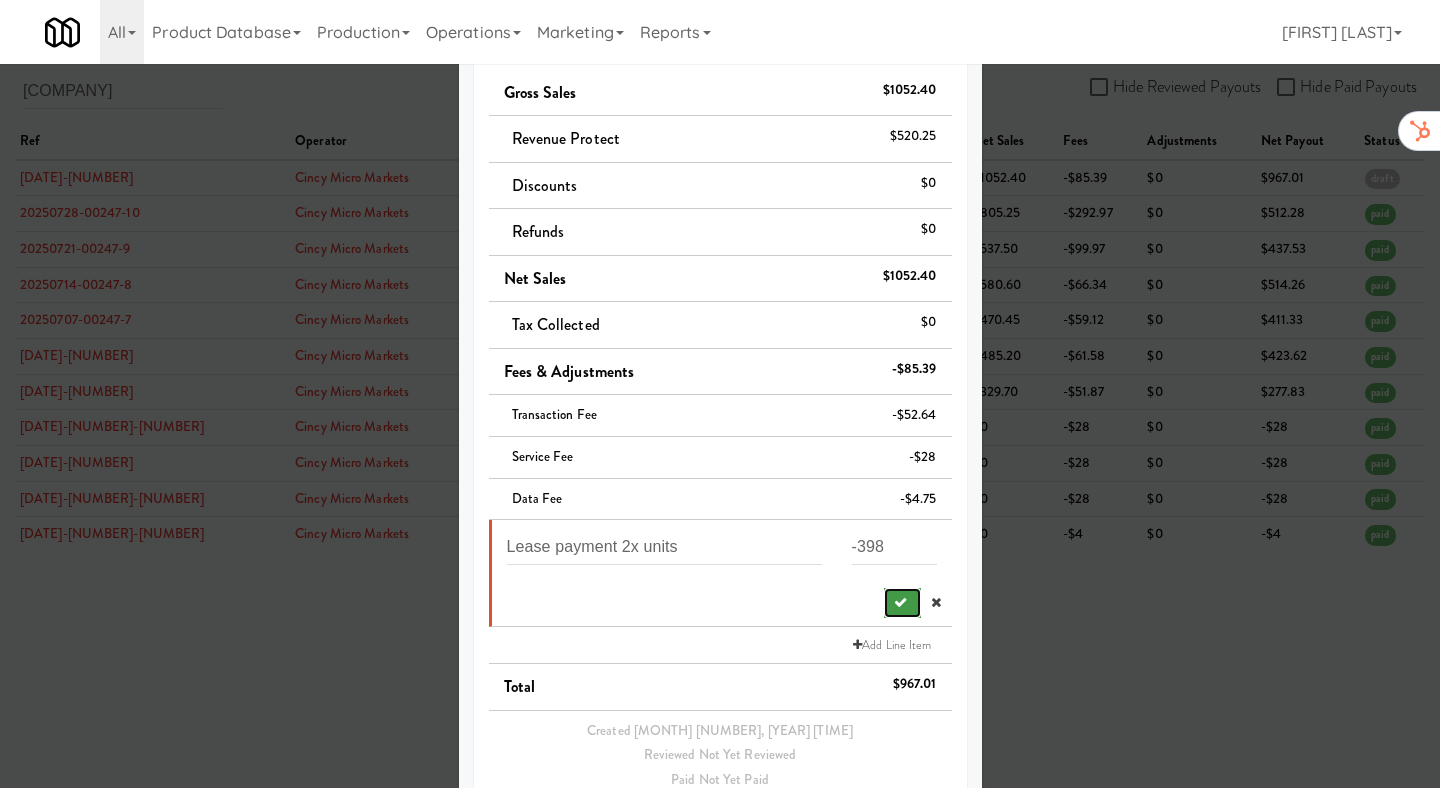 click at bounding box center (900, 602) 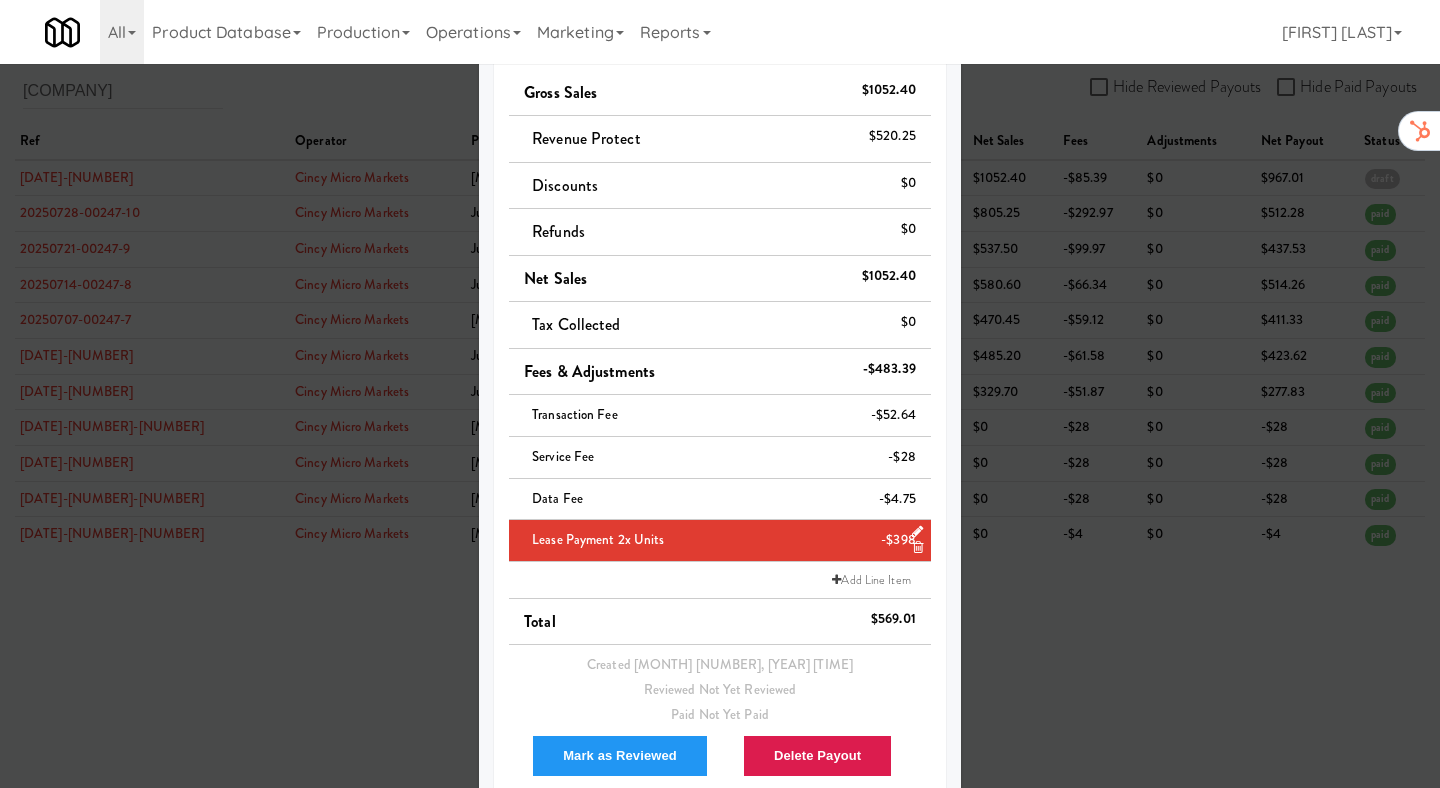 click at bounding box center [720, 394] 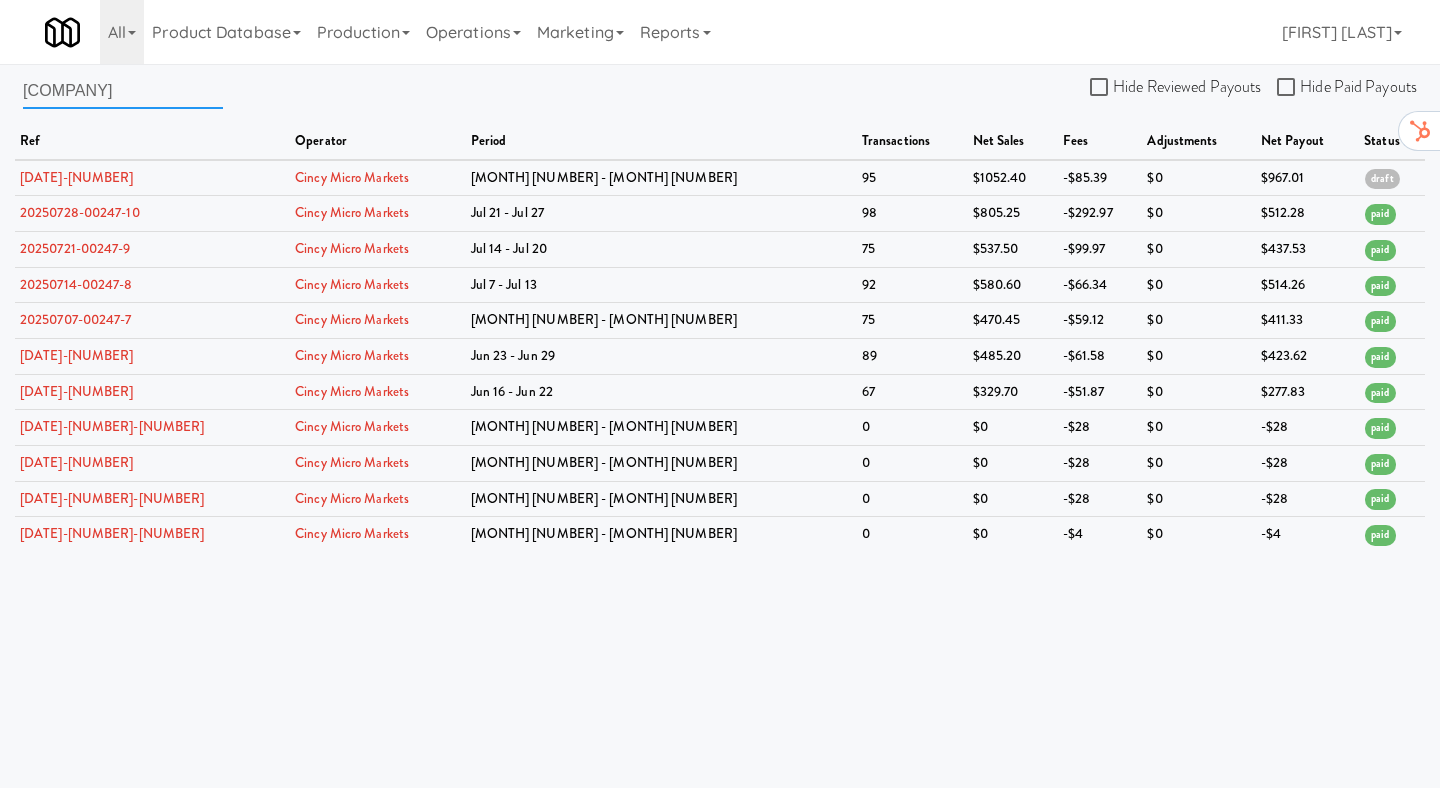 click on "cincy micro markets" at bounding box center (123, 90) 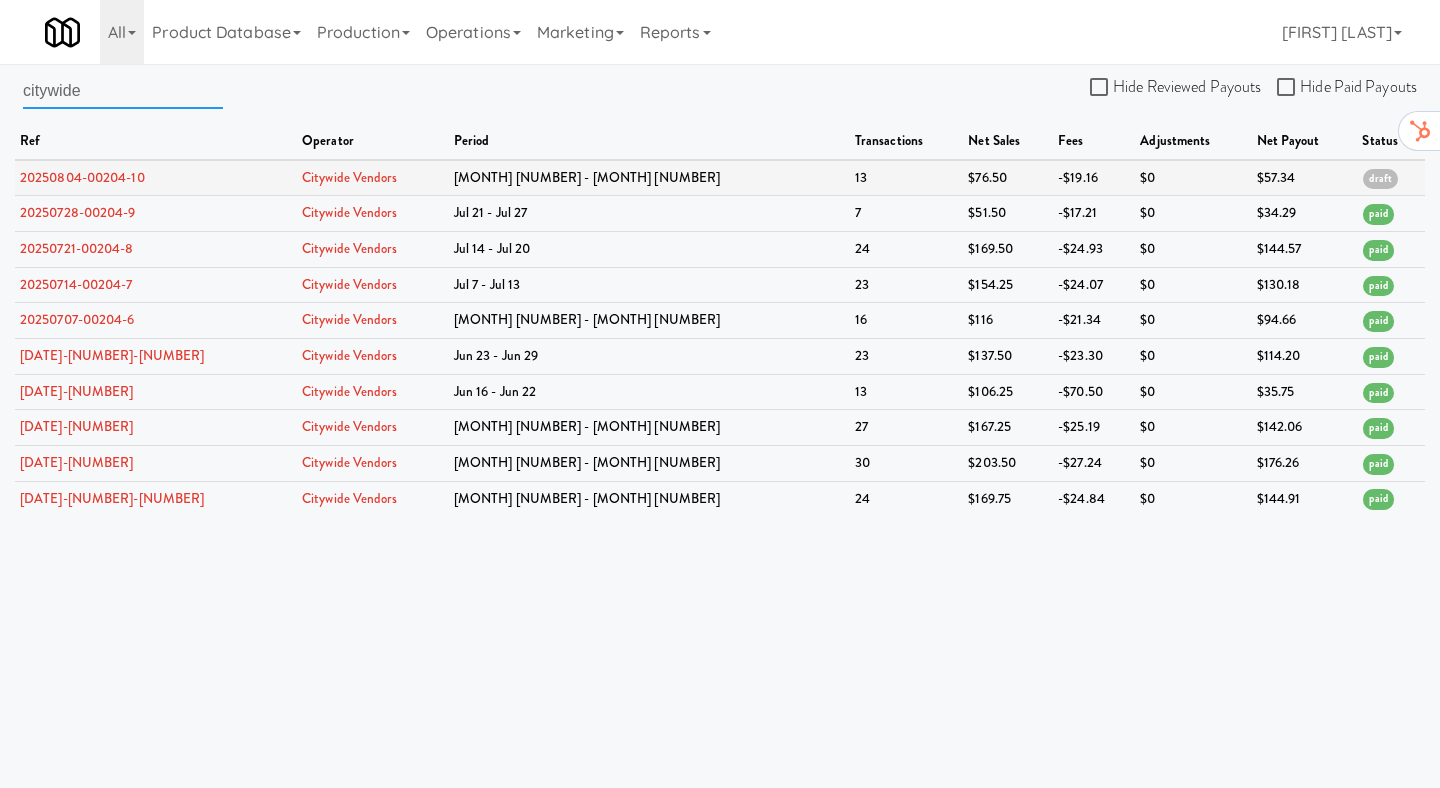 type on "citywide" 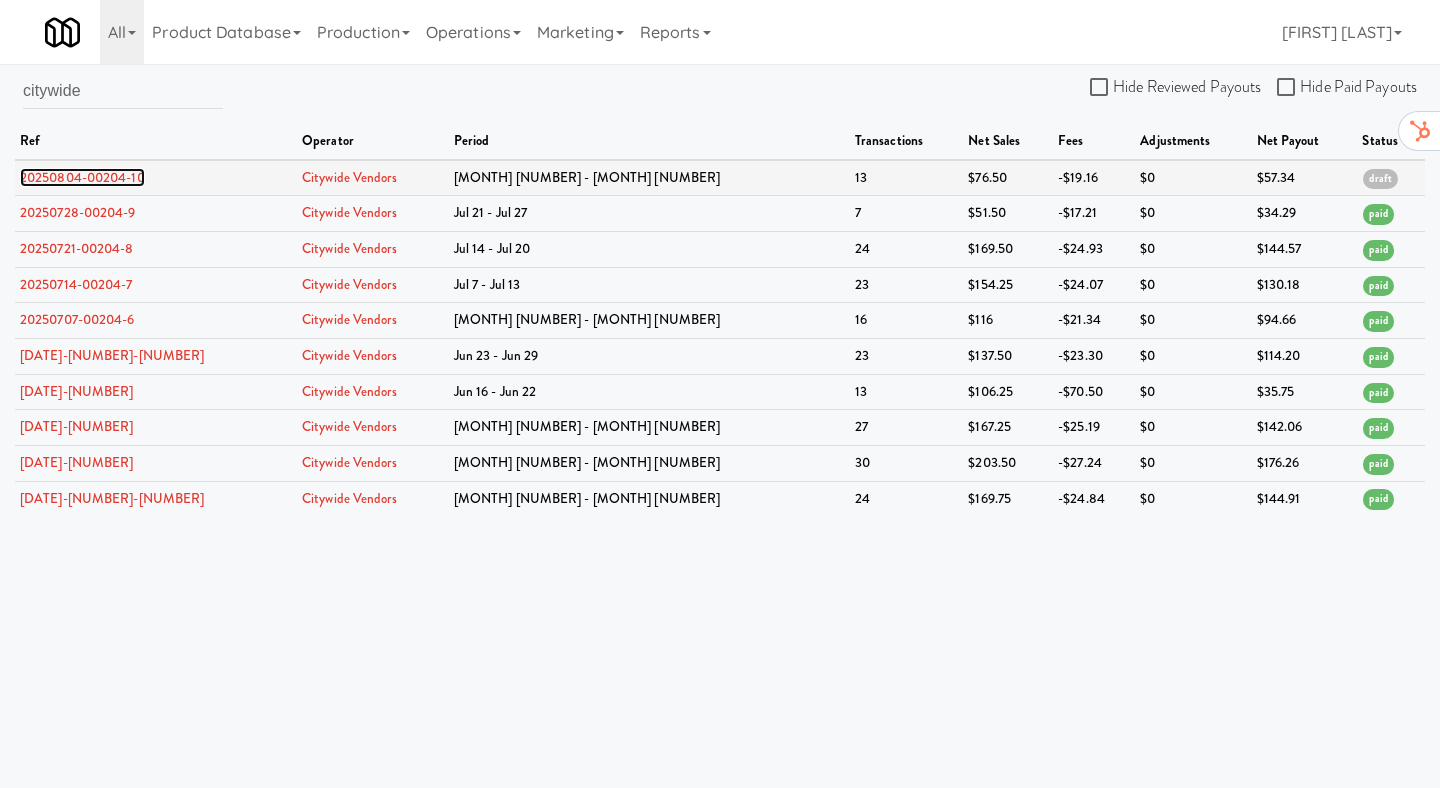 click on "20250804-00204-10" at bounding box center [82, 177] 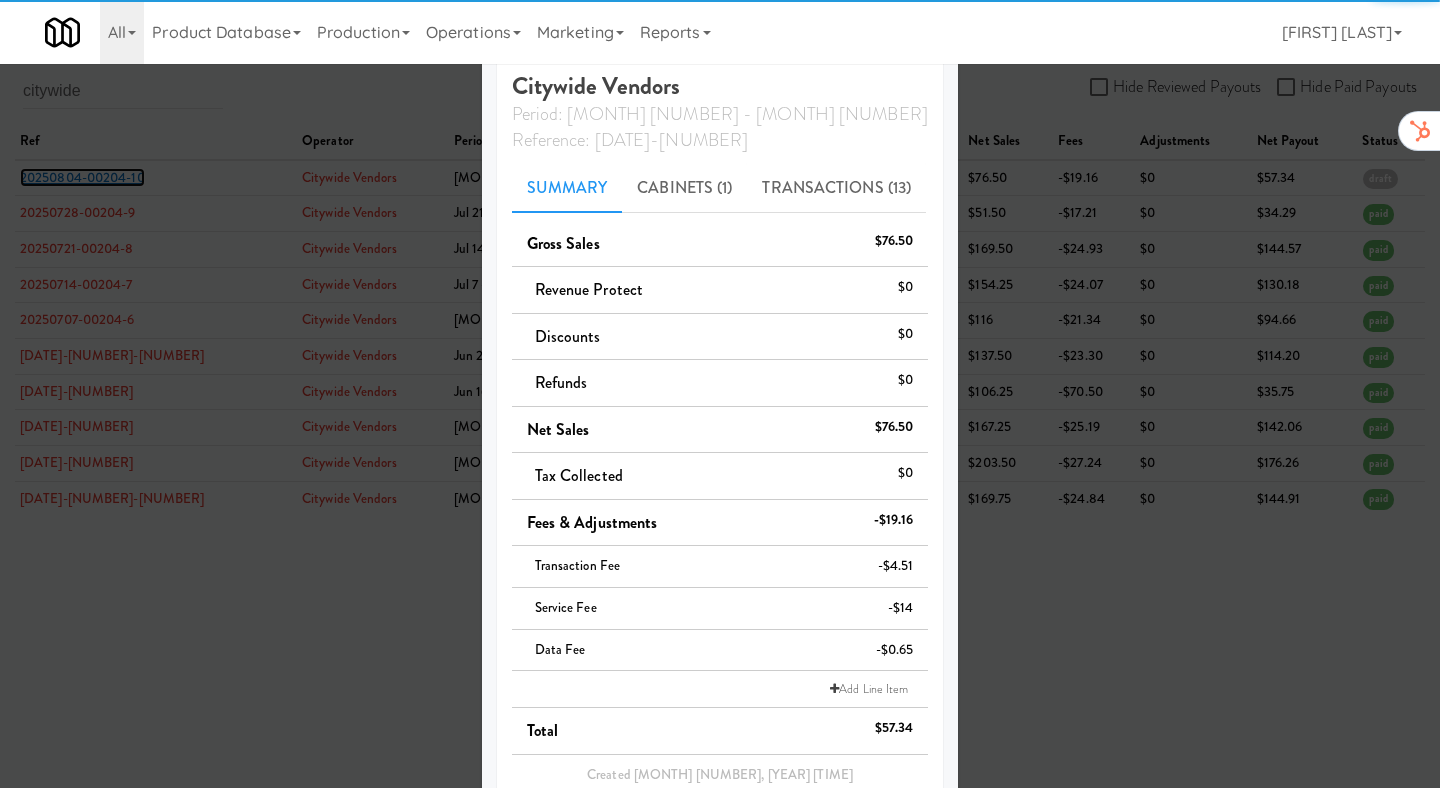 scroll, scrollTop: 200, scrollLeft: 0, axis: vertical 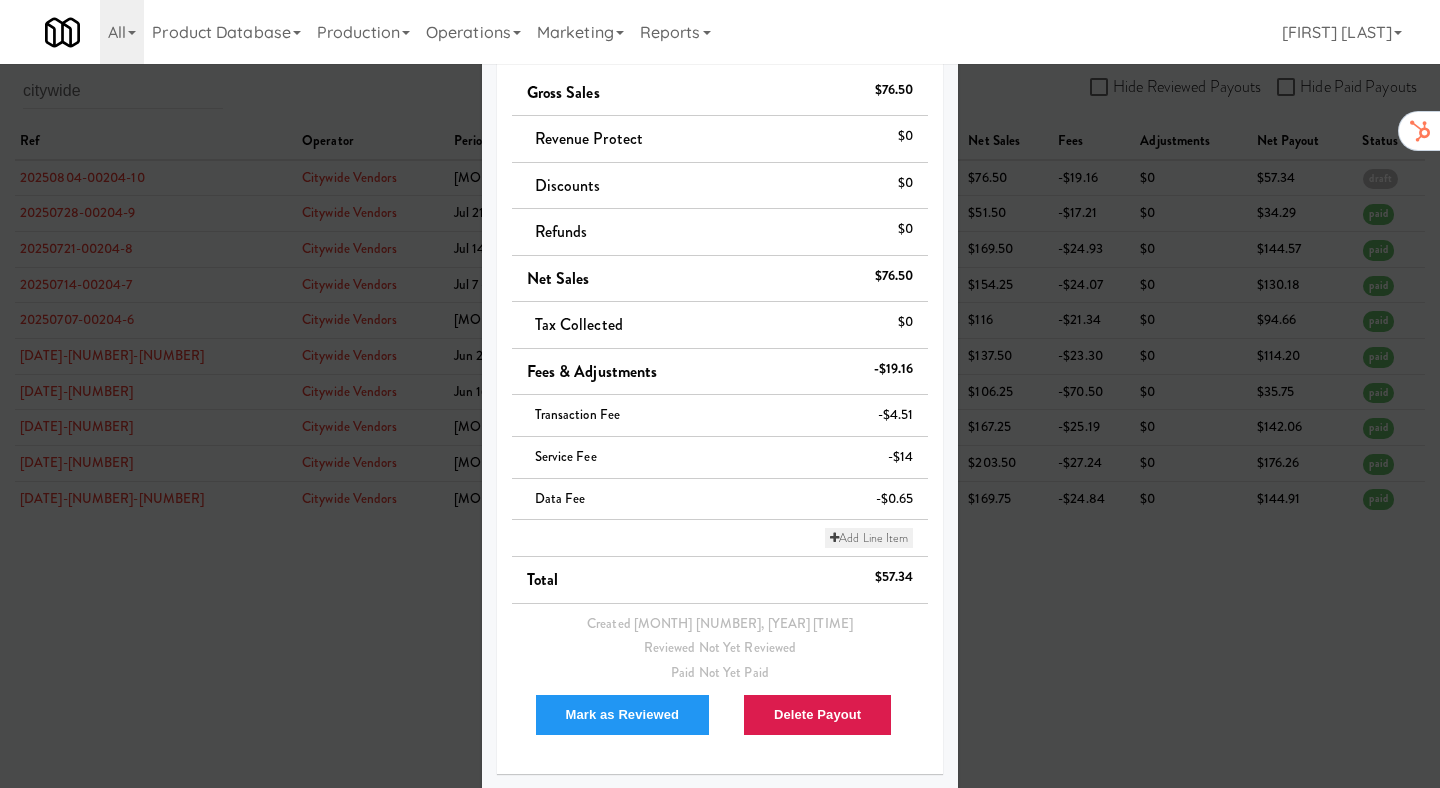 click on "Add Line Item" at bounding box center (869, 538) 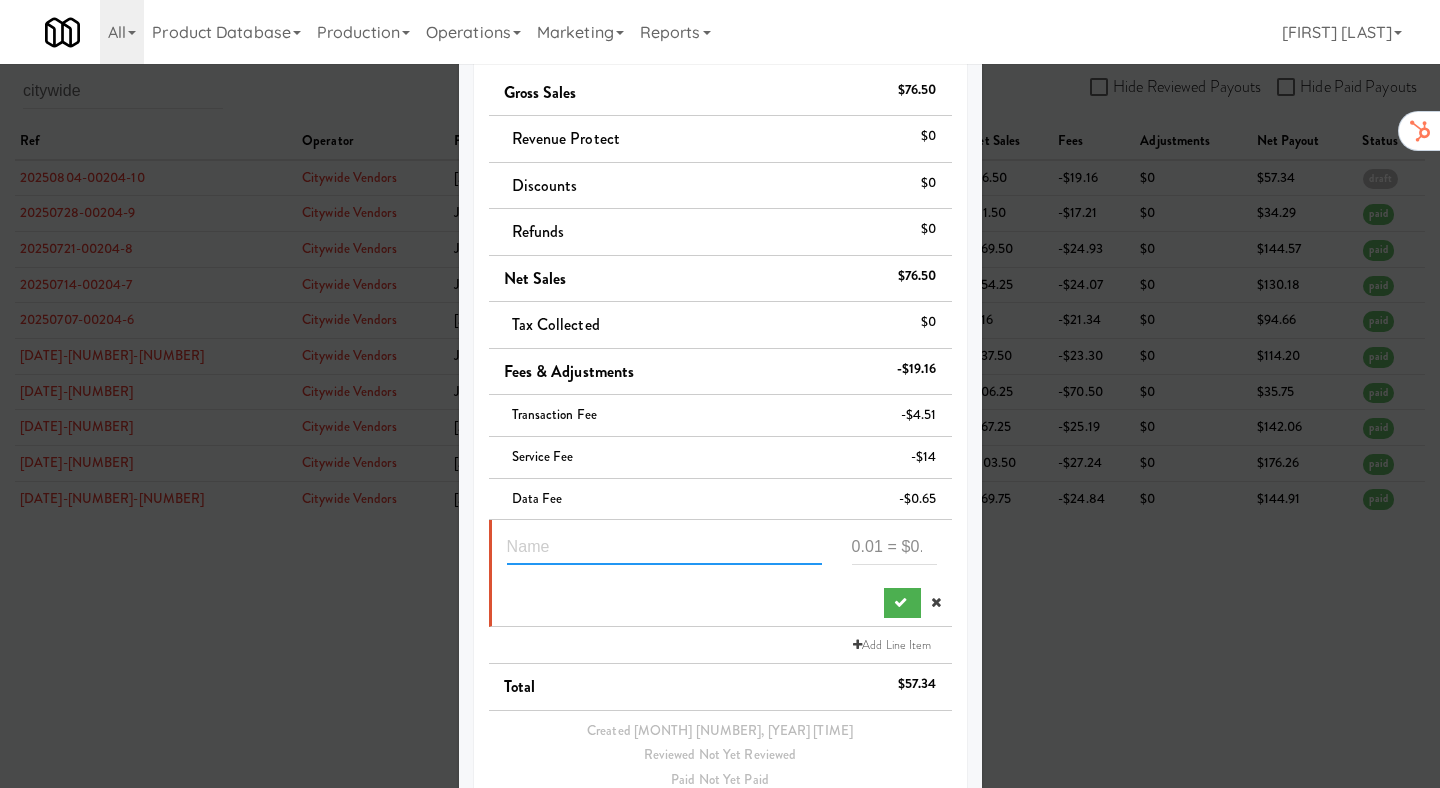click at bounding box center [664, 546] 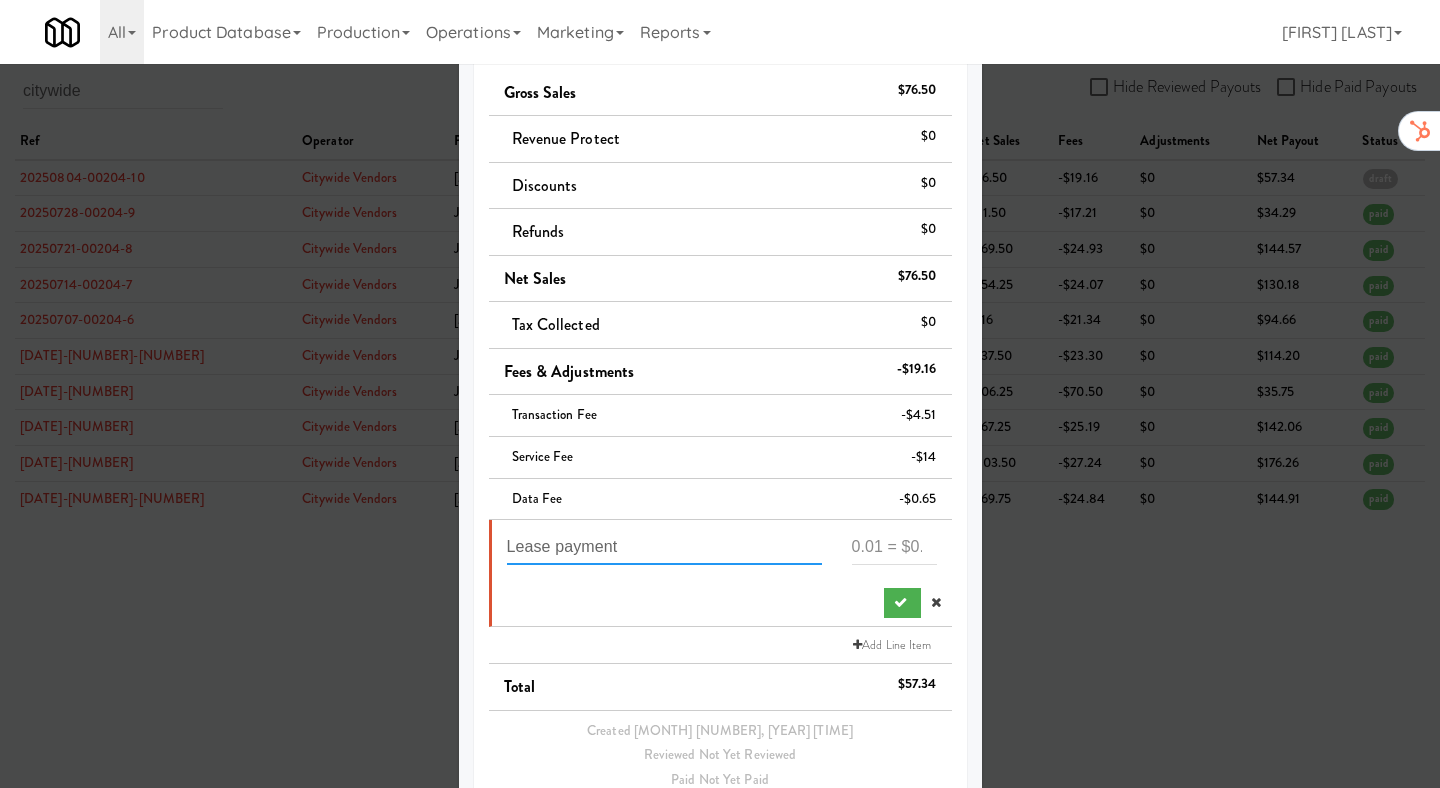 paste on "-$199" 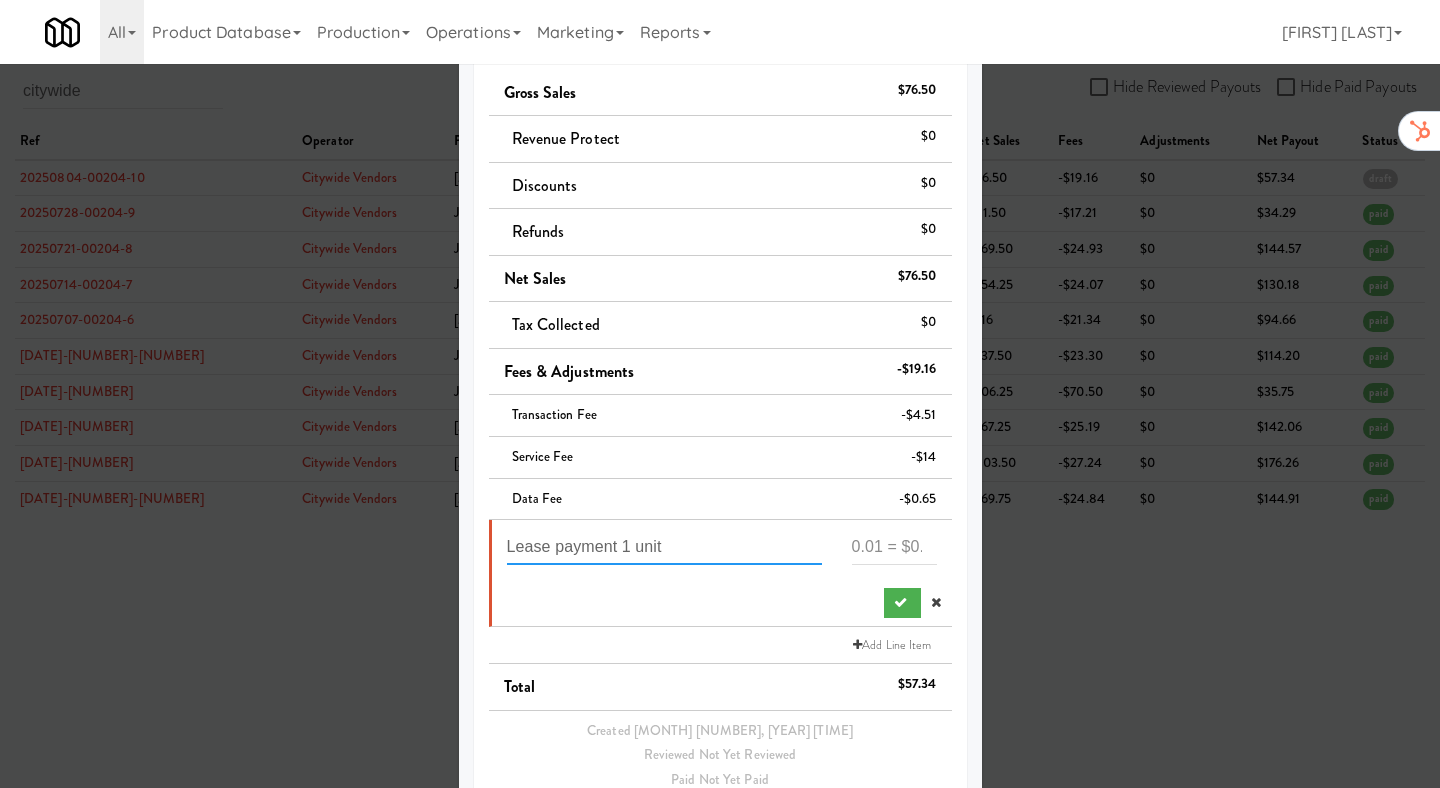 type on "Lease payment 1 unit" 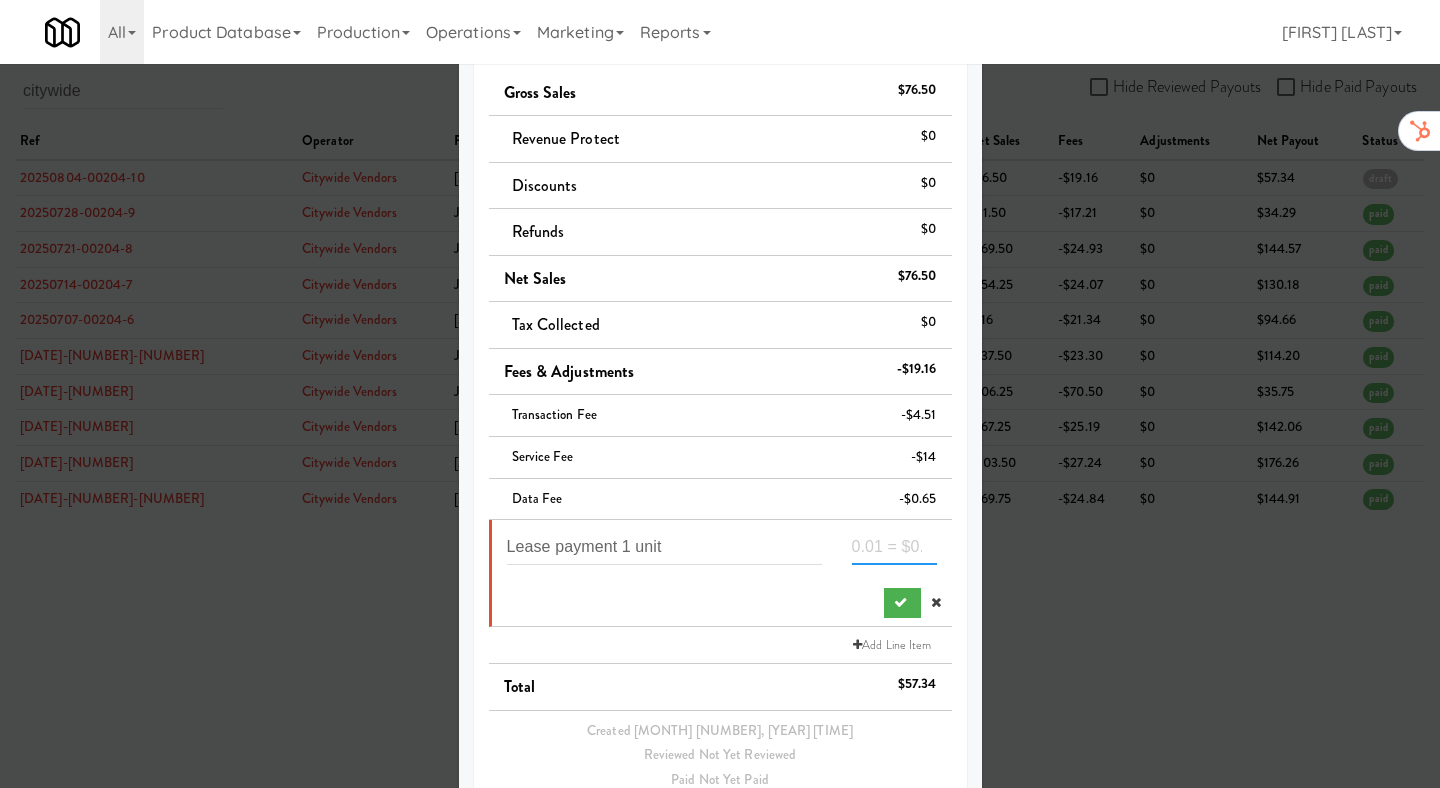 paste on "-199" 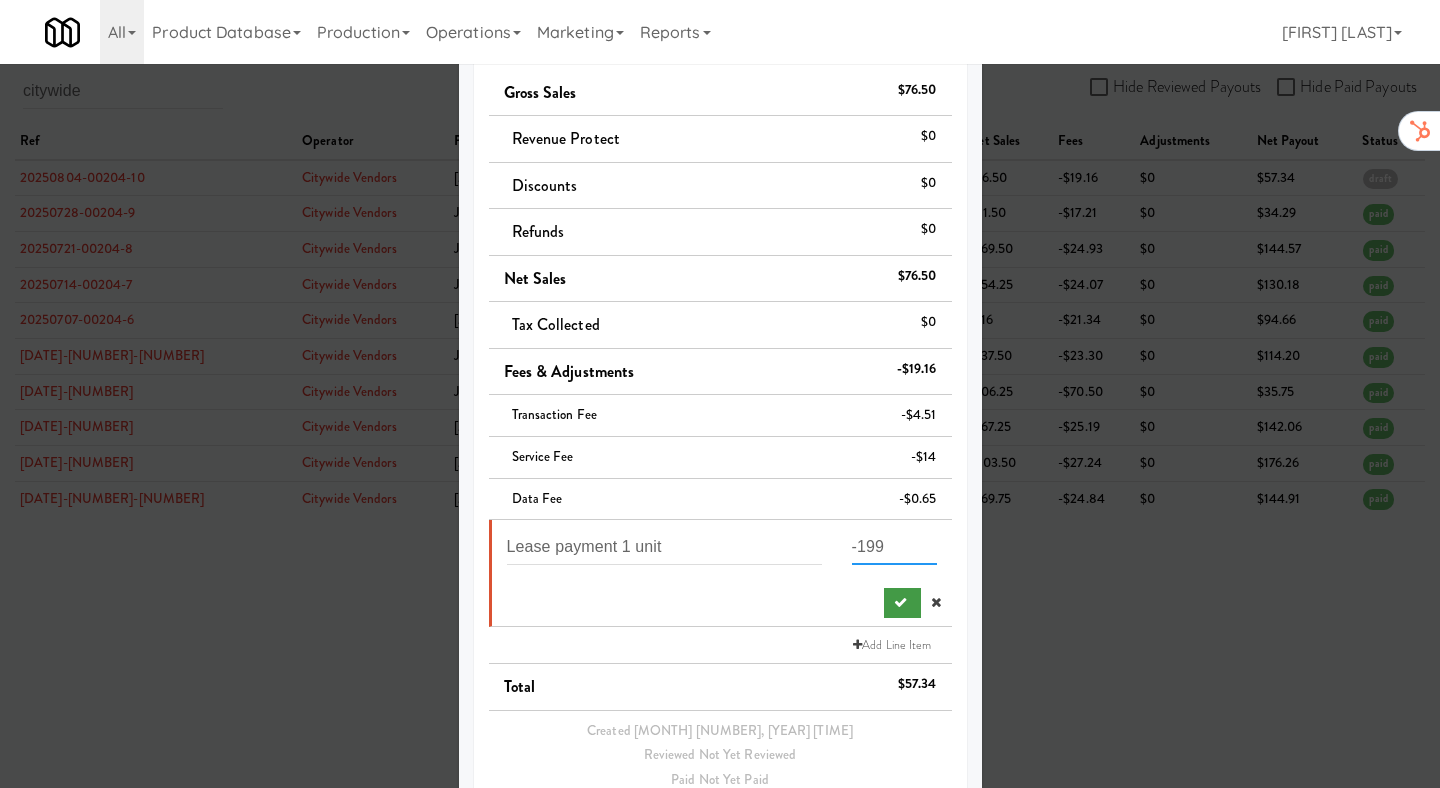 type on "-199" 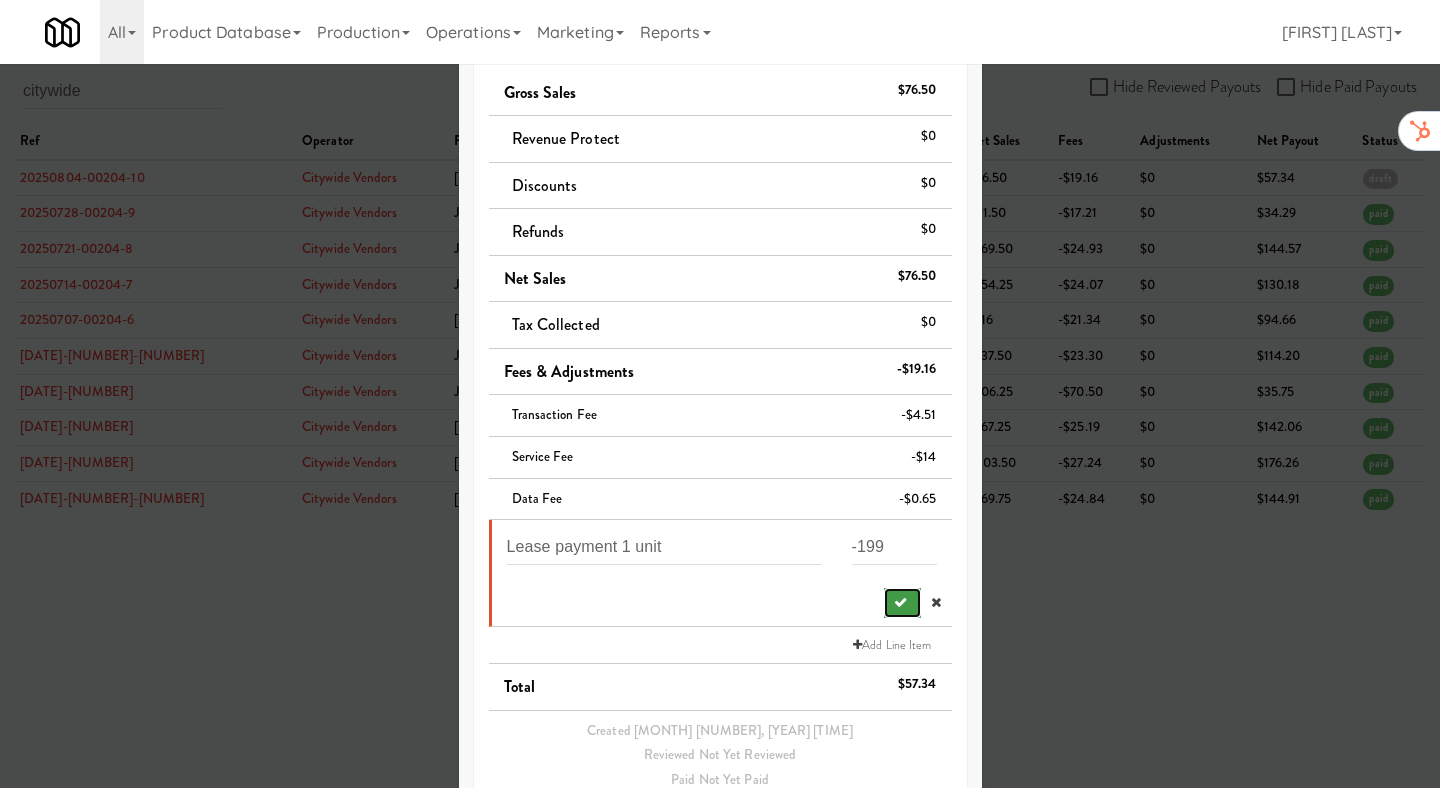 click at bounding box center (900, 602) 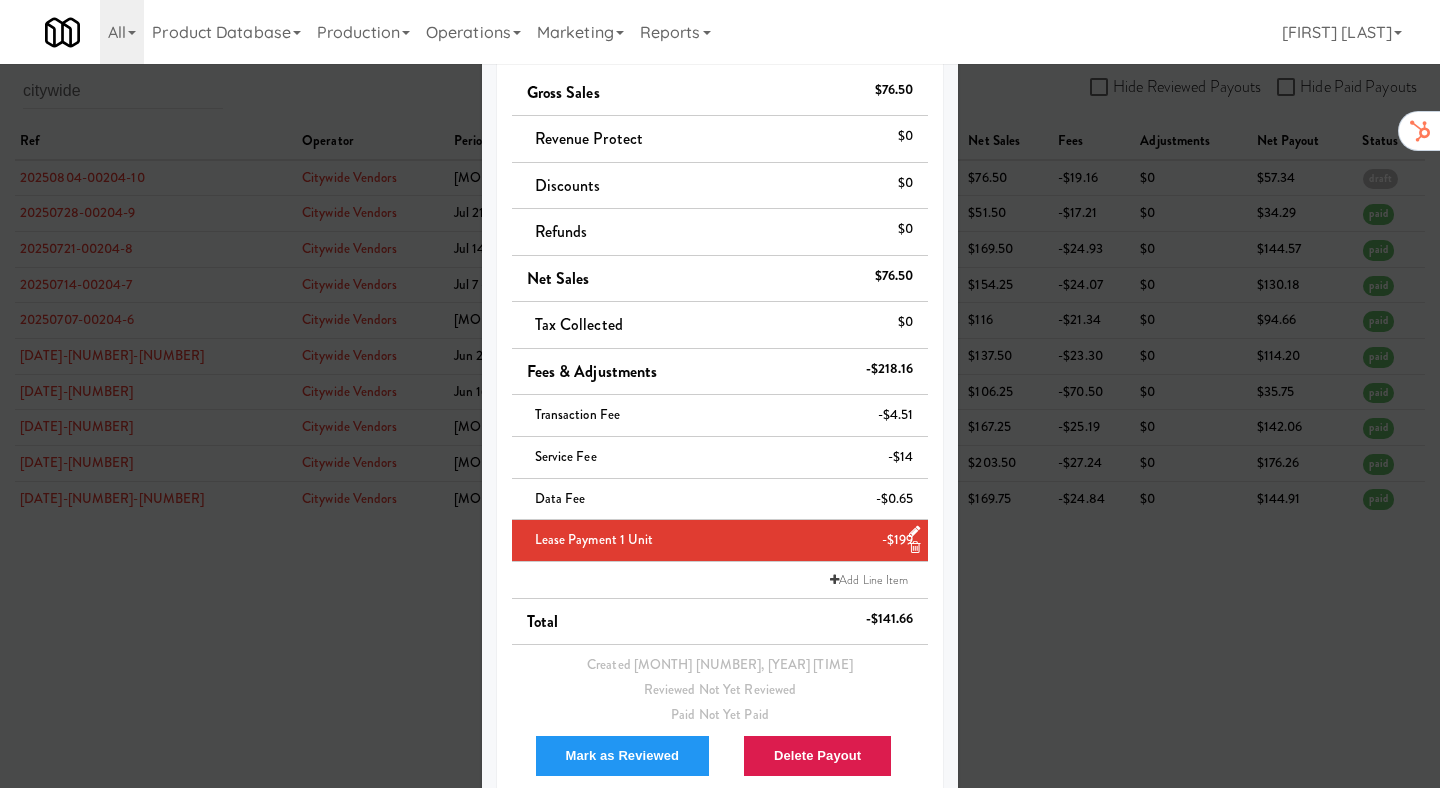 click at bounding box center [720, 394] 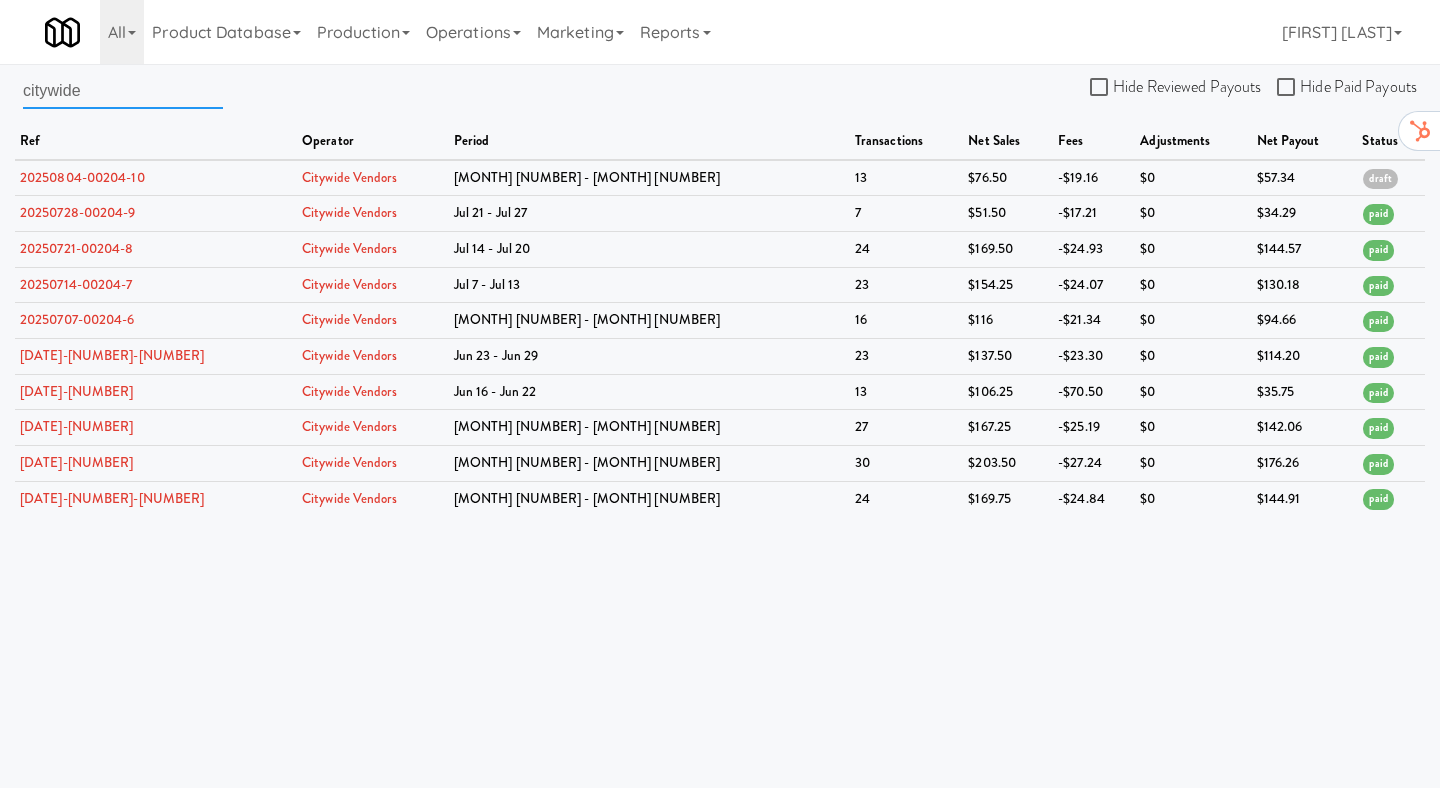 click on "citywide" at bounding box center [123, 90] 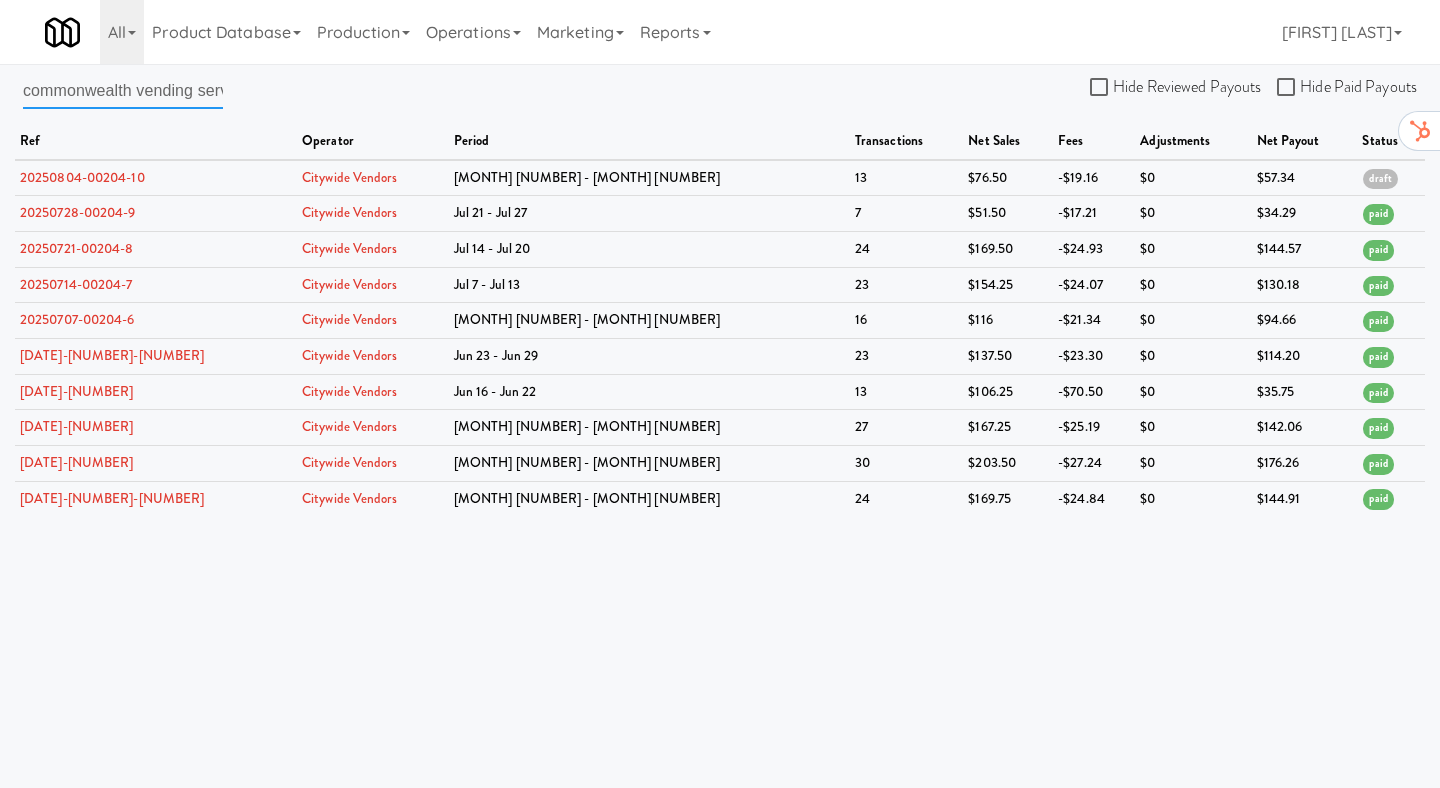 scroll, scrollTop: 0, scrollLeft: 66, axis: horizontal 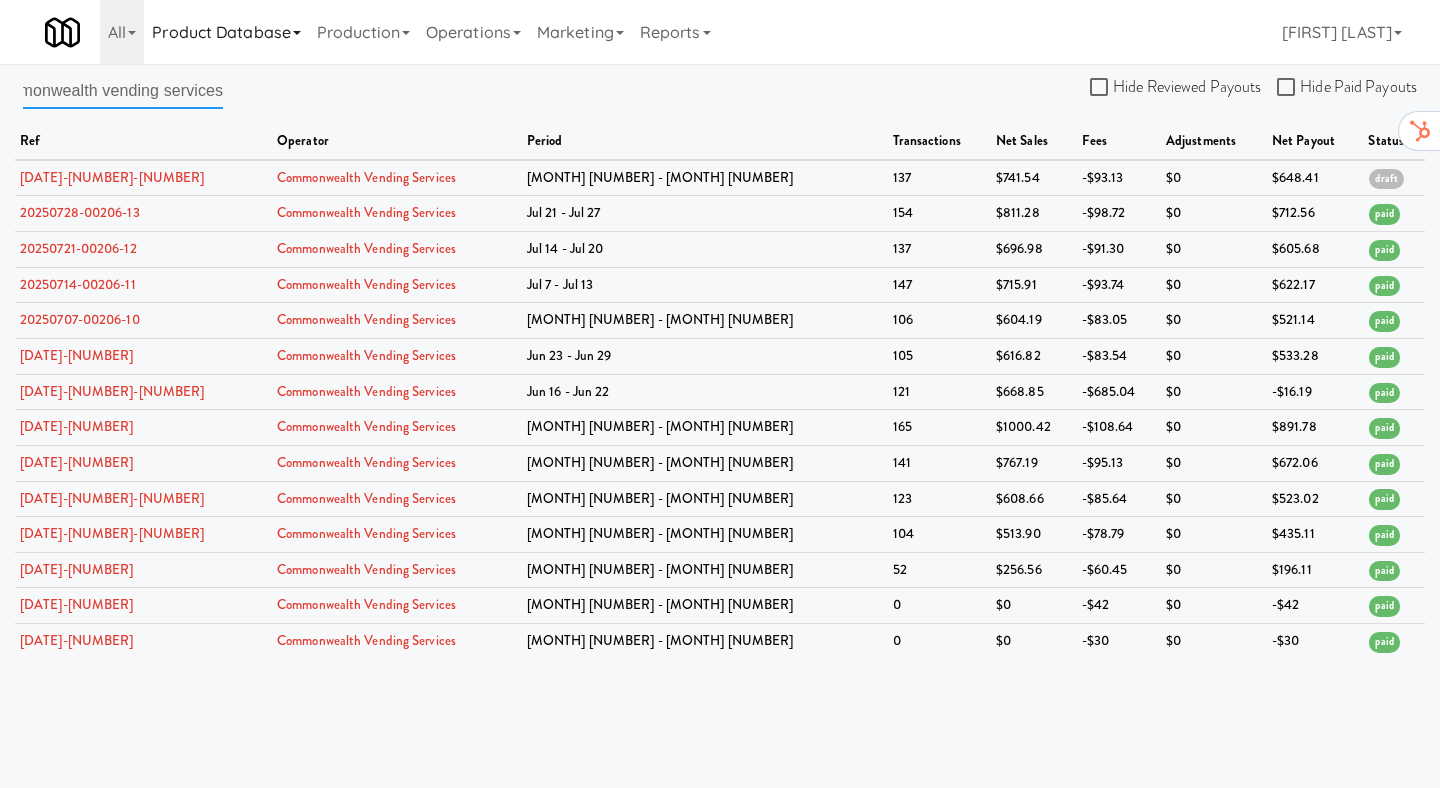 type on "commonwealth vending services" 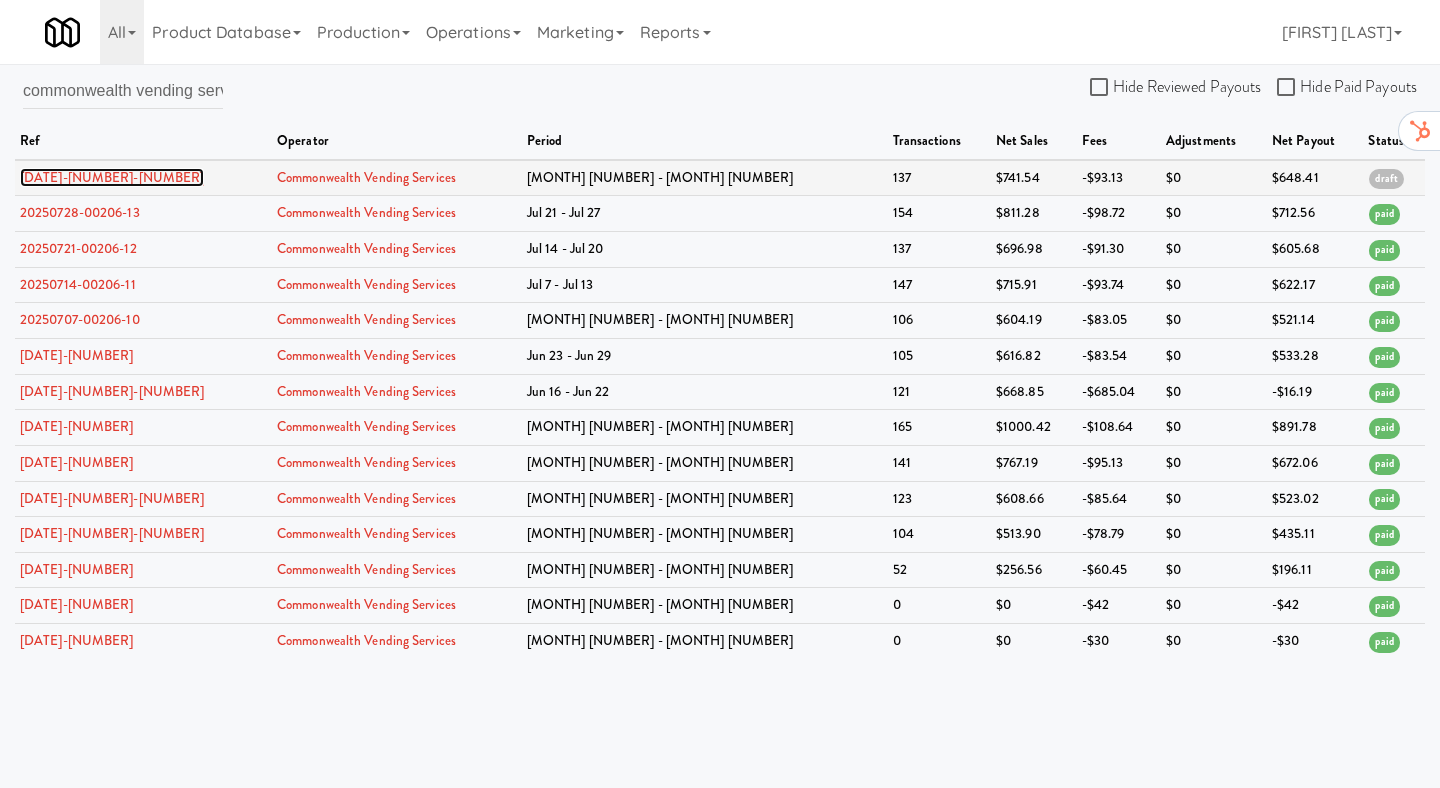 click on "[DATE]-[SSN]" at bounding box center (112, 177) 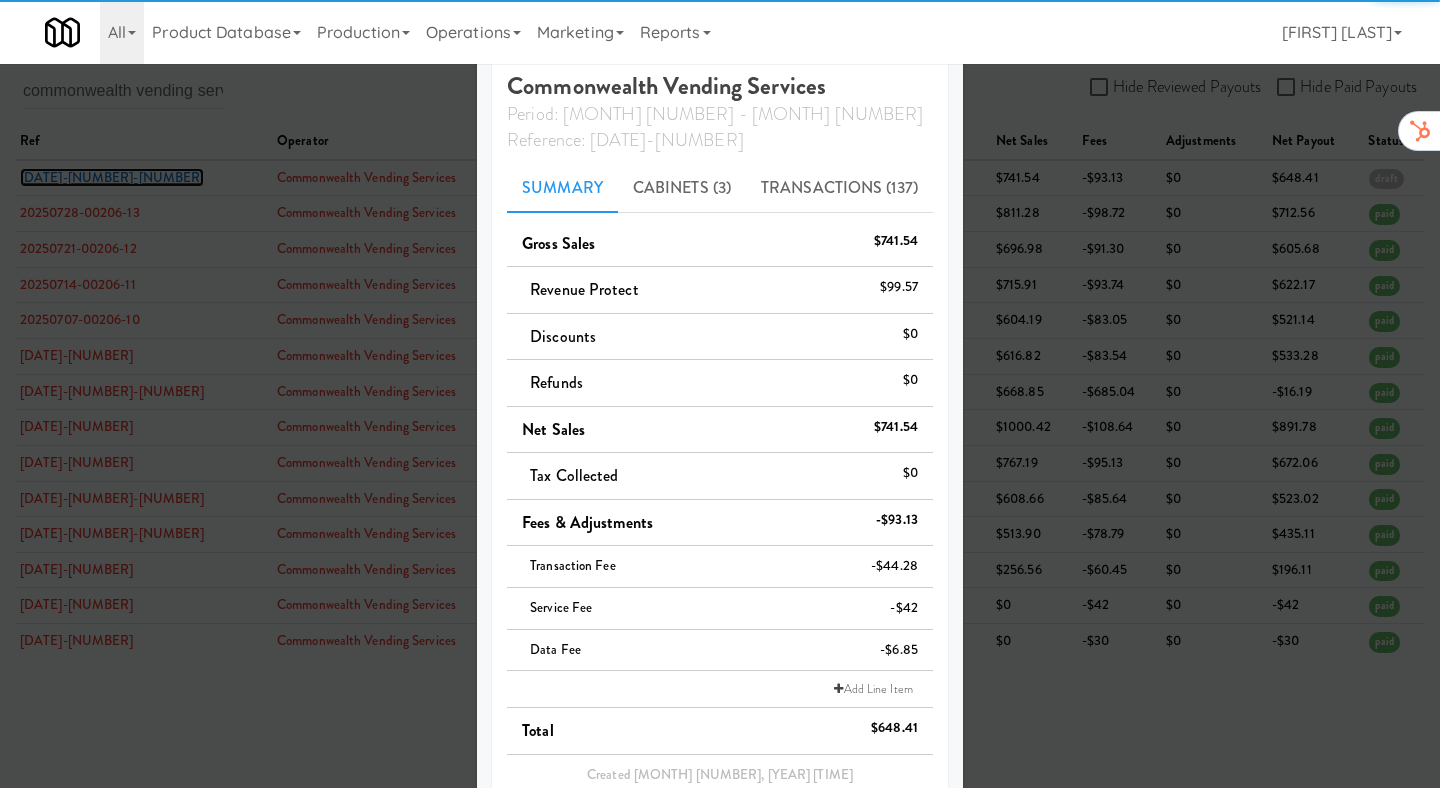 scroll, scrollTop: 200, scrollLeft: 0, axis: vertical 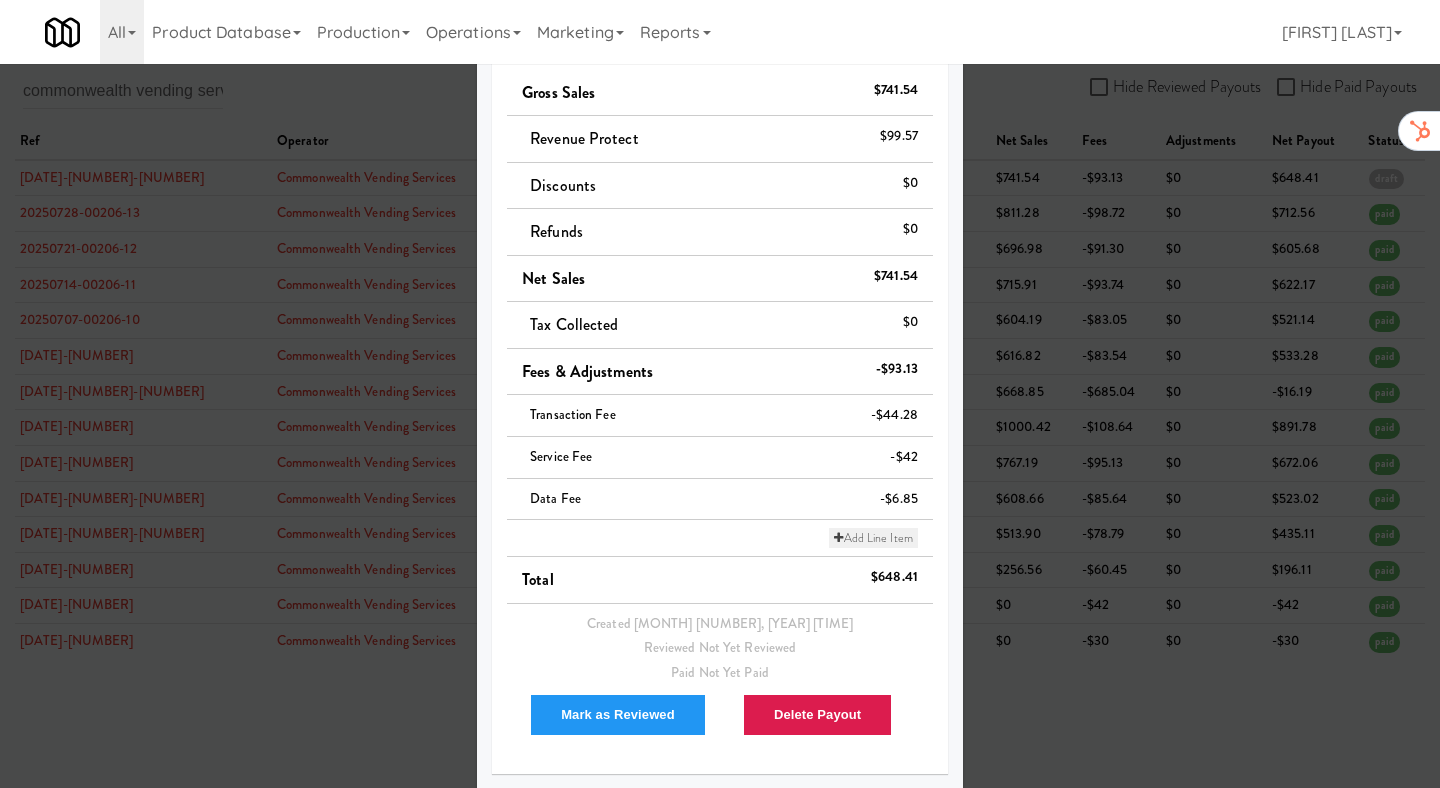 click on "Add Line Item" at bounding box center [873, 538] 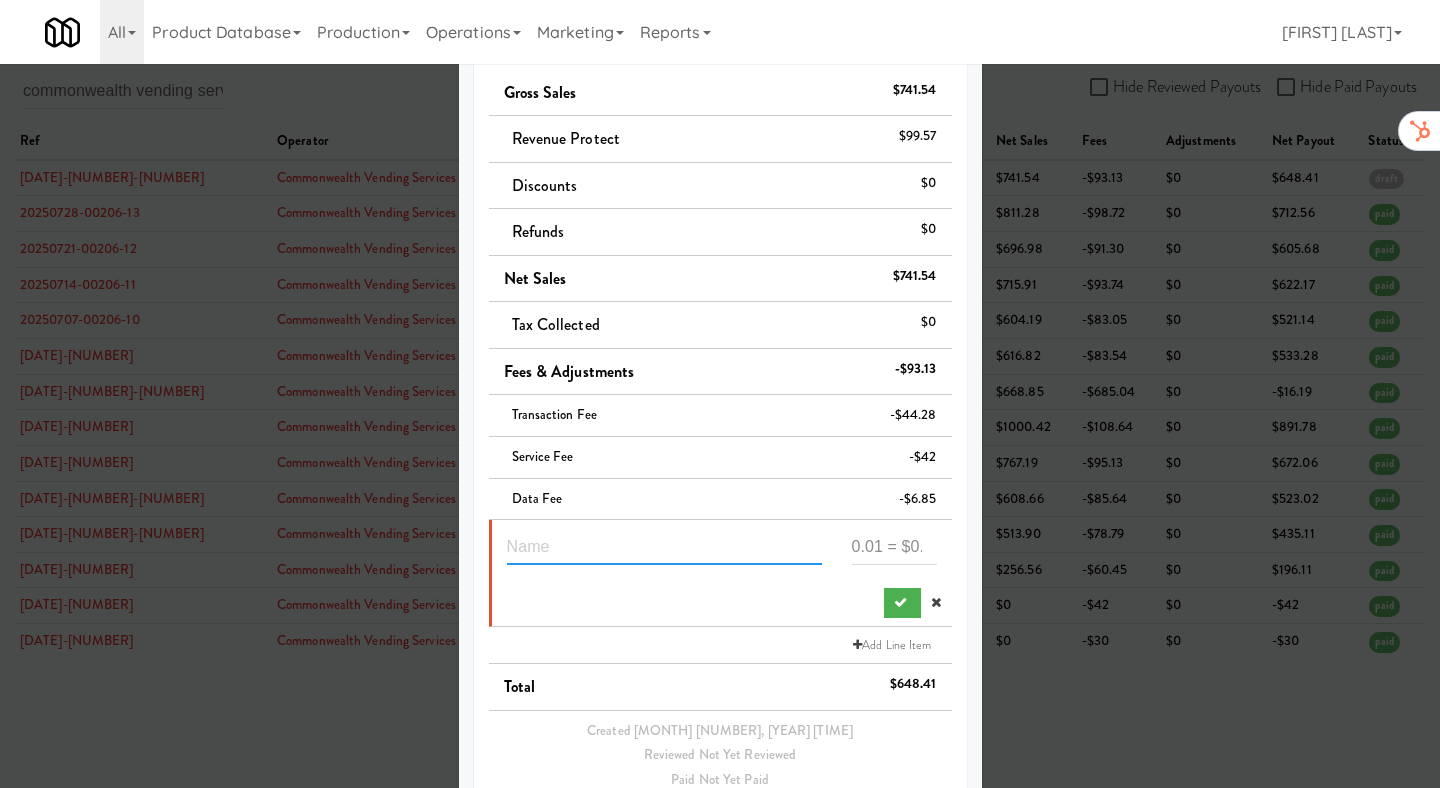 click at bounding box center [664, 546] 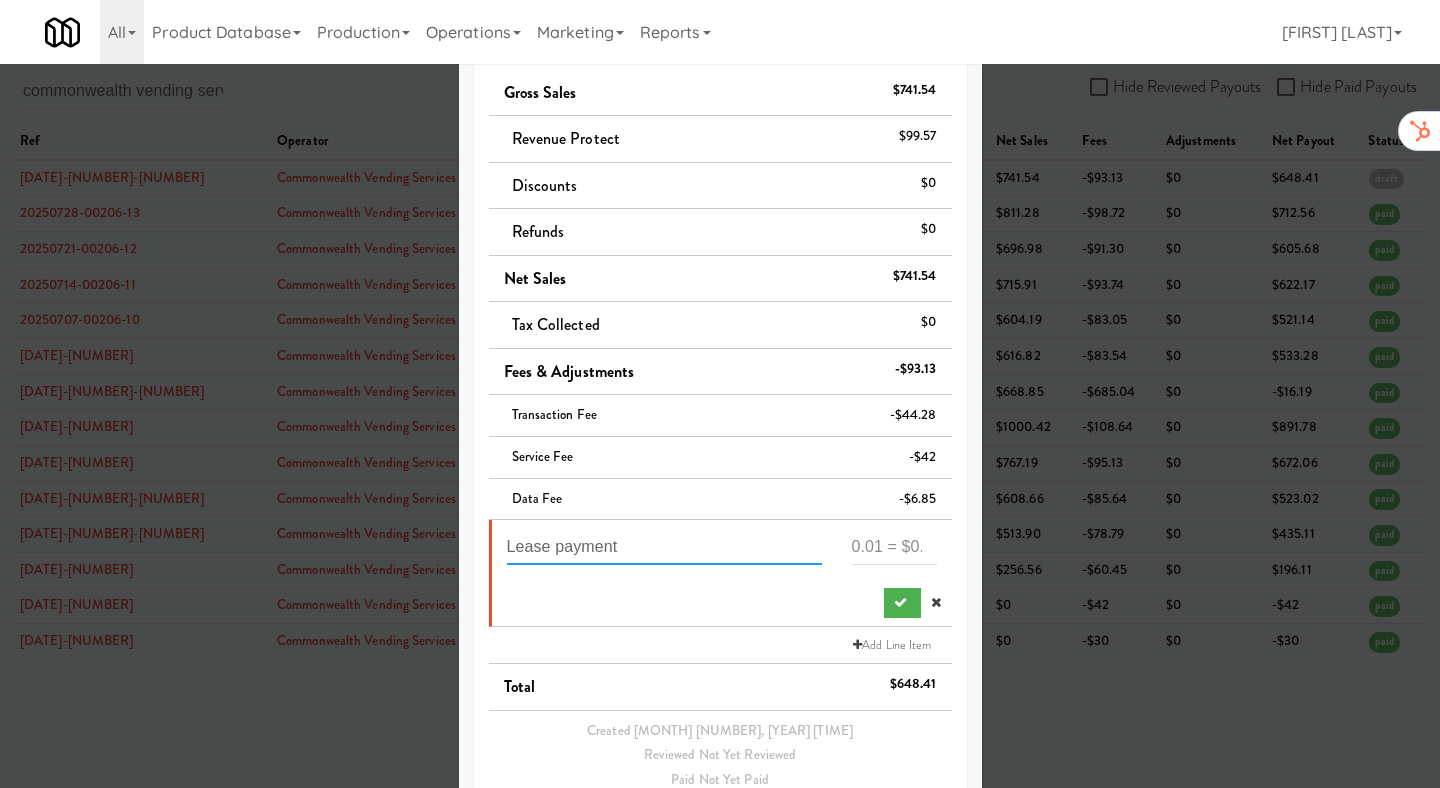 type on "Lease payment" 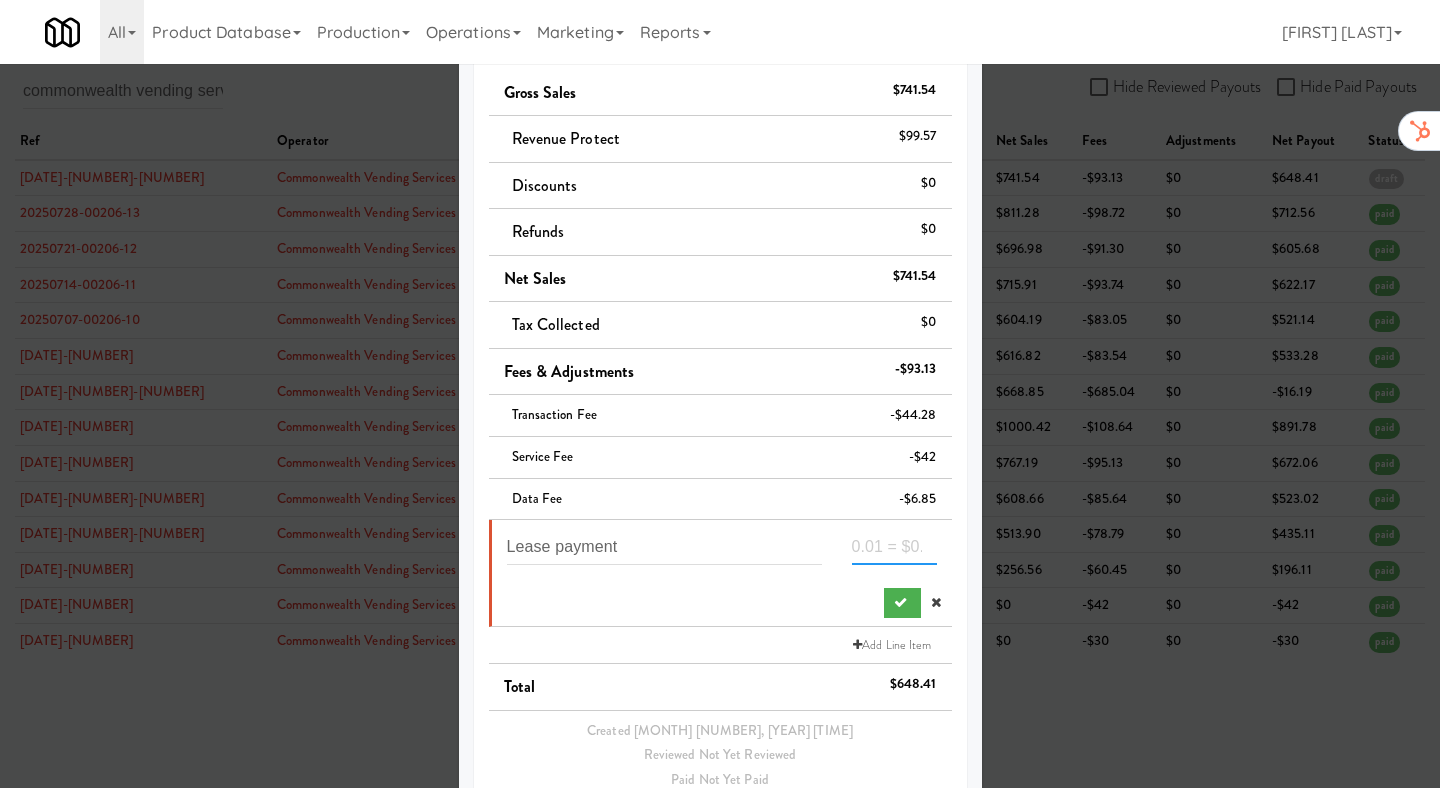 paste on "-597" 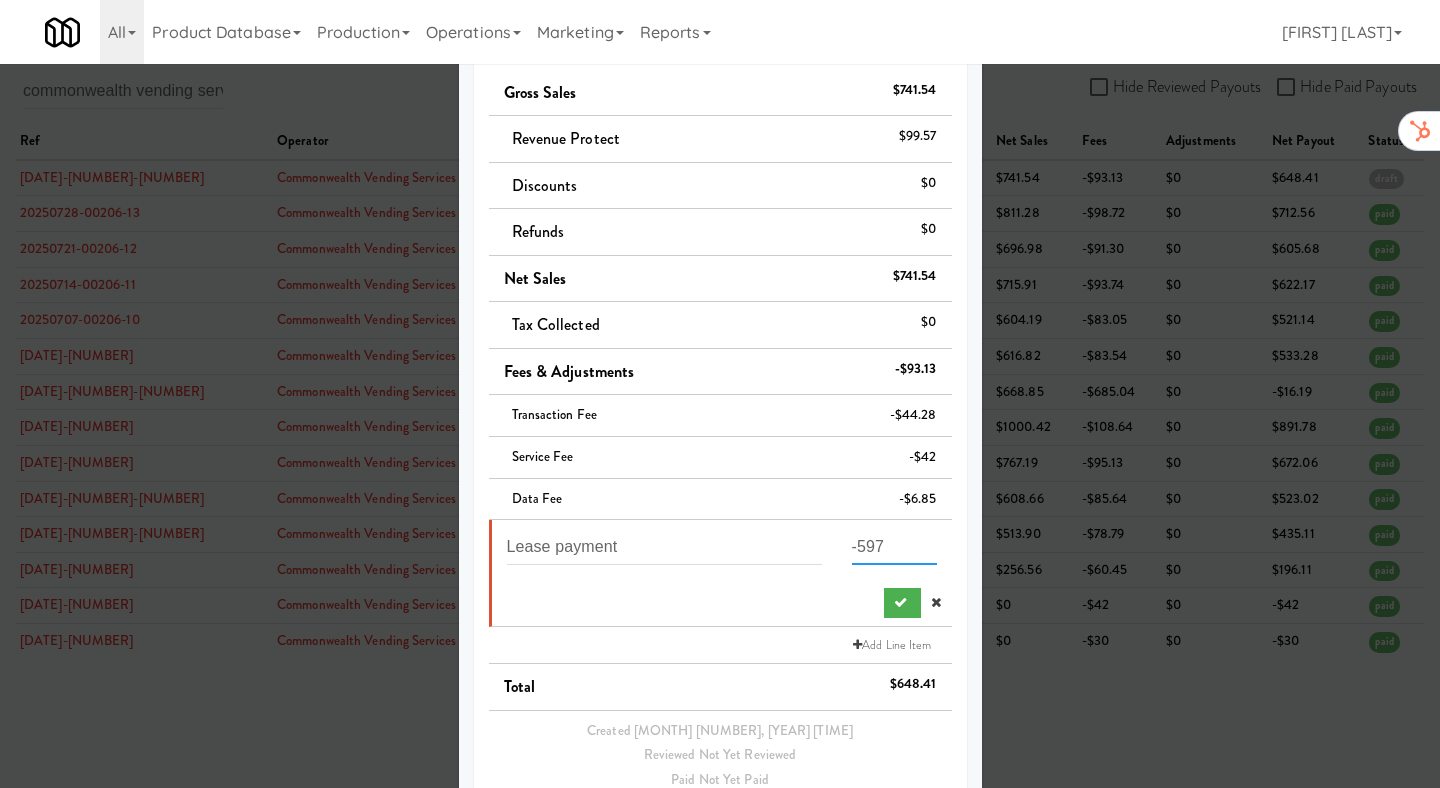 type on "-597" 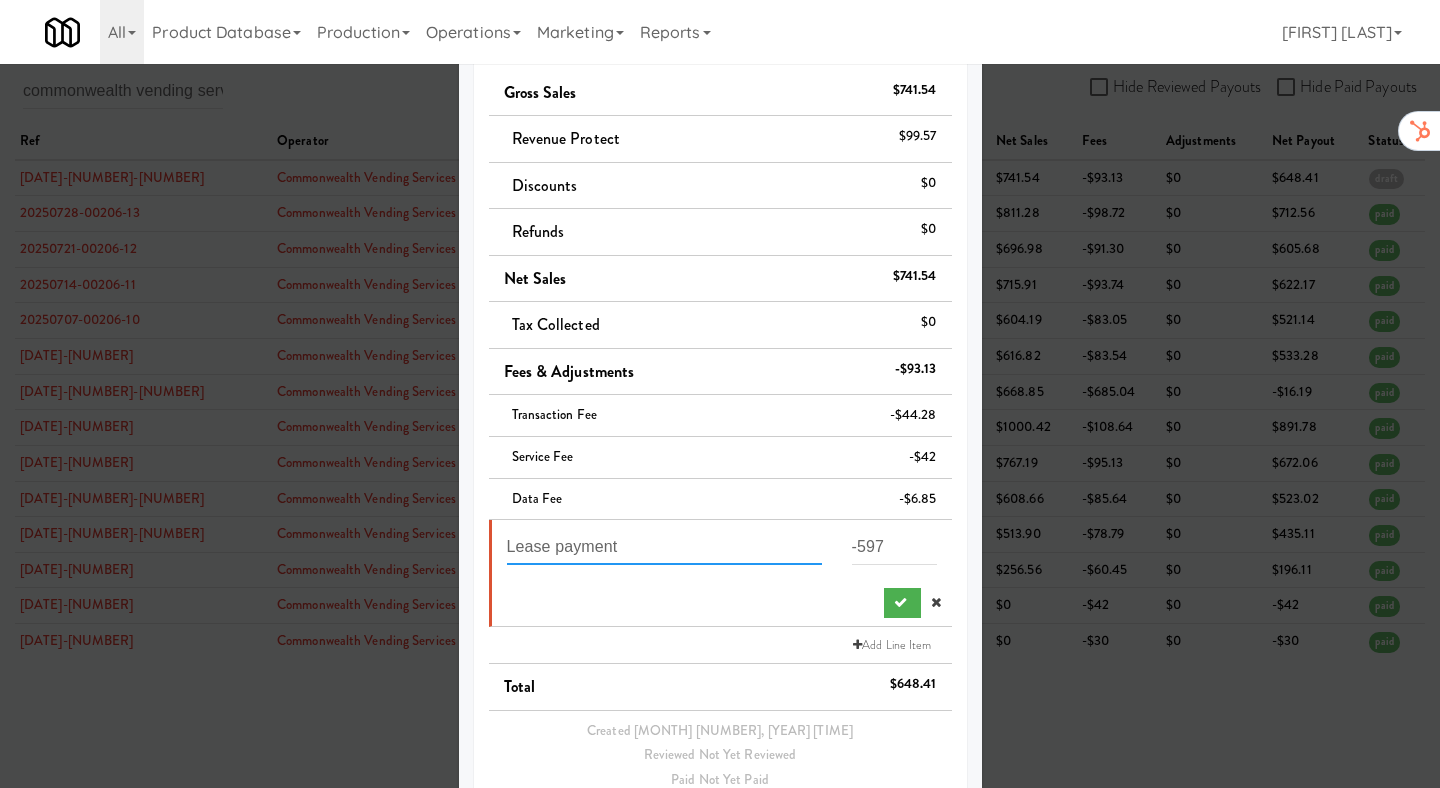 click on "Lease payment" at bounding box center (664, 546) 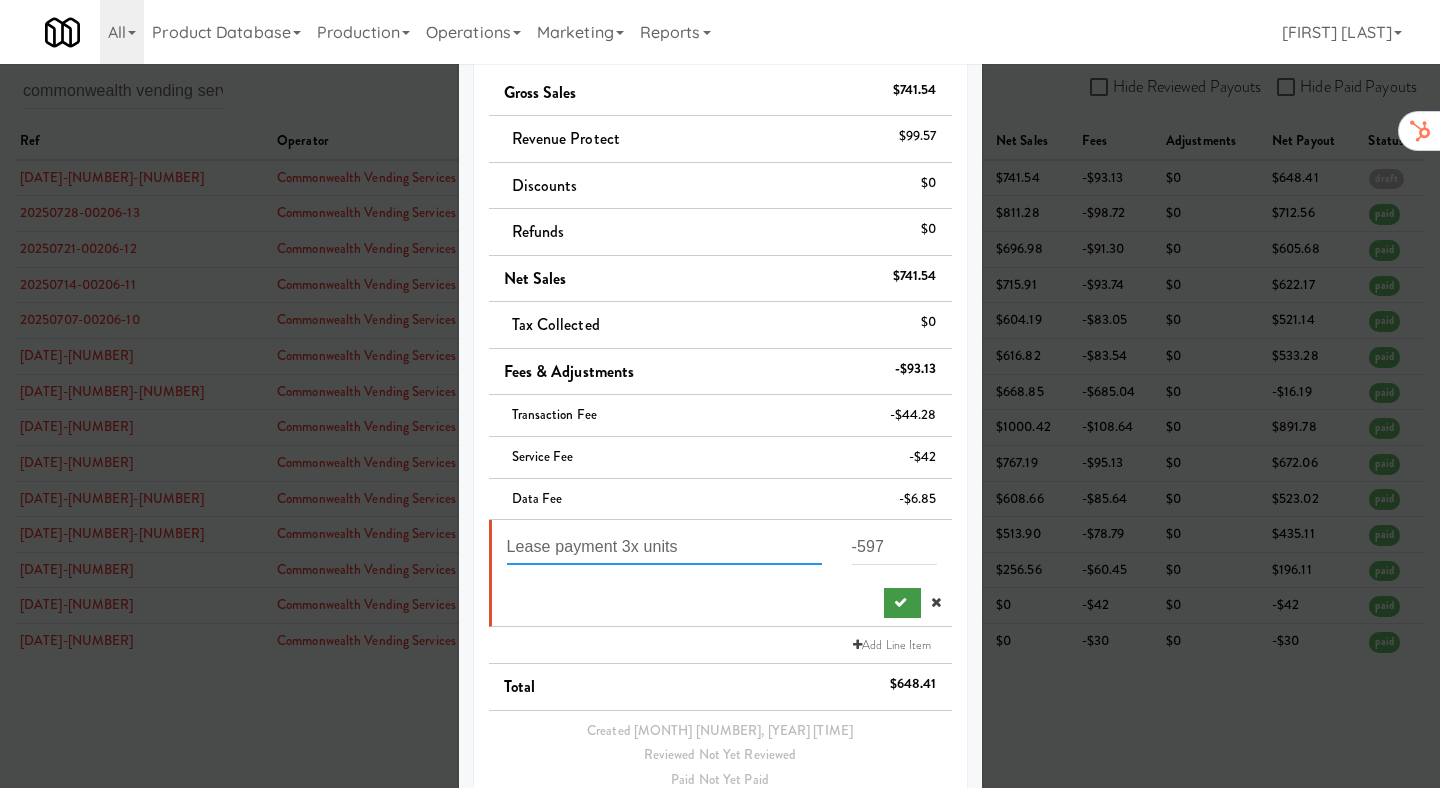 type on "Lease payment 3x units" 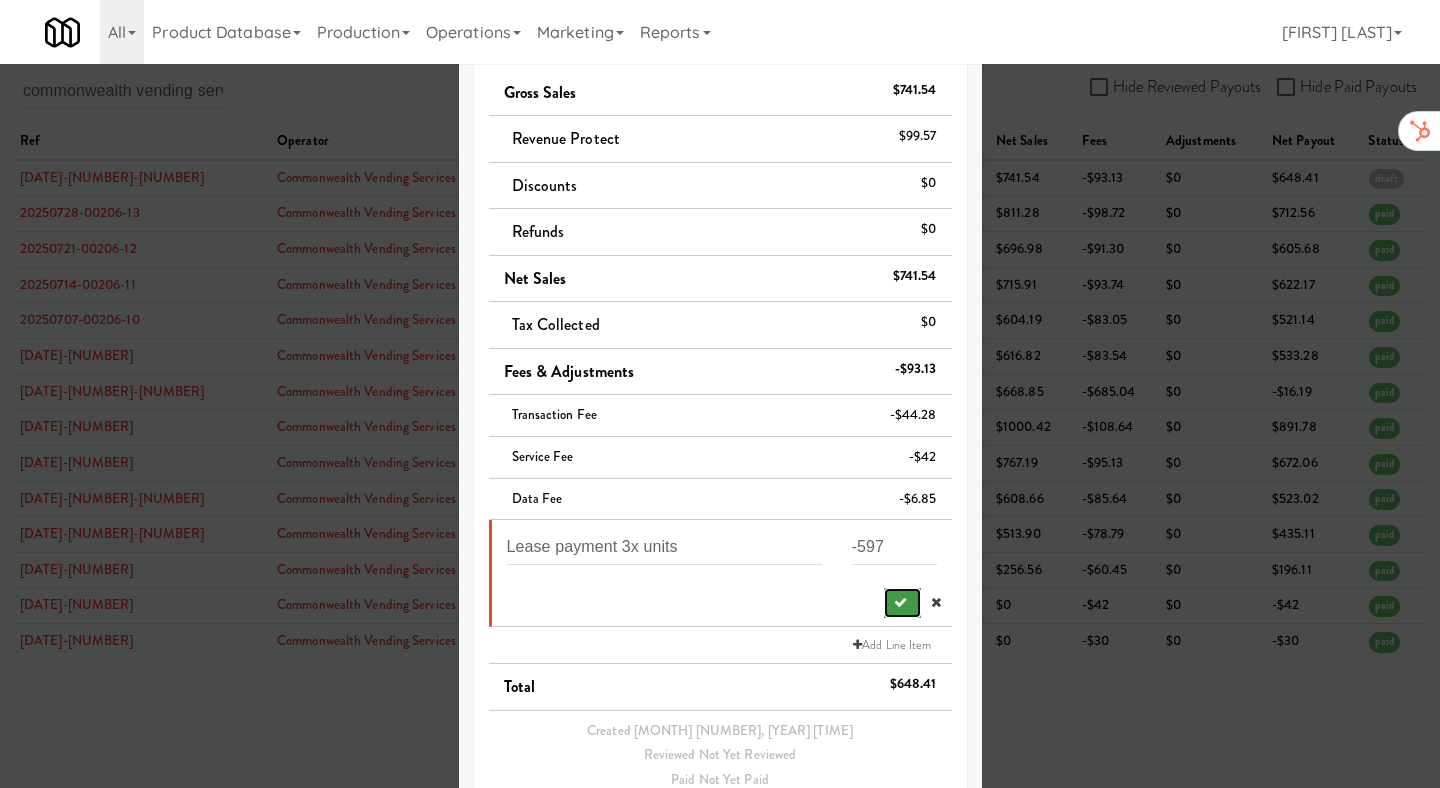 click at bounding box center (900, 602) 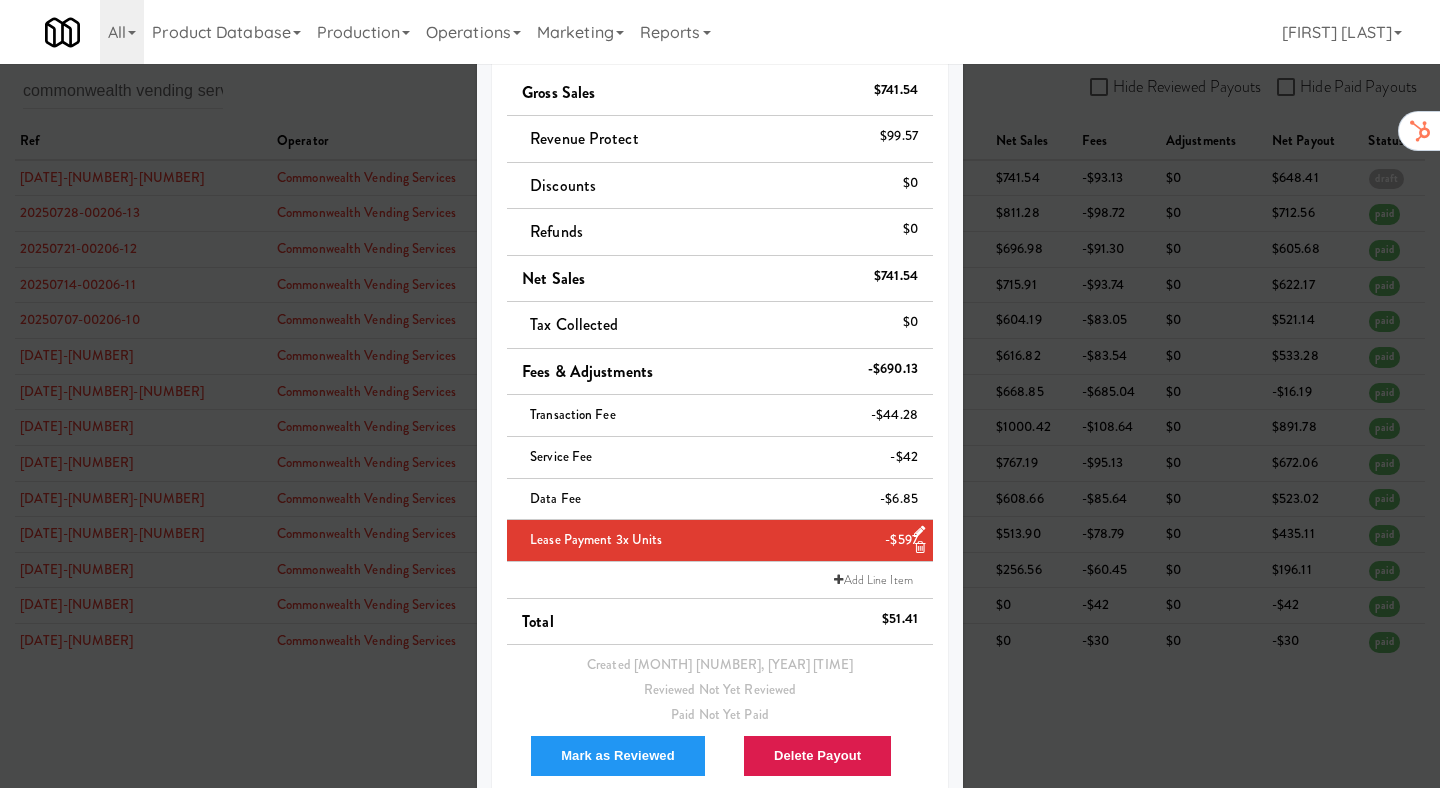 click at bounding box center (720, 394) 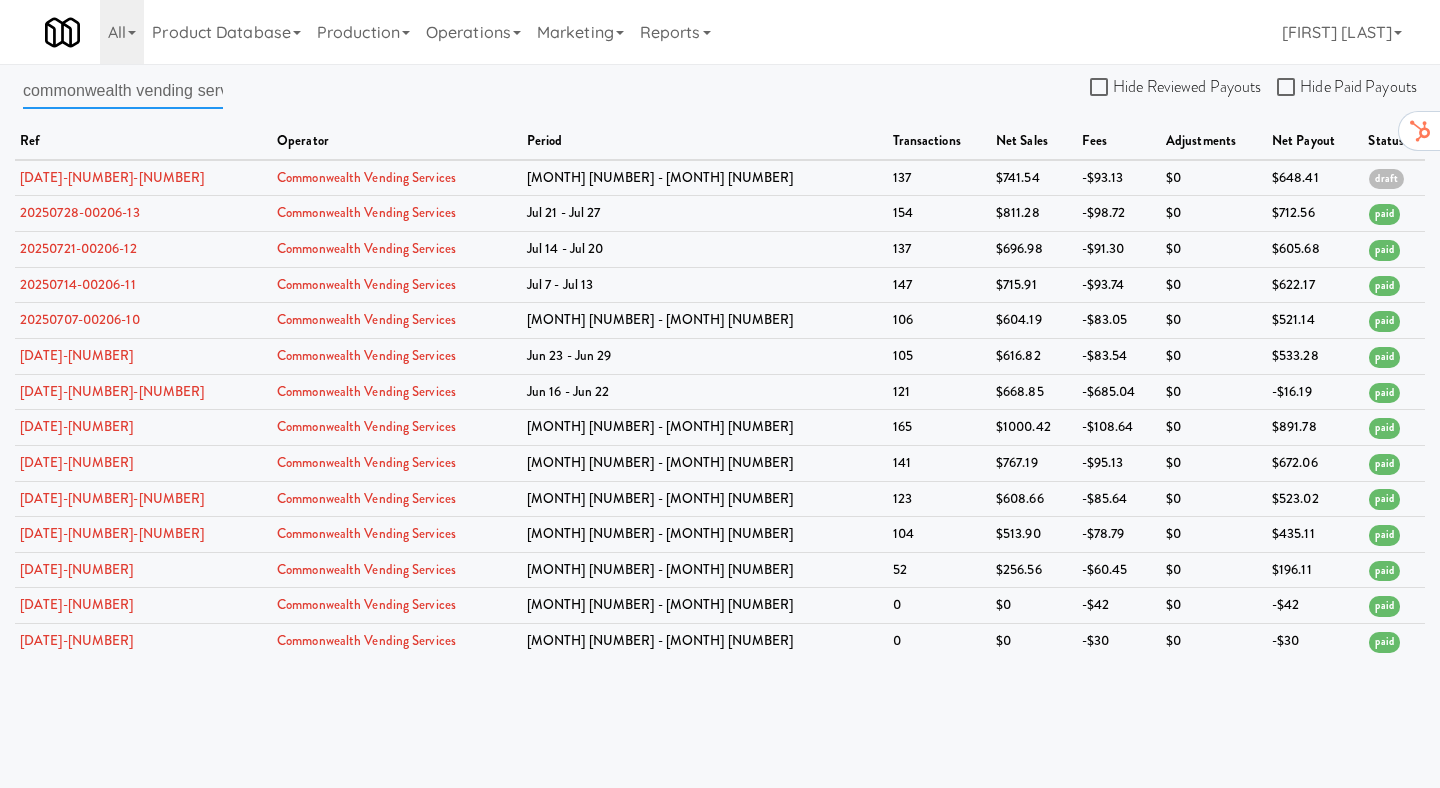 click on "commonwealth vending services" at bounding box center [123, 90] 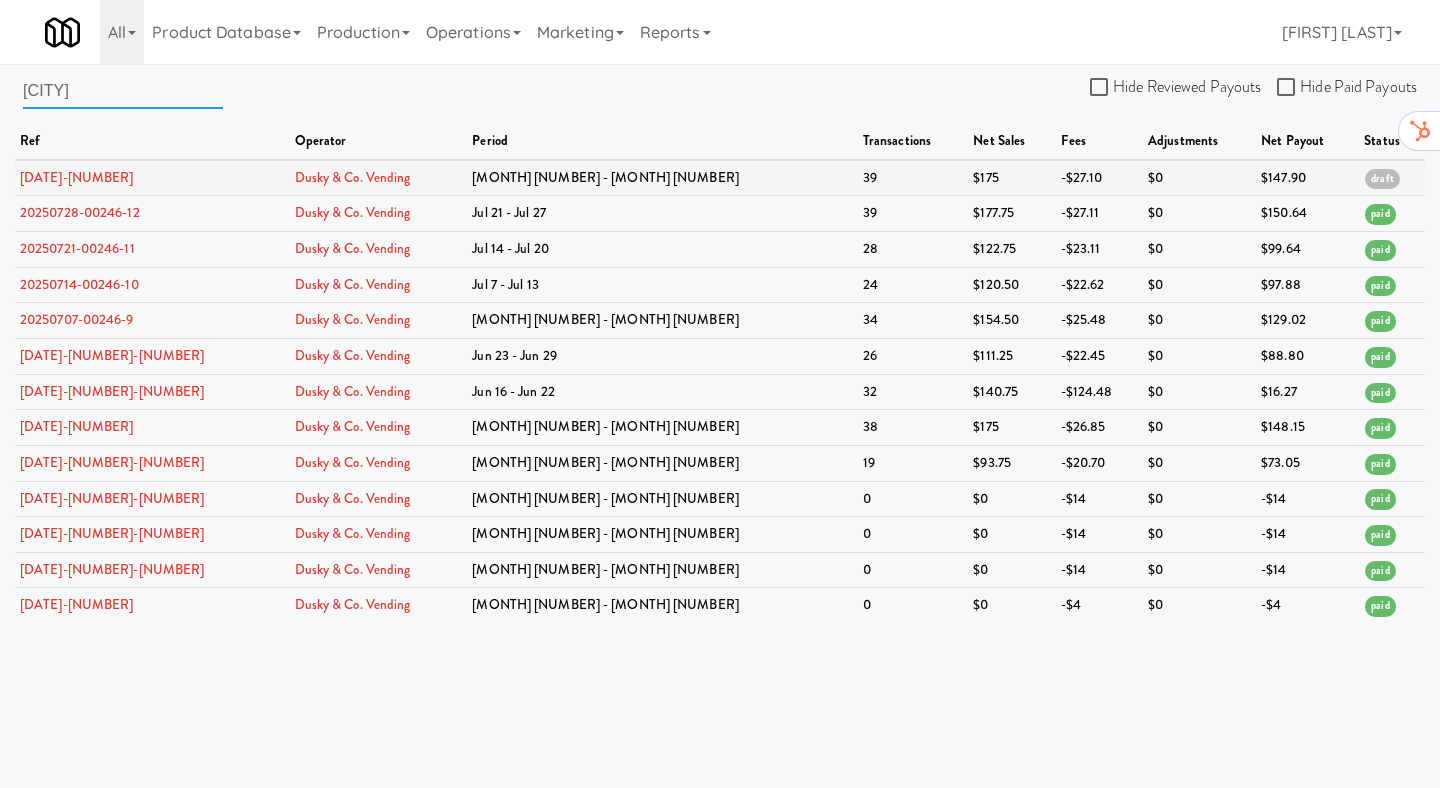 type on "dus" 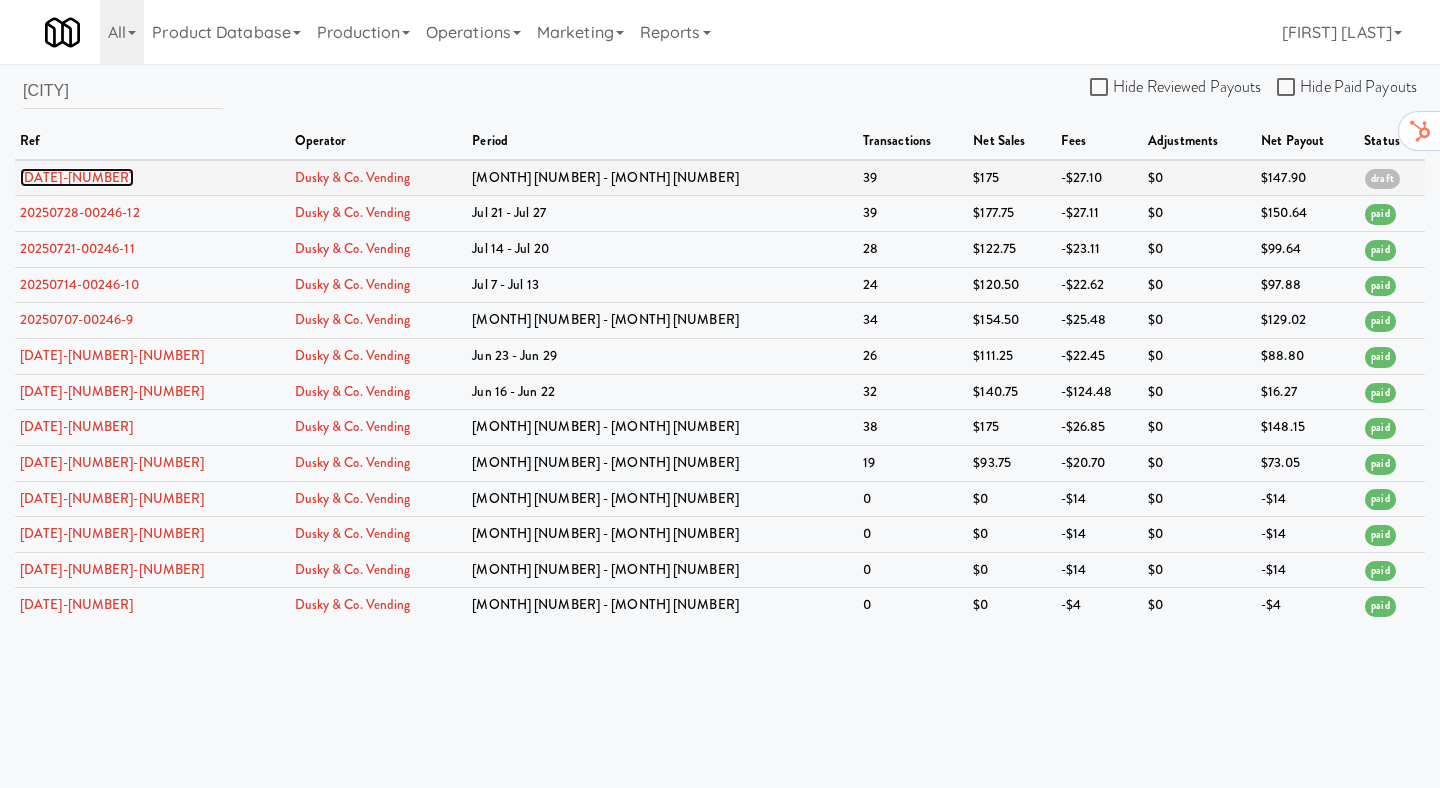 click on "[YEAR][MONTH][DAY]-[NUMBER]-[NUMBER]" at bounding box center (77, 177) 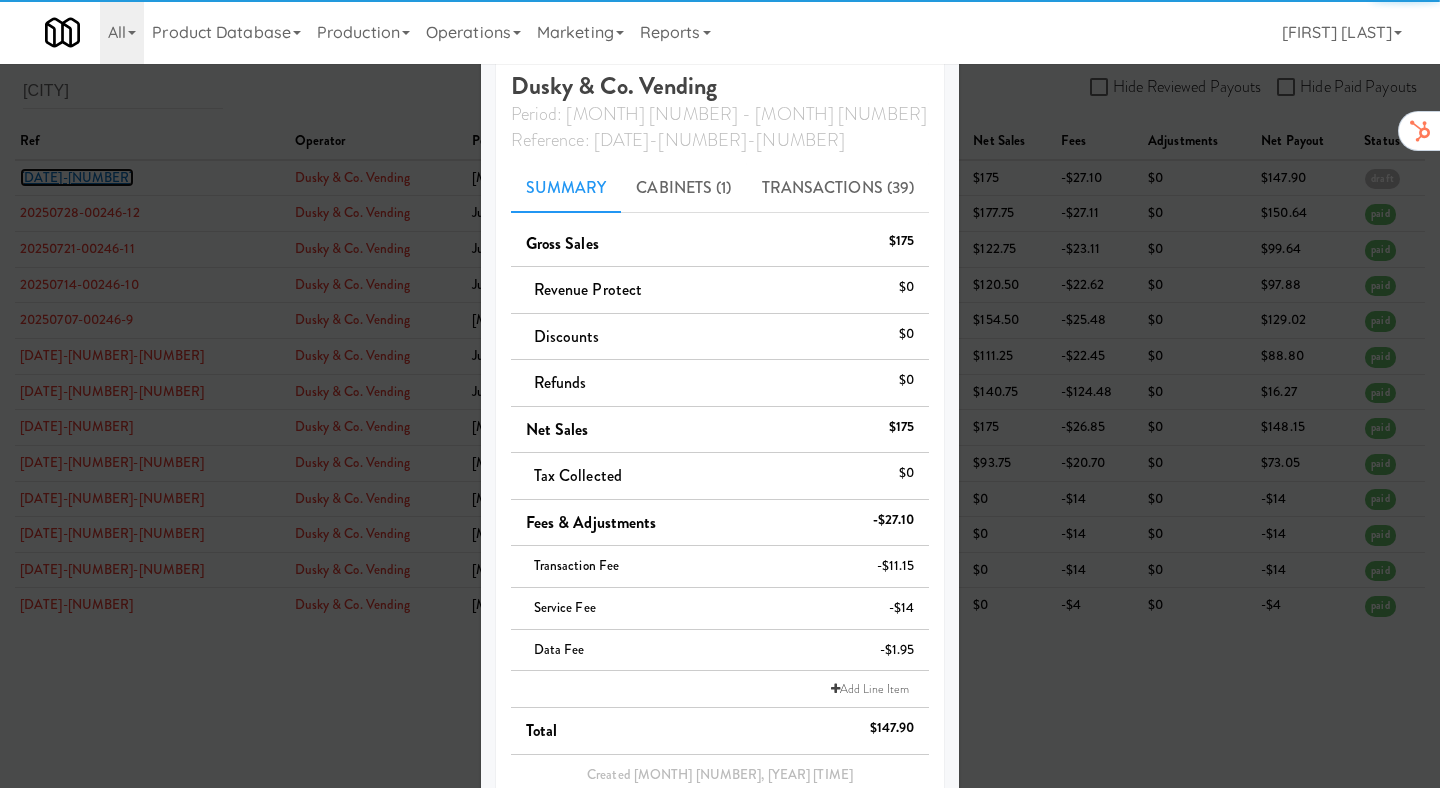 scroll, scrollTop: 200, scrollLeft: 0, axis: vertical 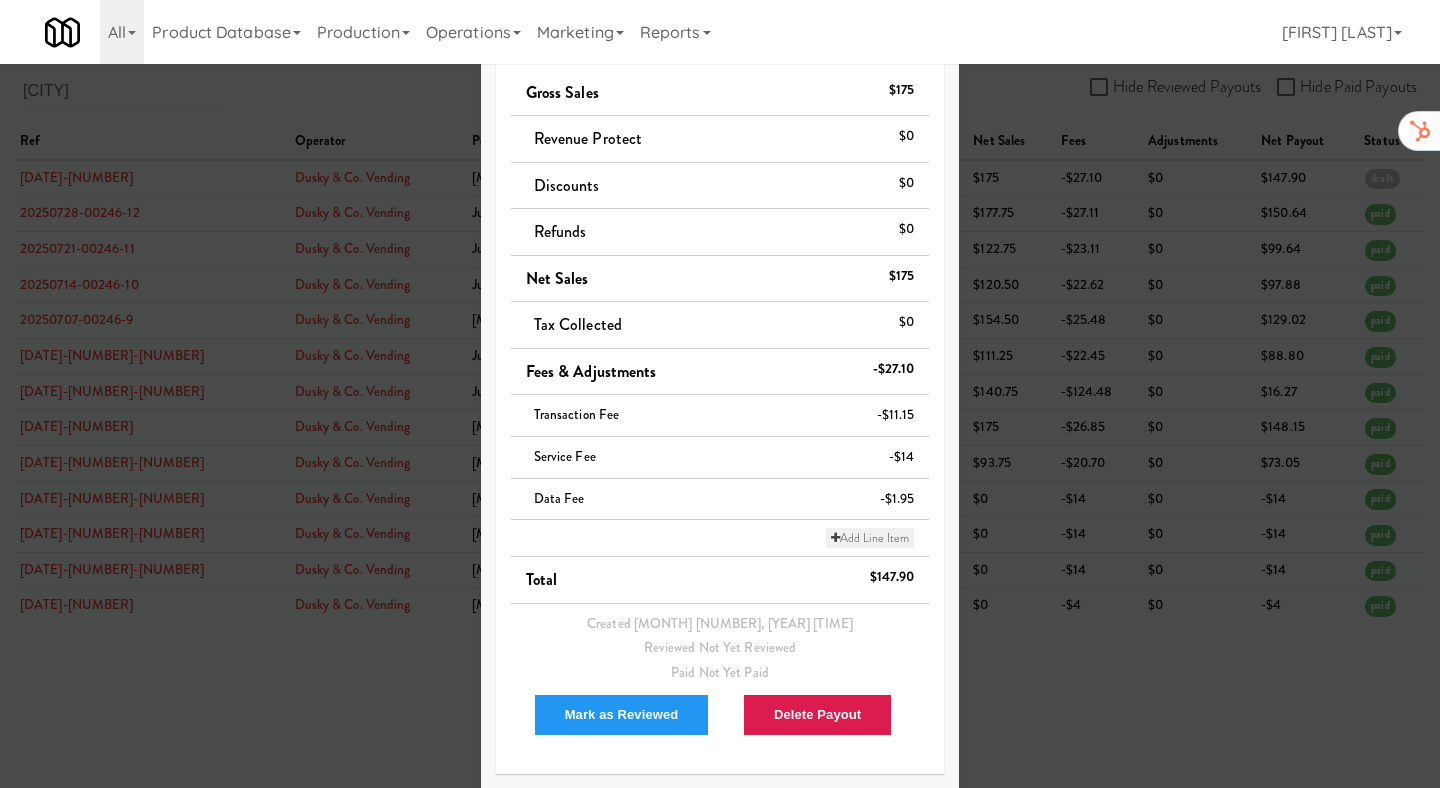 click on "Add Line Item" at bounding box center [870, 538] 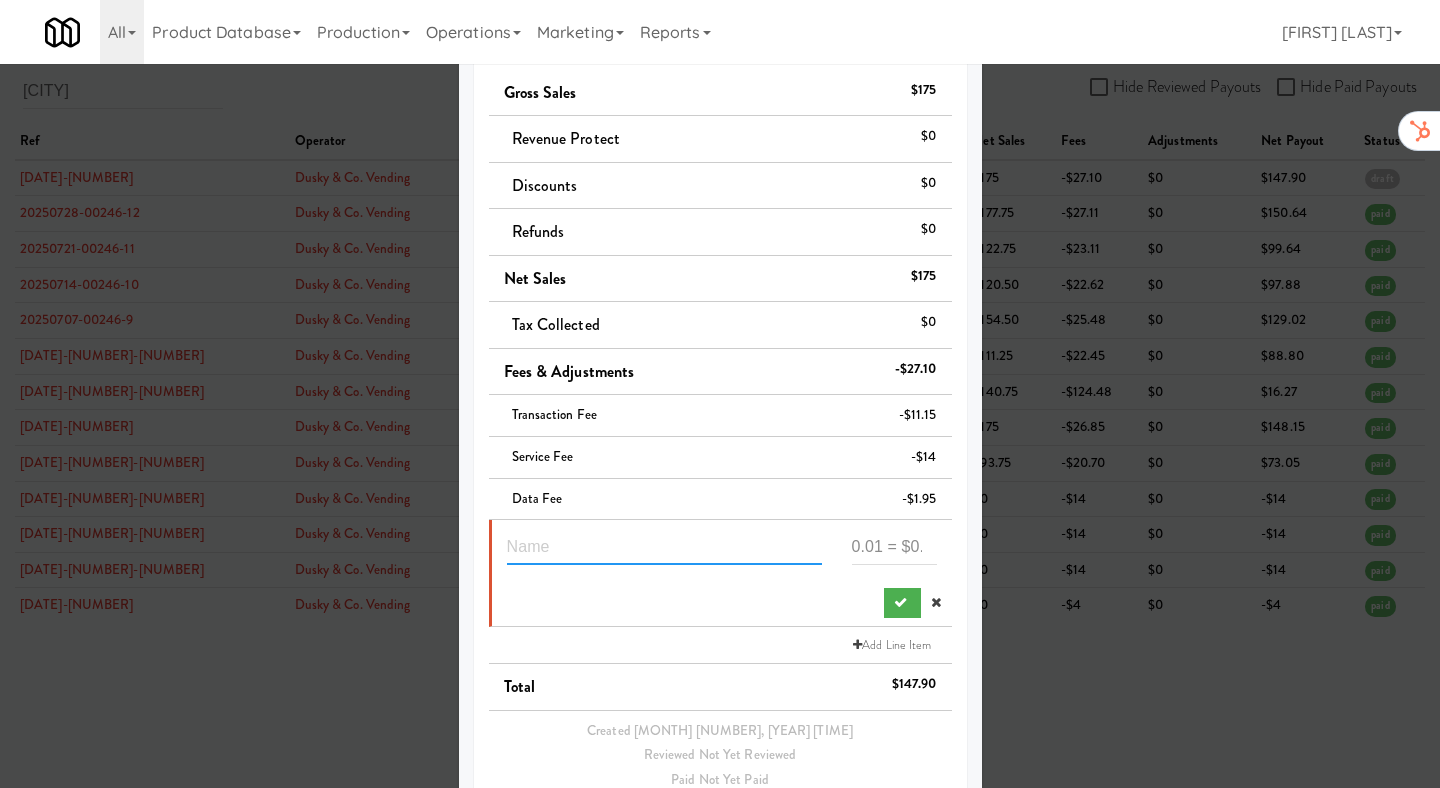 click at bounding box center (664, 546) 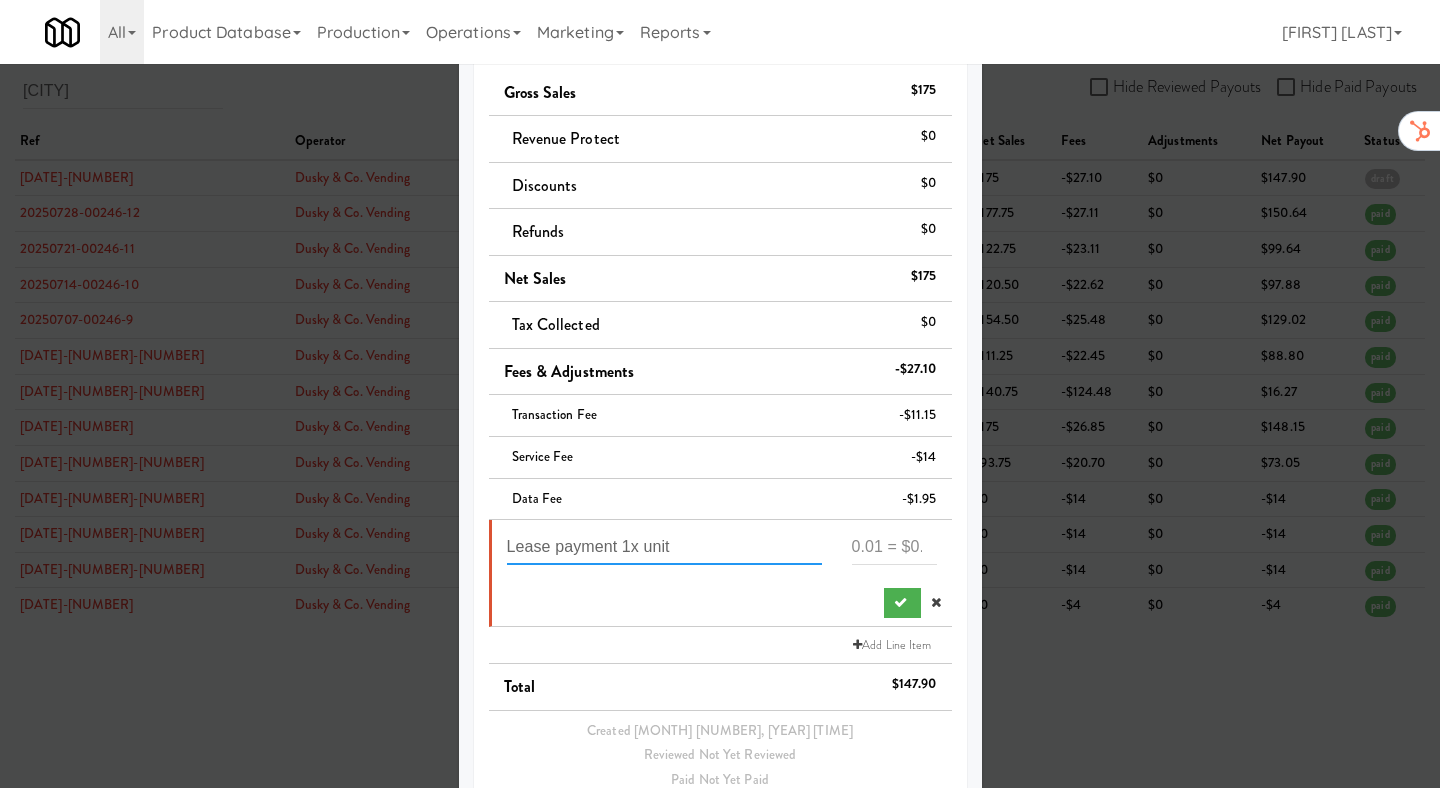 type on "Lease payment 1x unit" 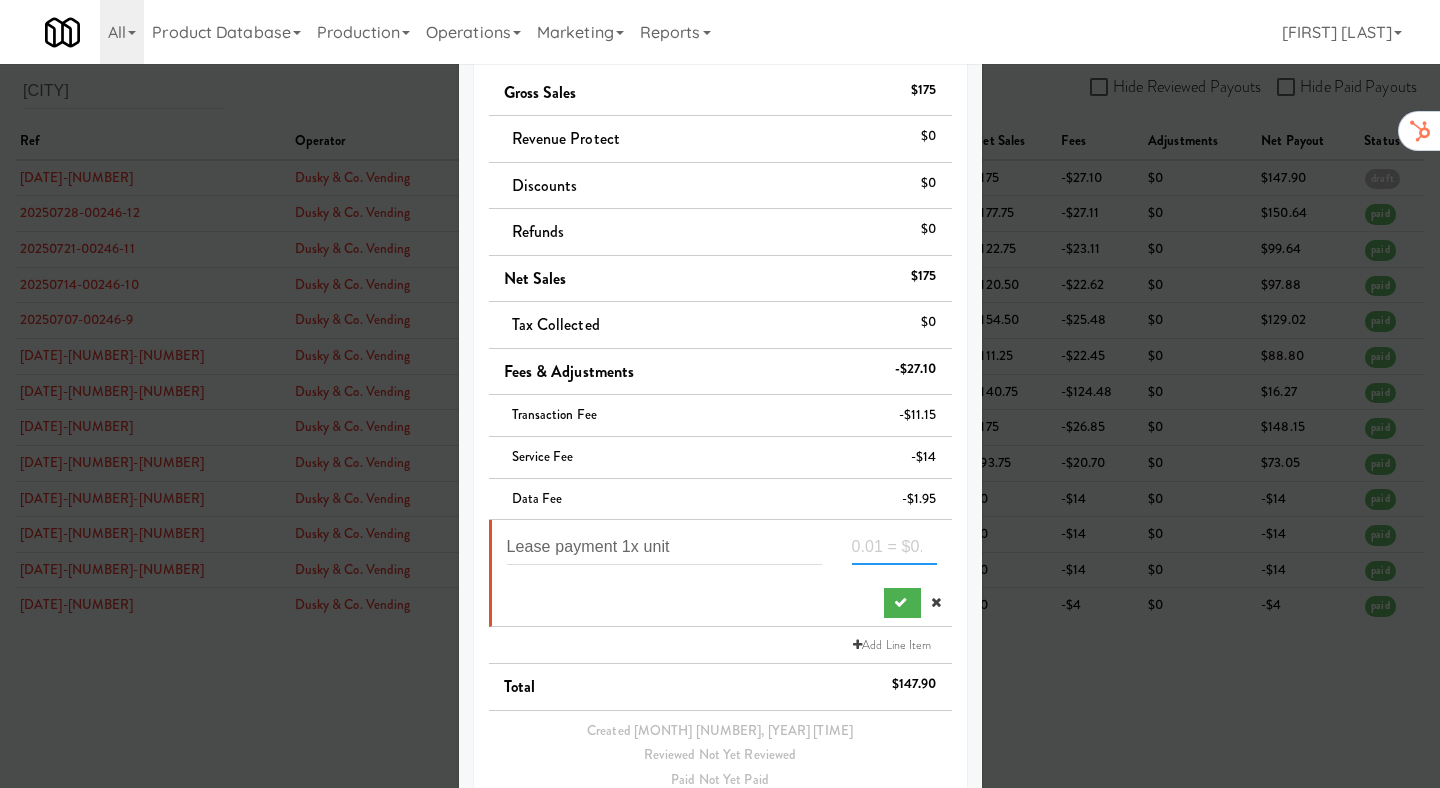 click at bounding box center [894, 546] 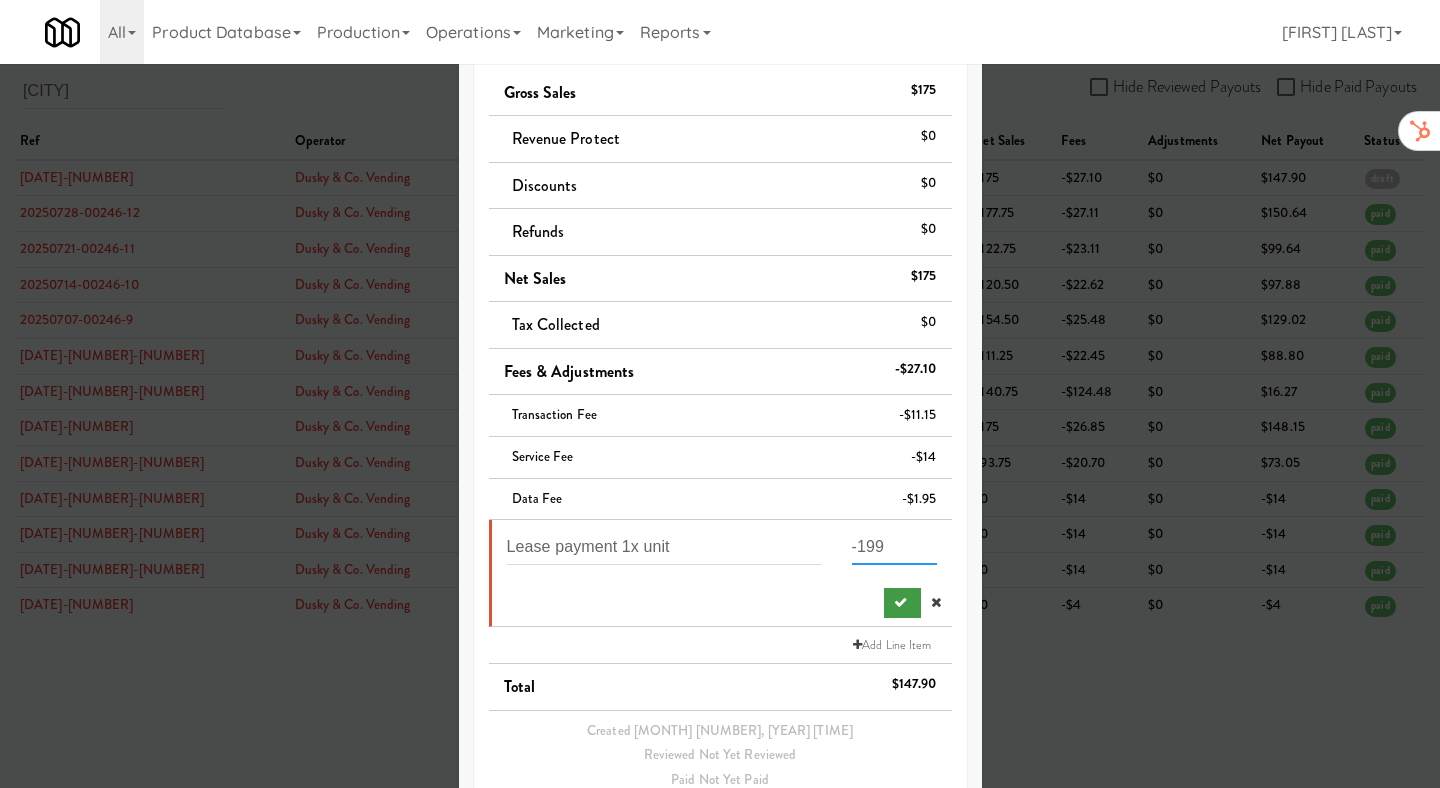 type on "-199" 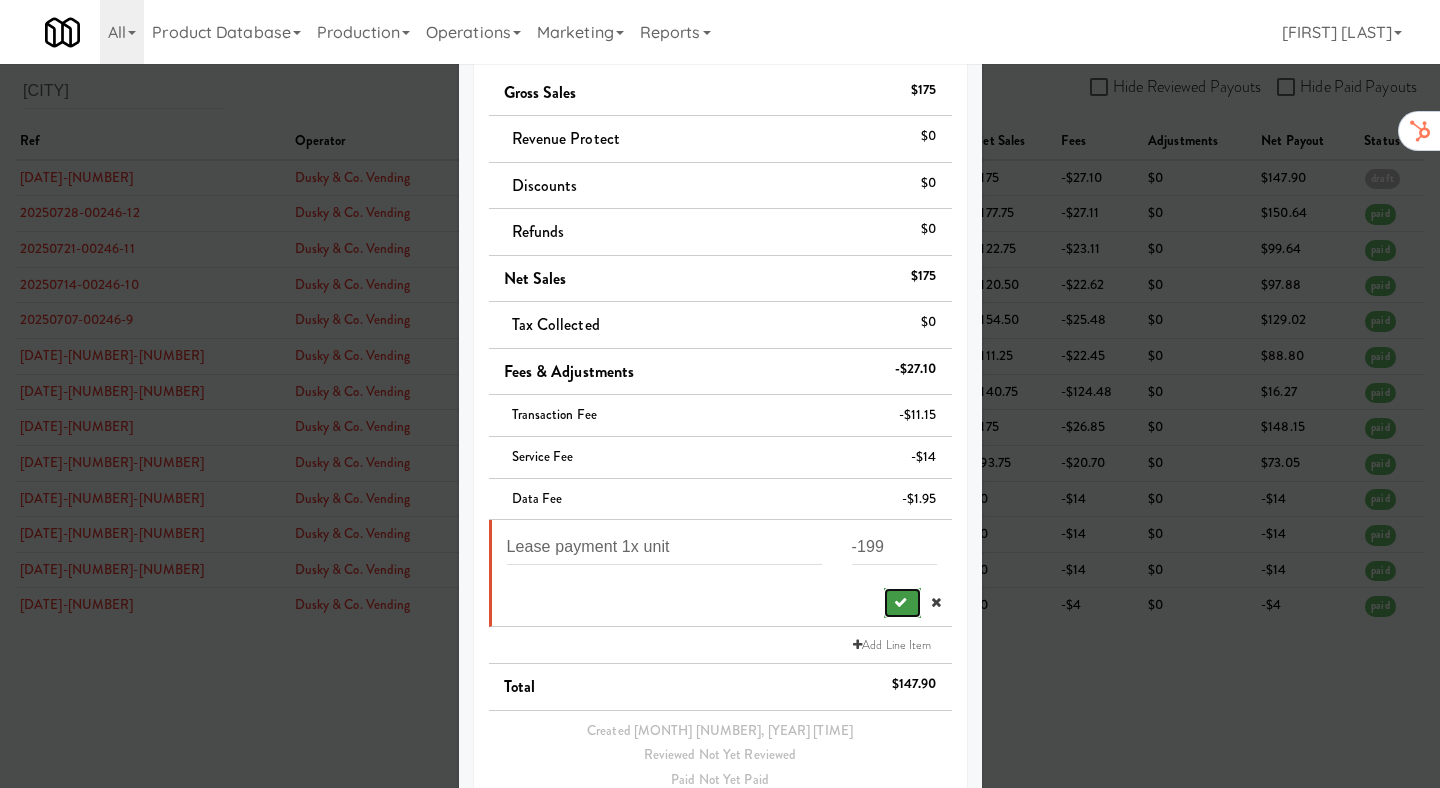 click at bounding box center (902, 603) 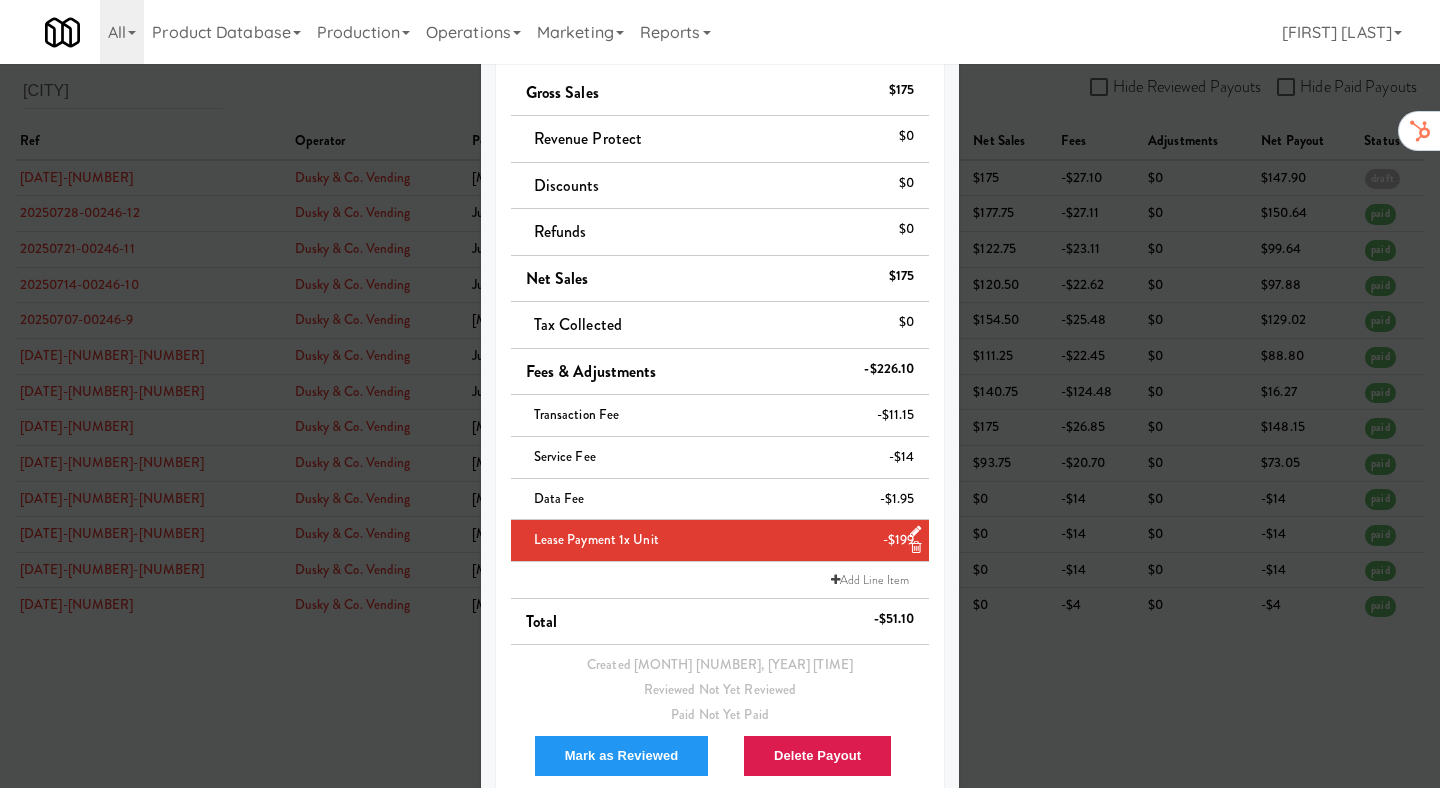 click at bounding box center (720, 394) 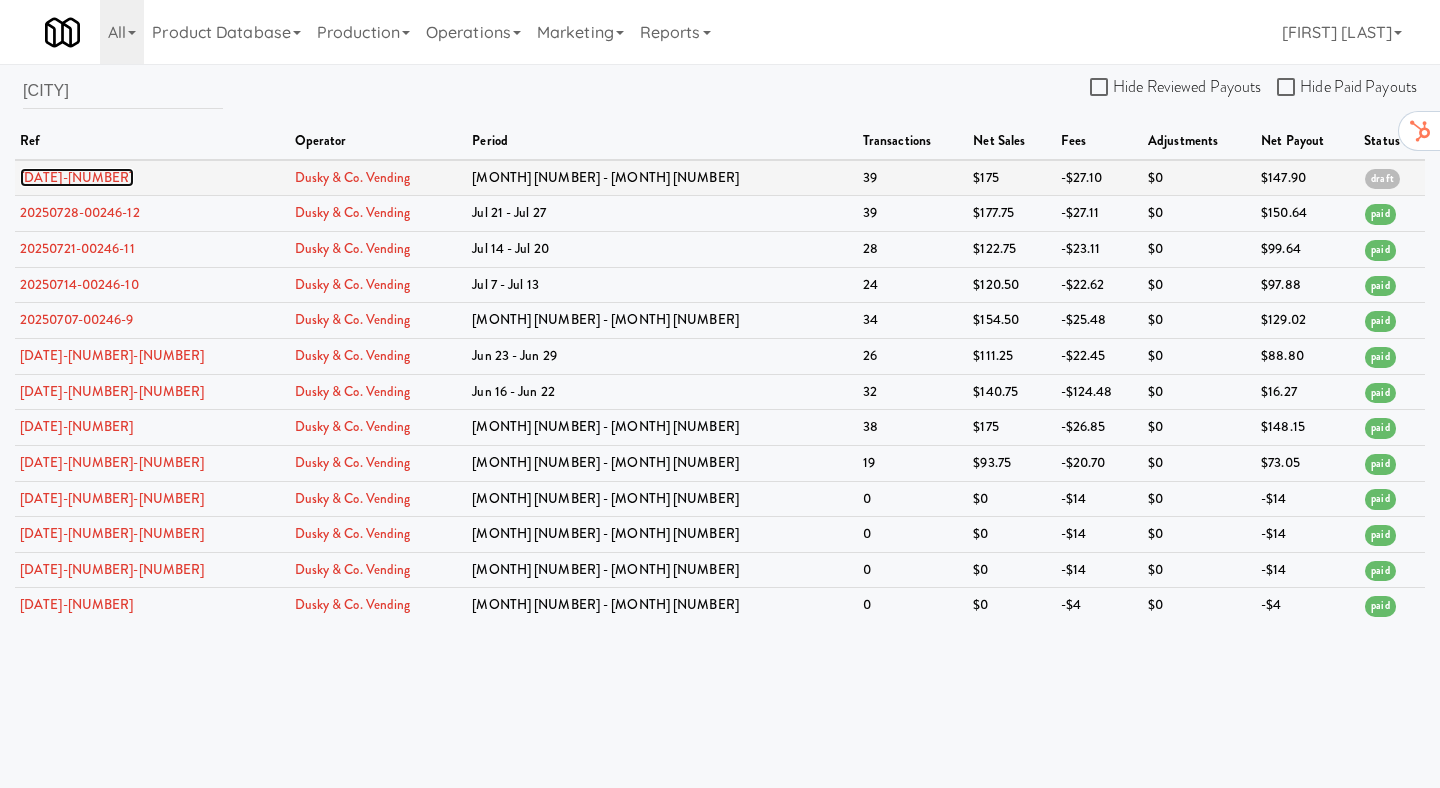 click on "[YEAR][MONTH][DAY]-[NUMBER]-[NUMBER]" at bounding box center [77, 177] 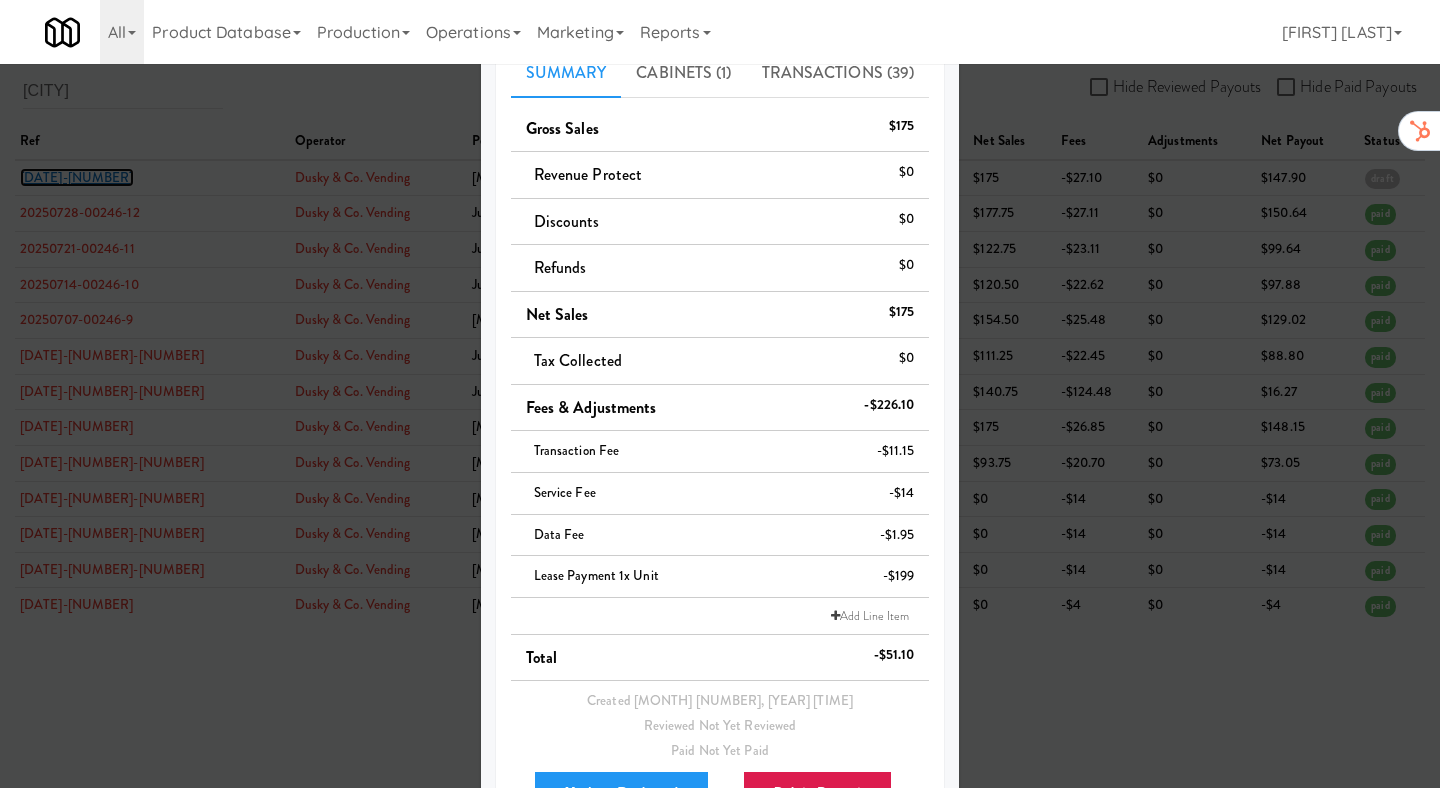 scroll, scrollTop: 242, scrollLeft: 0, axis: vertical 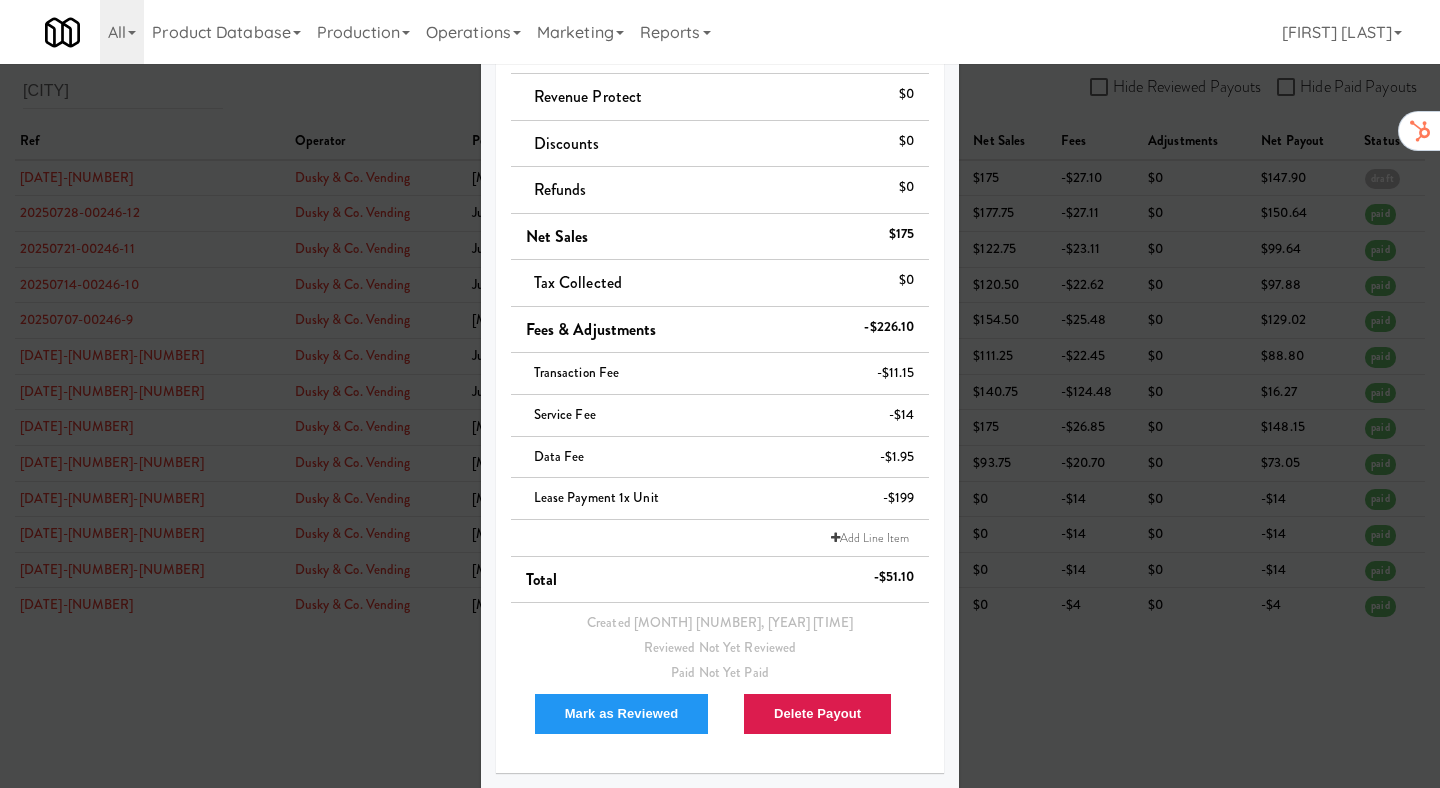 click at bounding box center [720, 394] 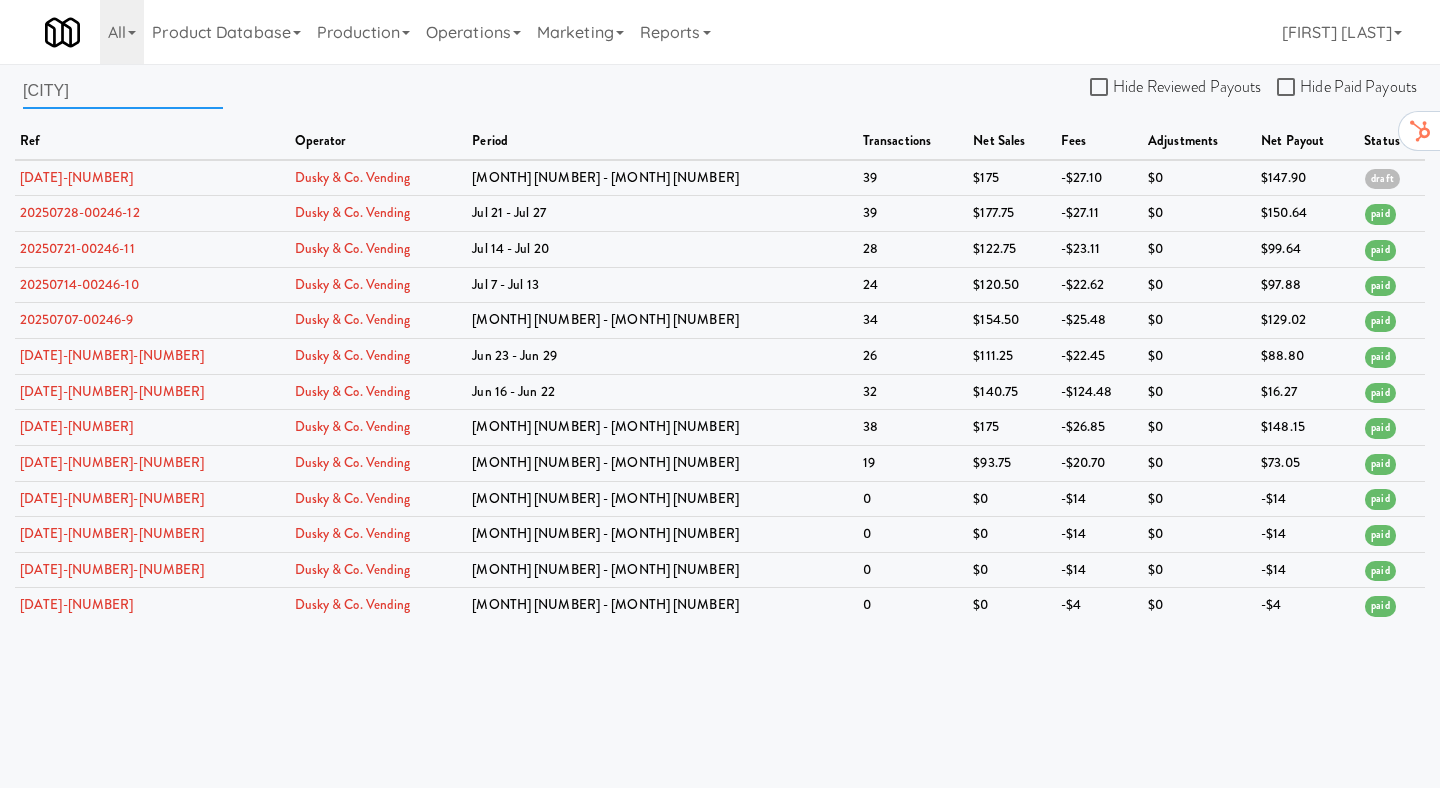 click on "dus" at bounding box center [123, 90] 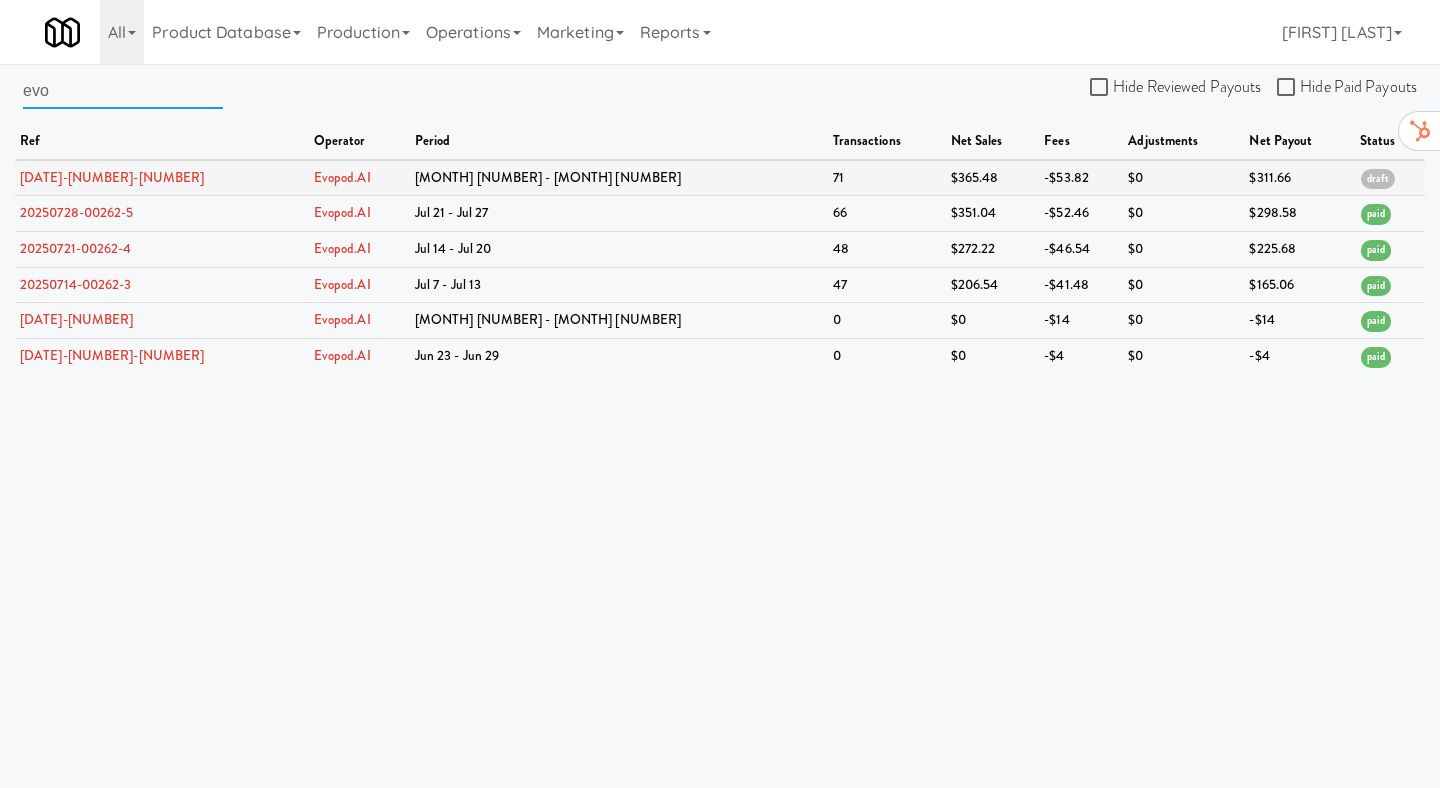 type on "evo" 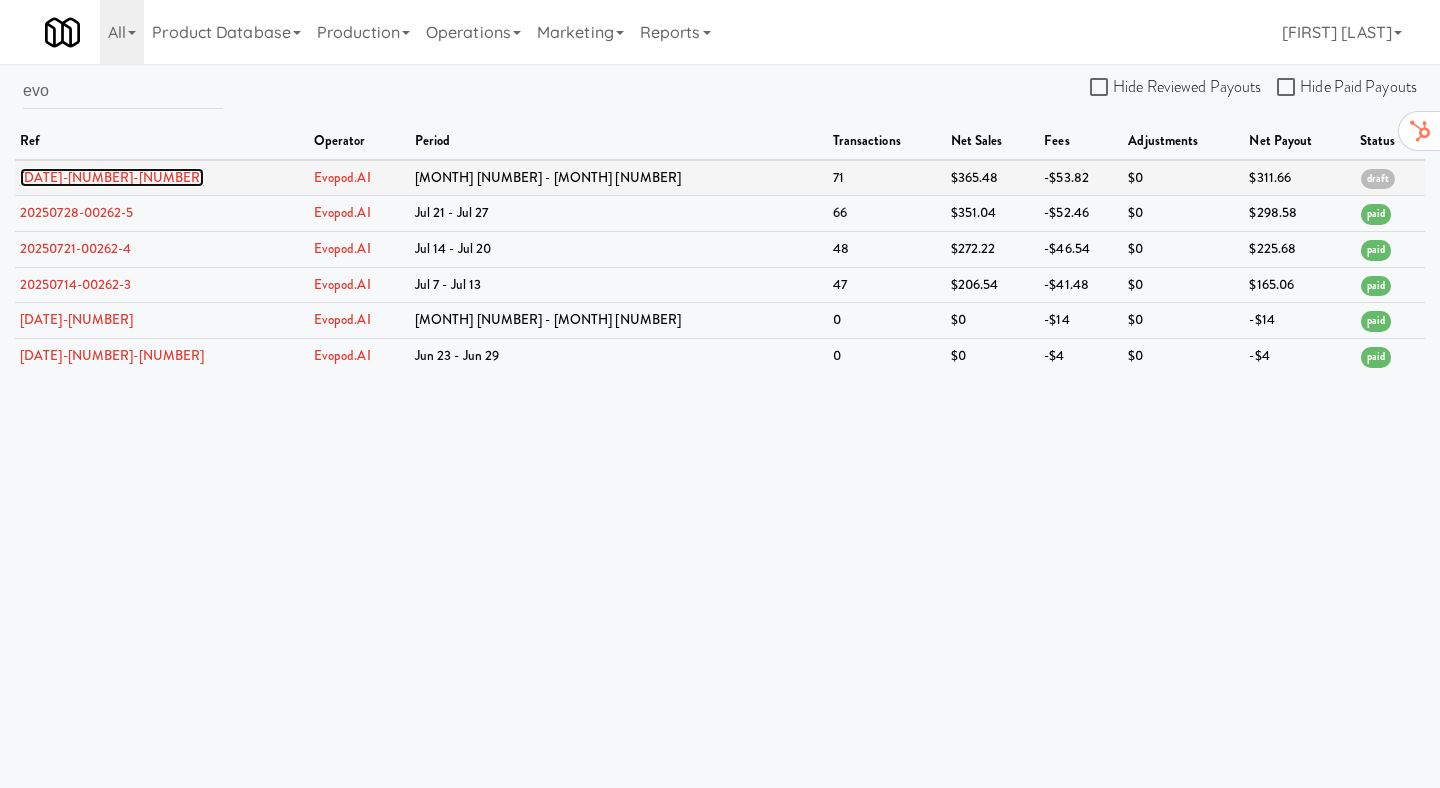 click on "[DATE]-[SSN]" at bounding box center [112, 177] 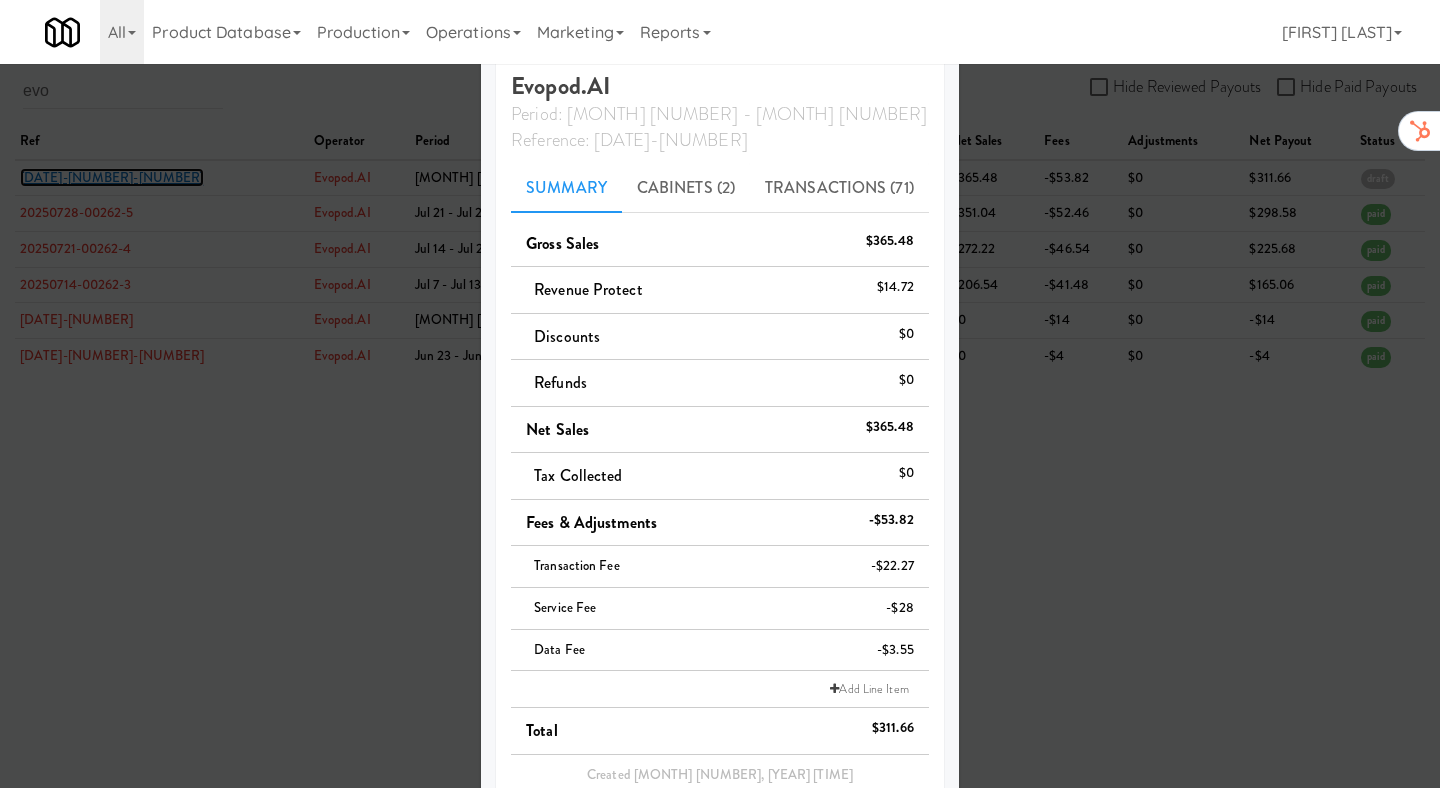 scroll, scrollTop: 200, scrollLeft: 0, axis: vertical 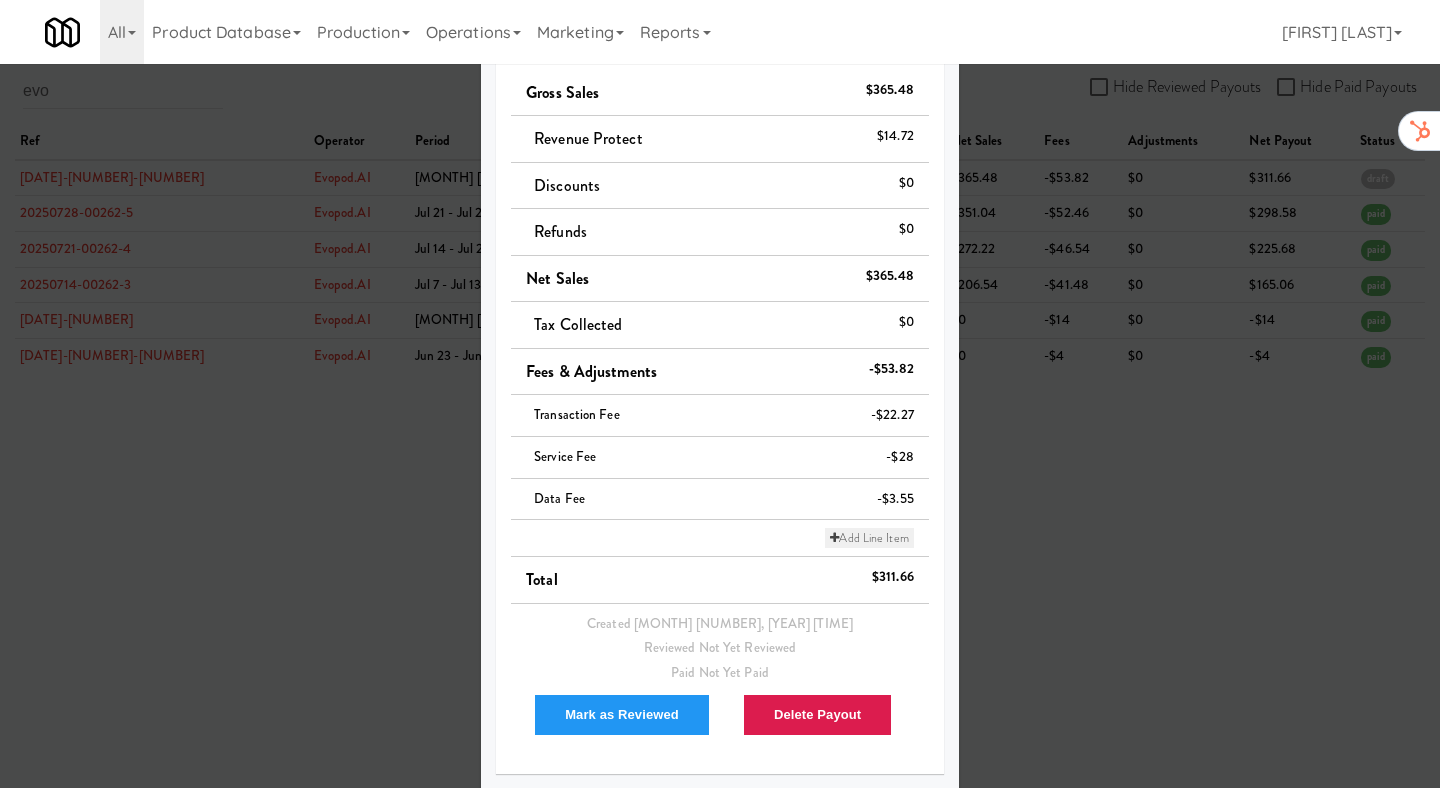 click on "Add Line Item" at bounding box center (869, 538) 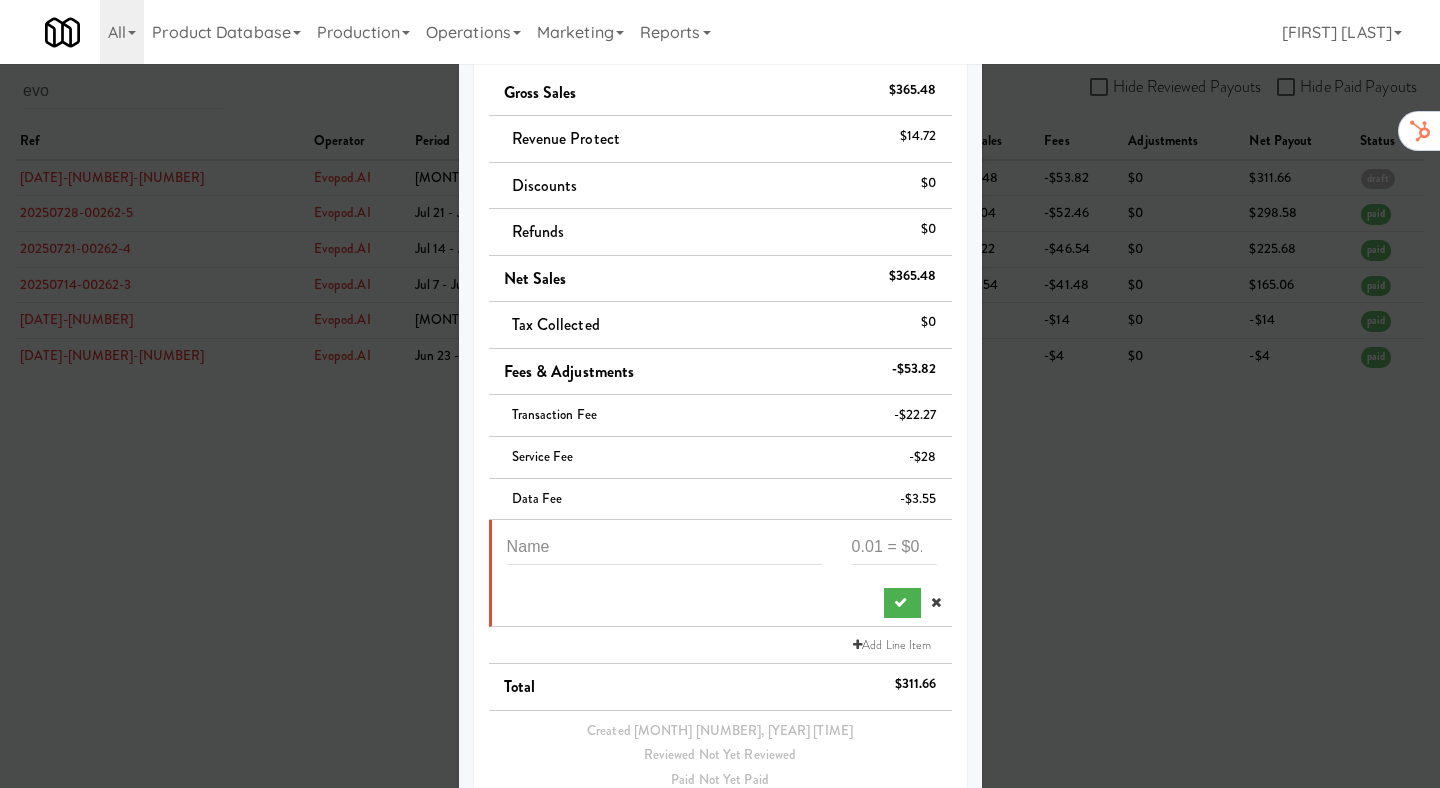 click at bounding box center [720, 573] 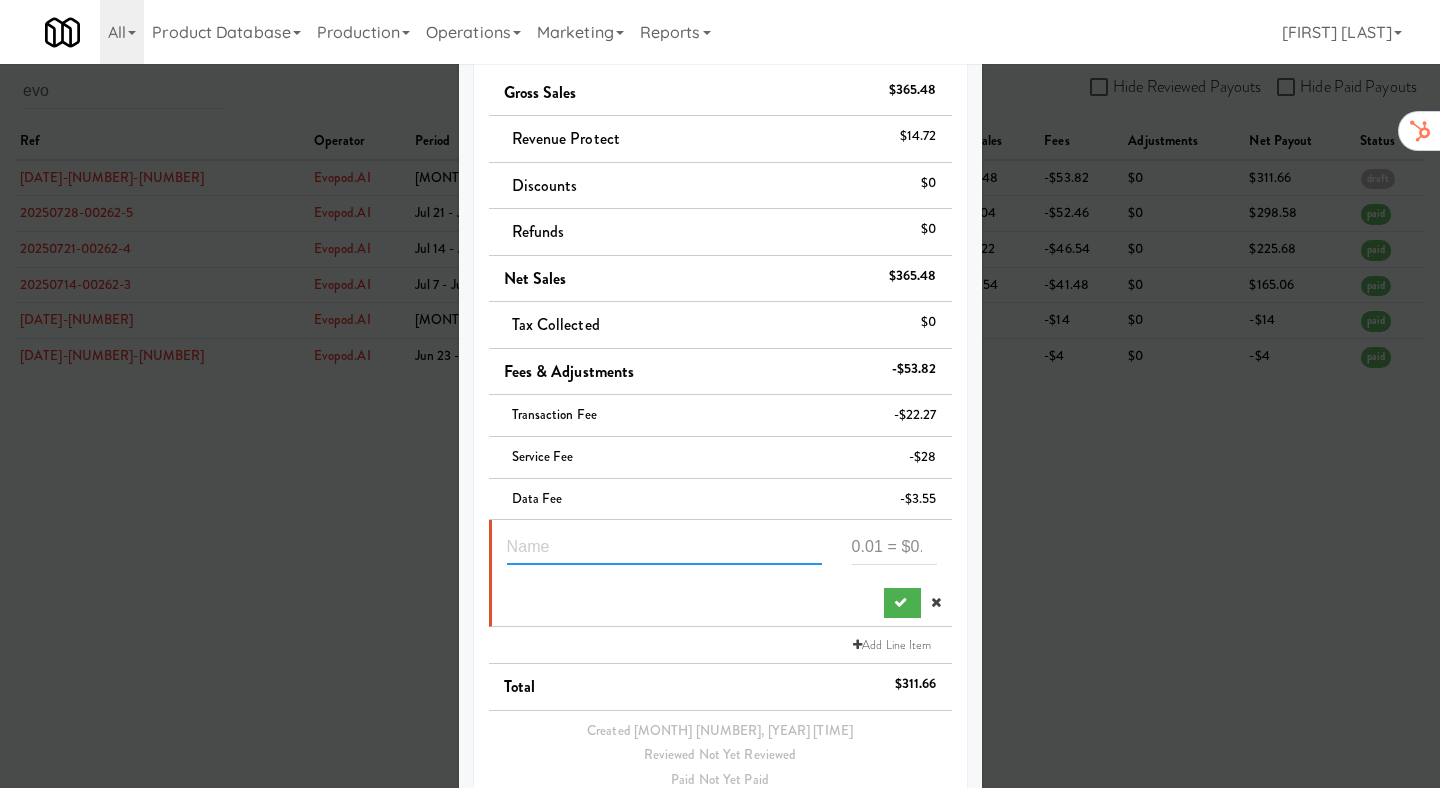 click at bounding box center (664, 546) 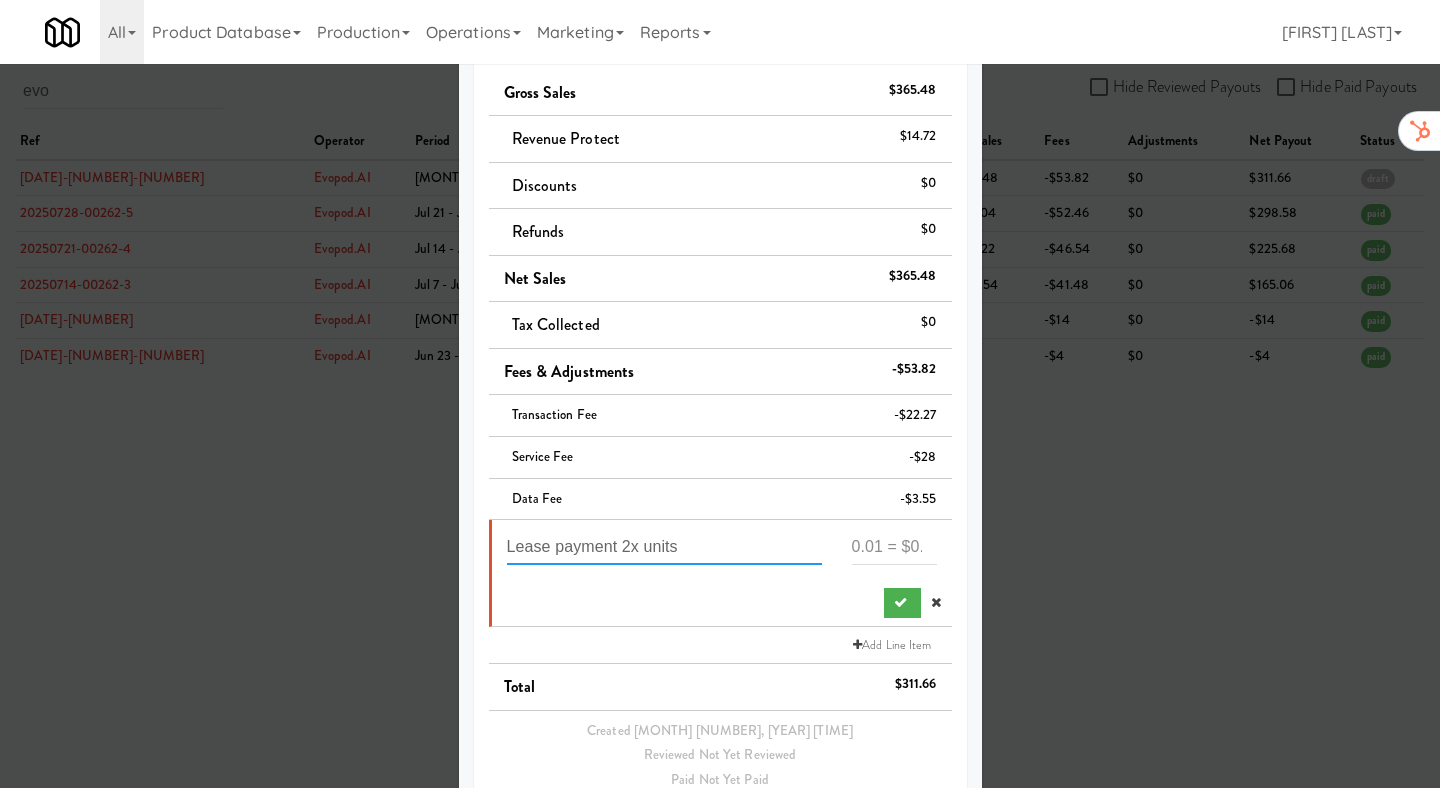 type on "Lease payment 2x units" 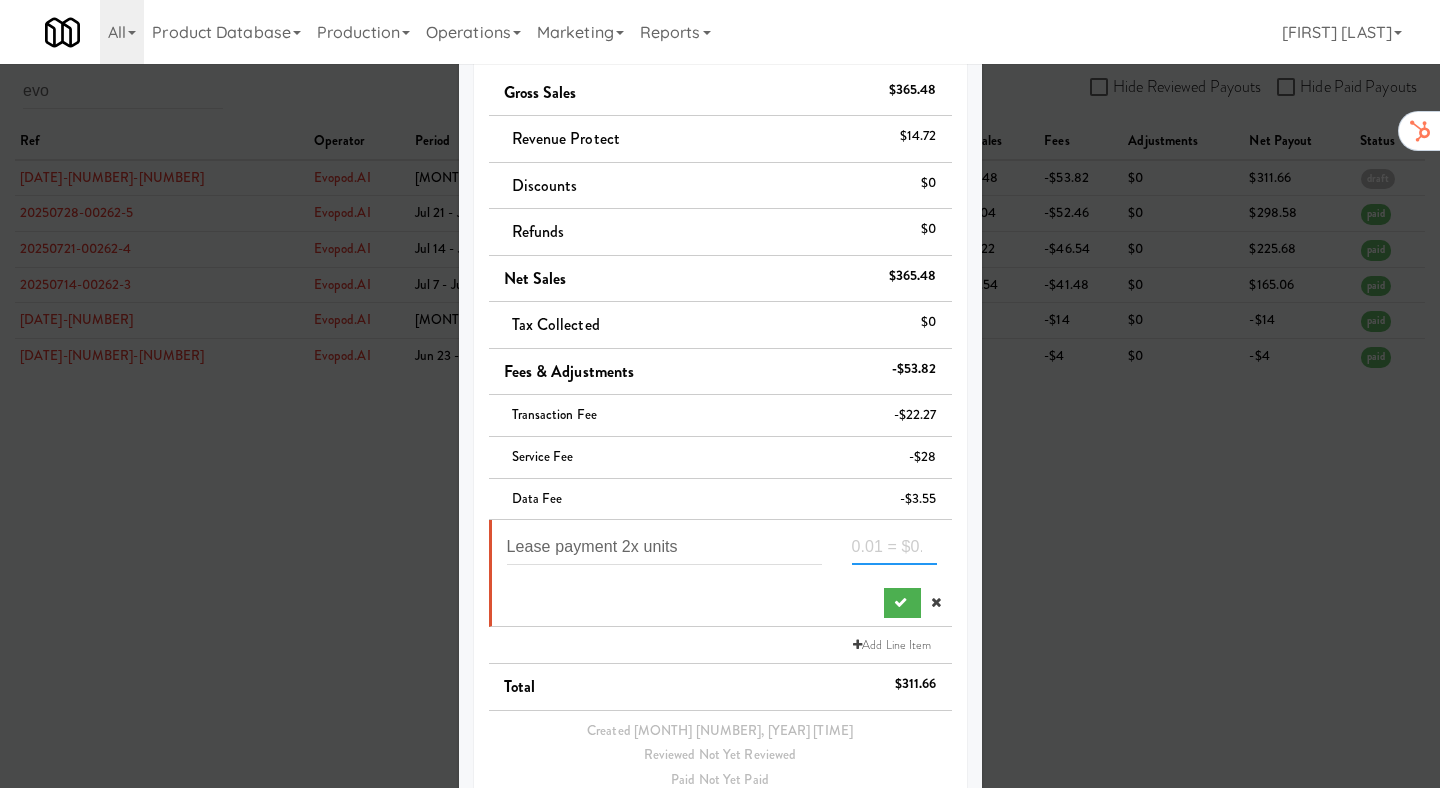 paste on "-398" 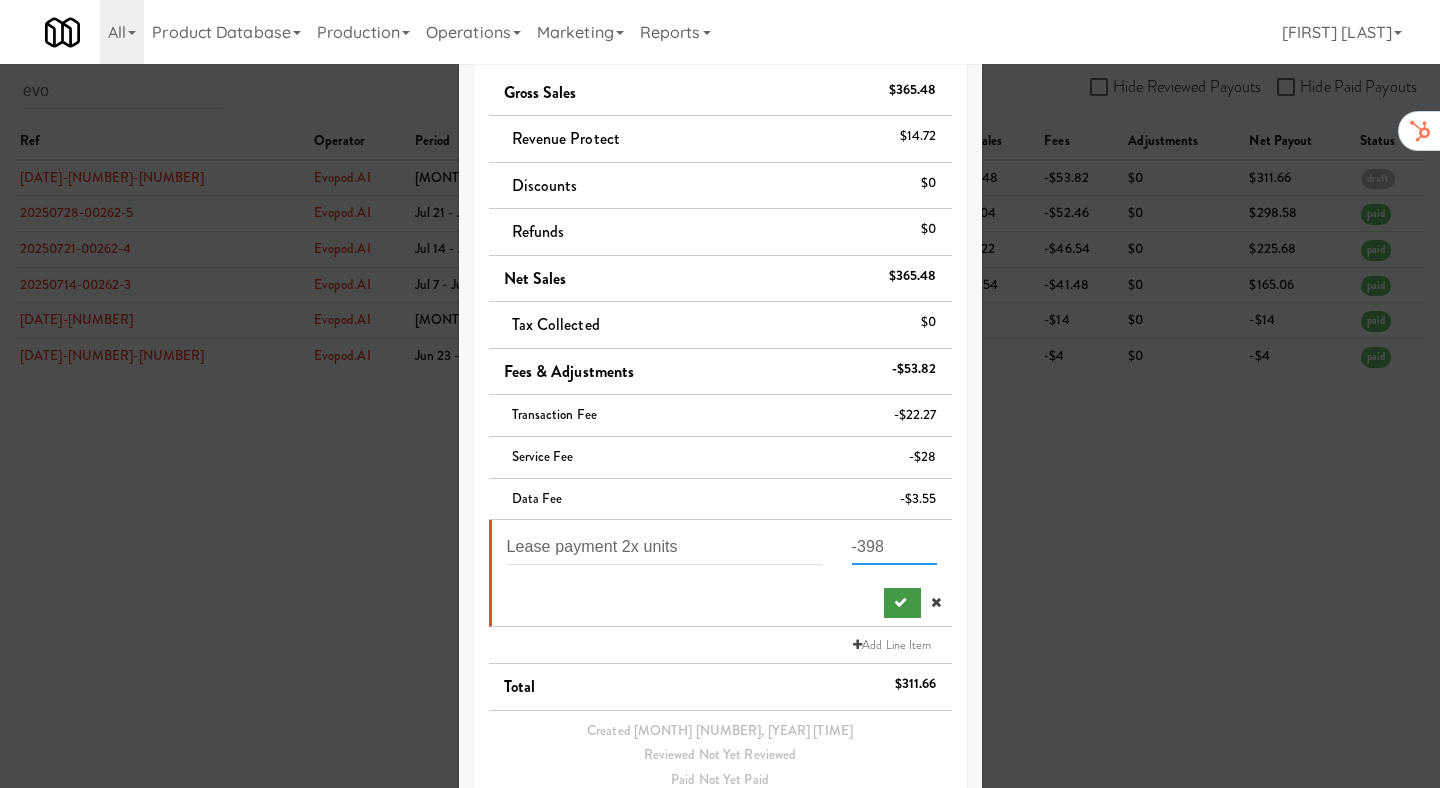 type on "-398" 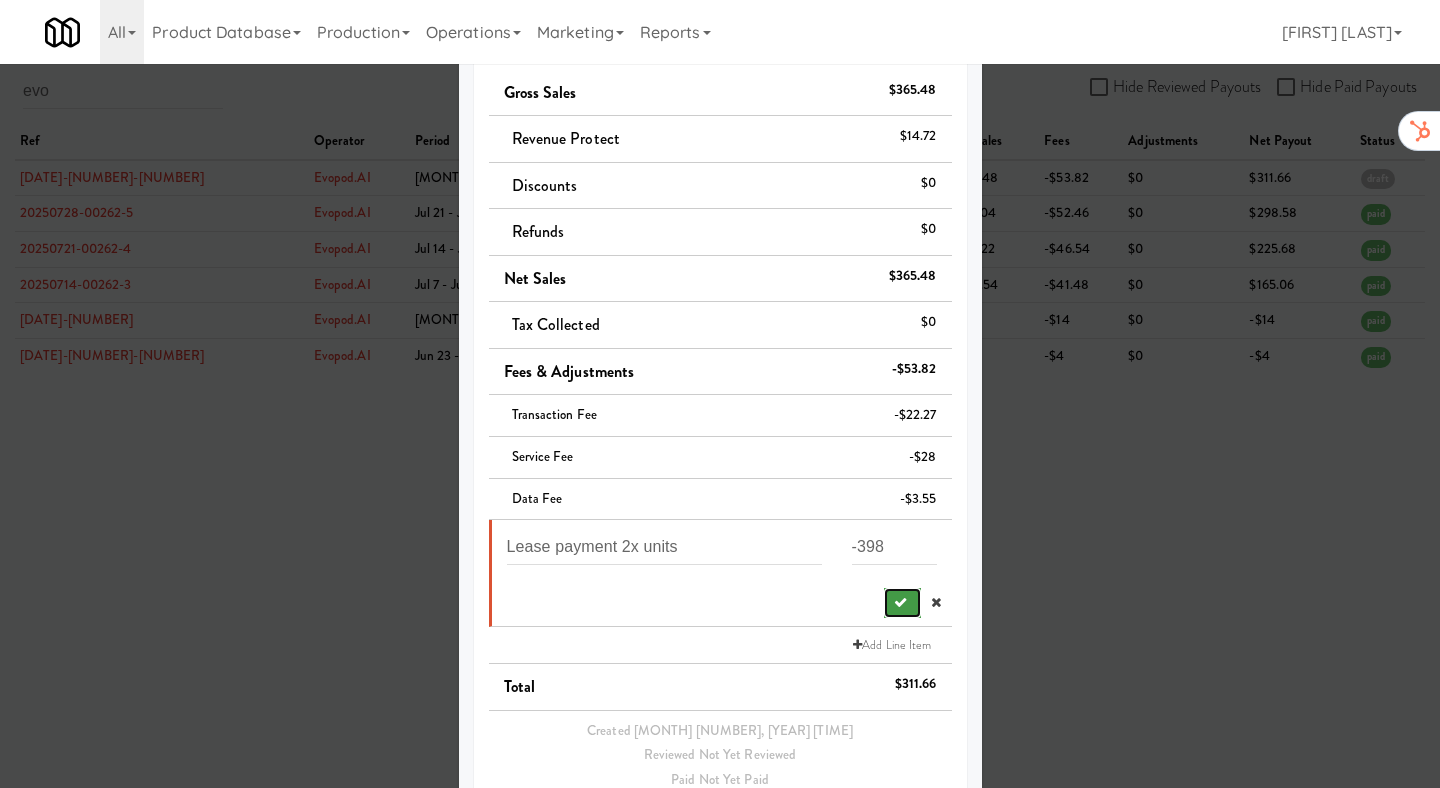 click at bounding box center [902, 603] 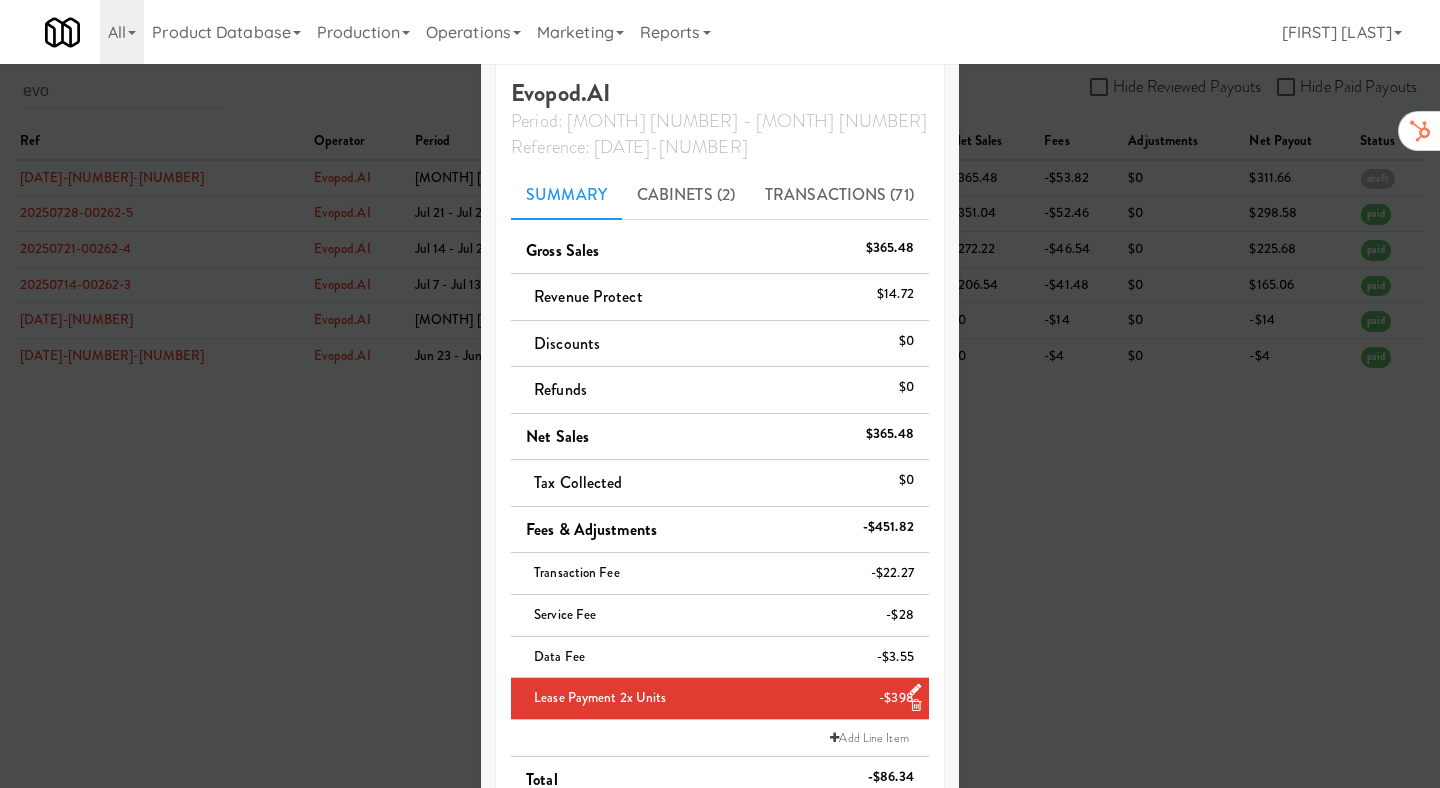 scroll, scrollTop: 0, scrollLeft: 0, axis: both 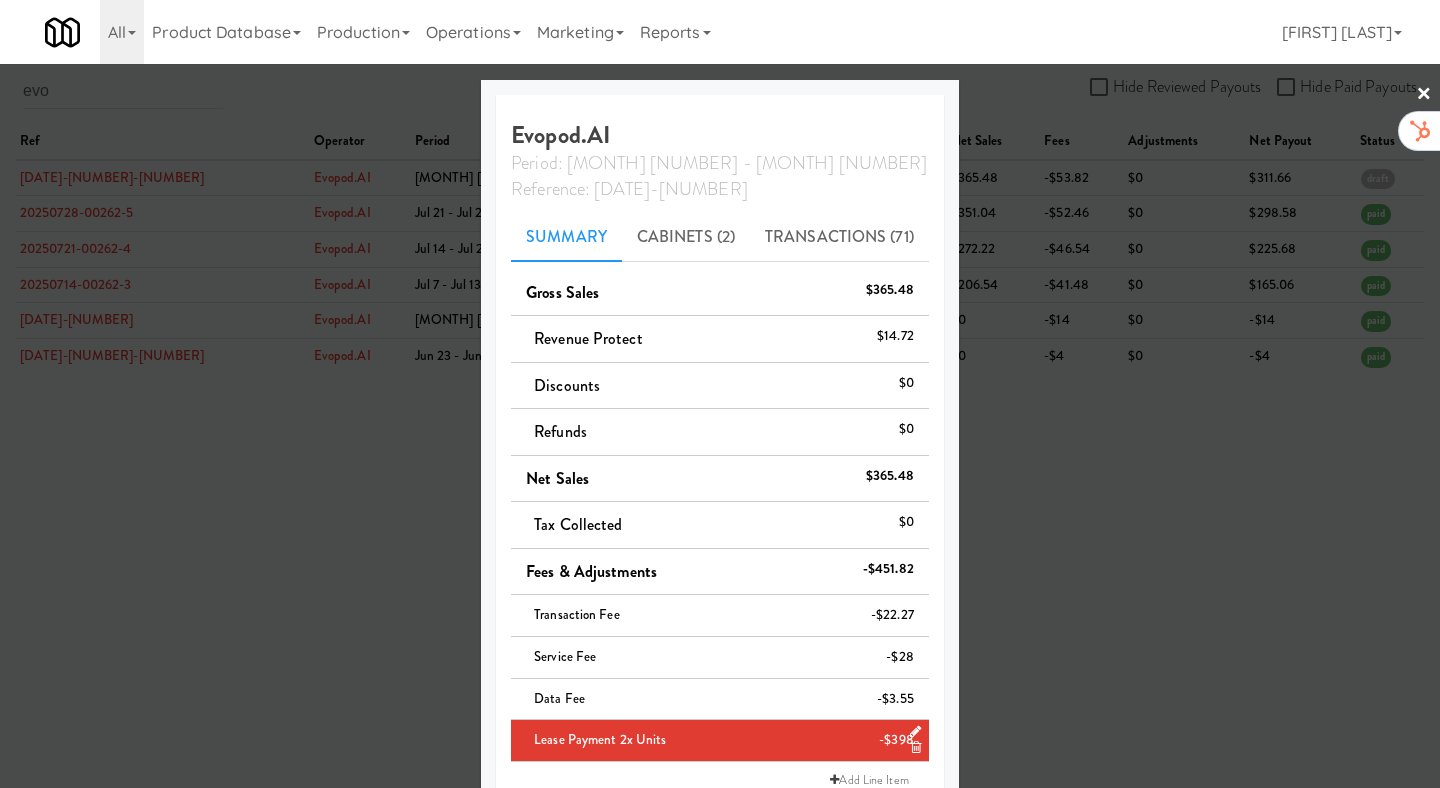 click at bounding box center (720, 394) 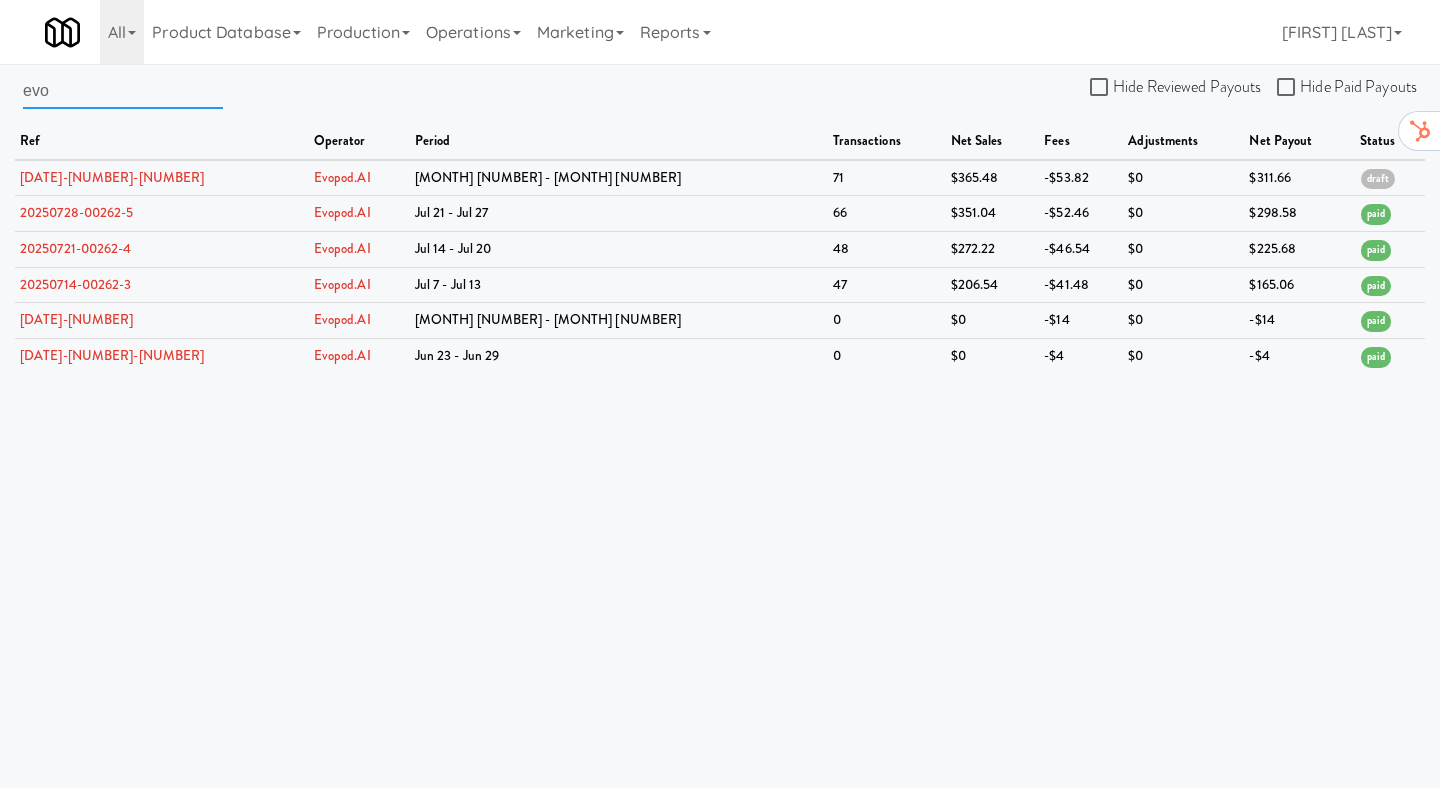 click on "evo" at bounding box center [123, 90] 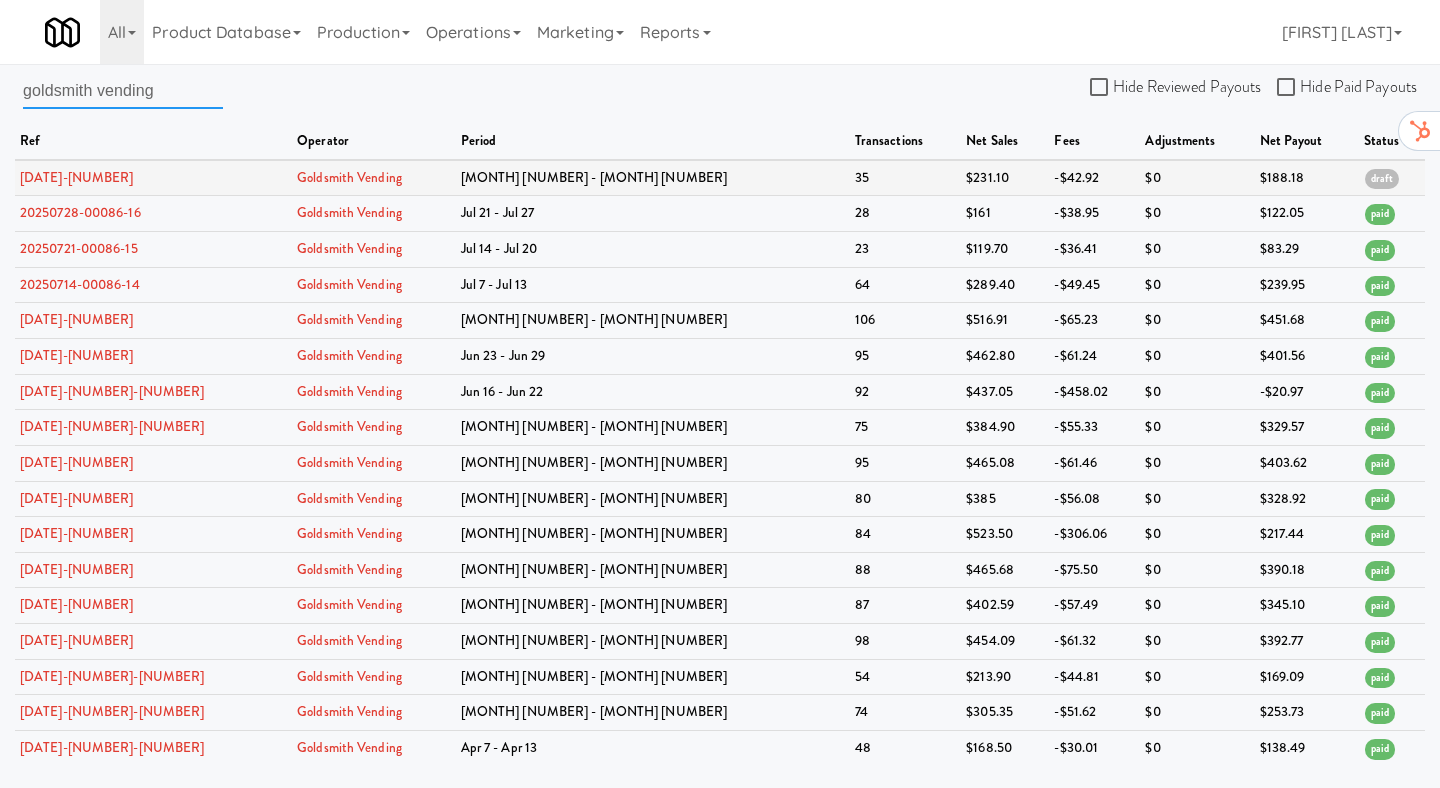 type on "goldsmith vending" 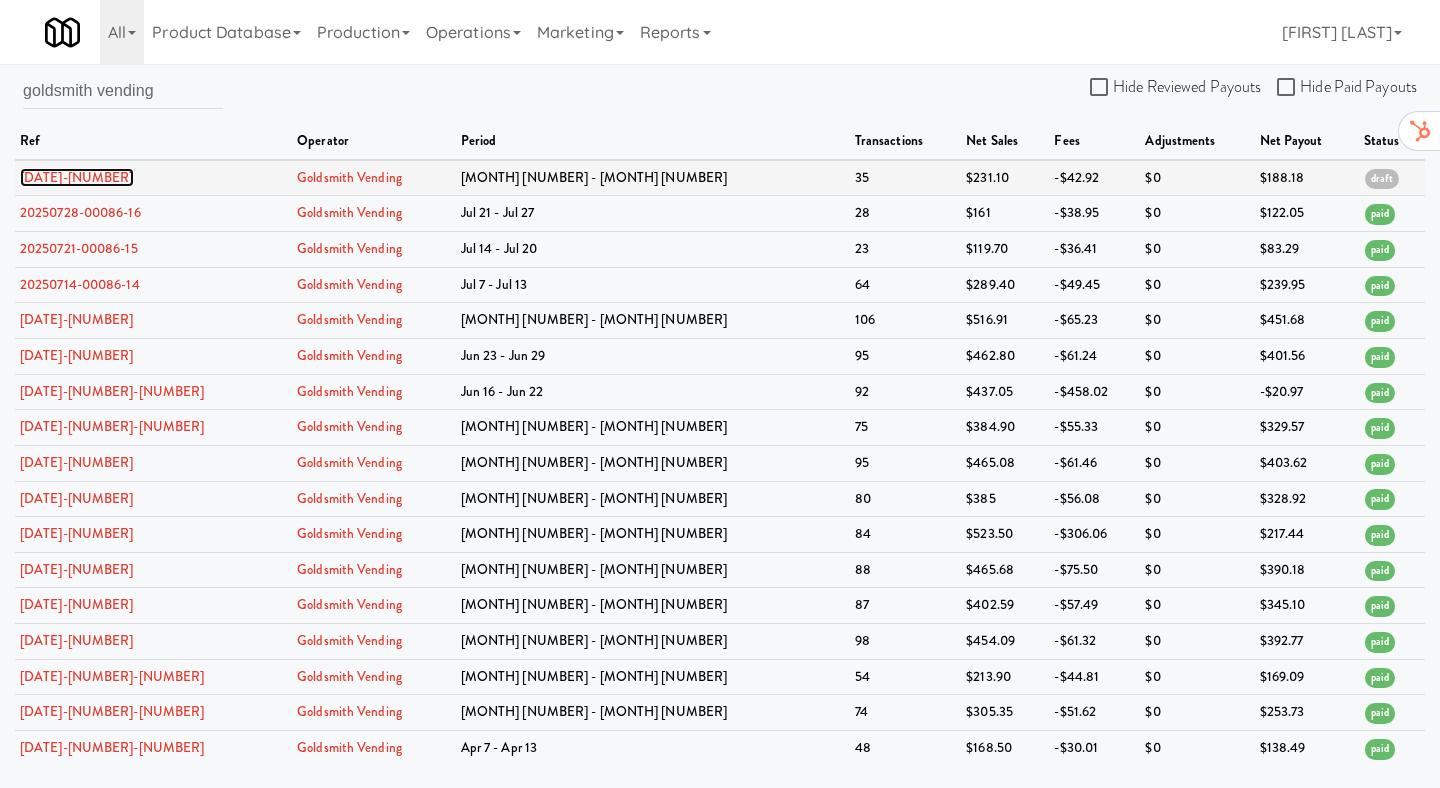 click on "20250804-00086-17" at bounding box center (77, 177) 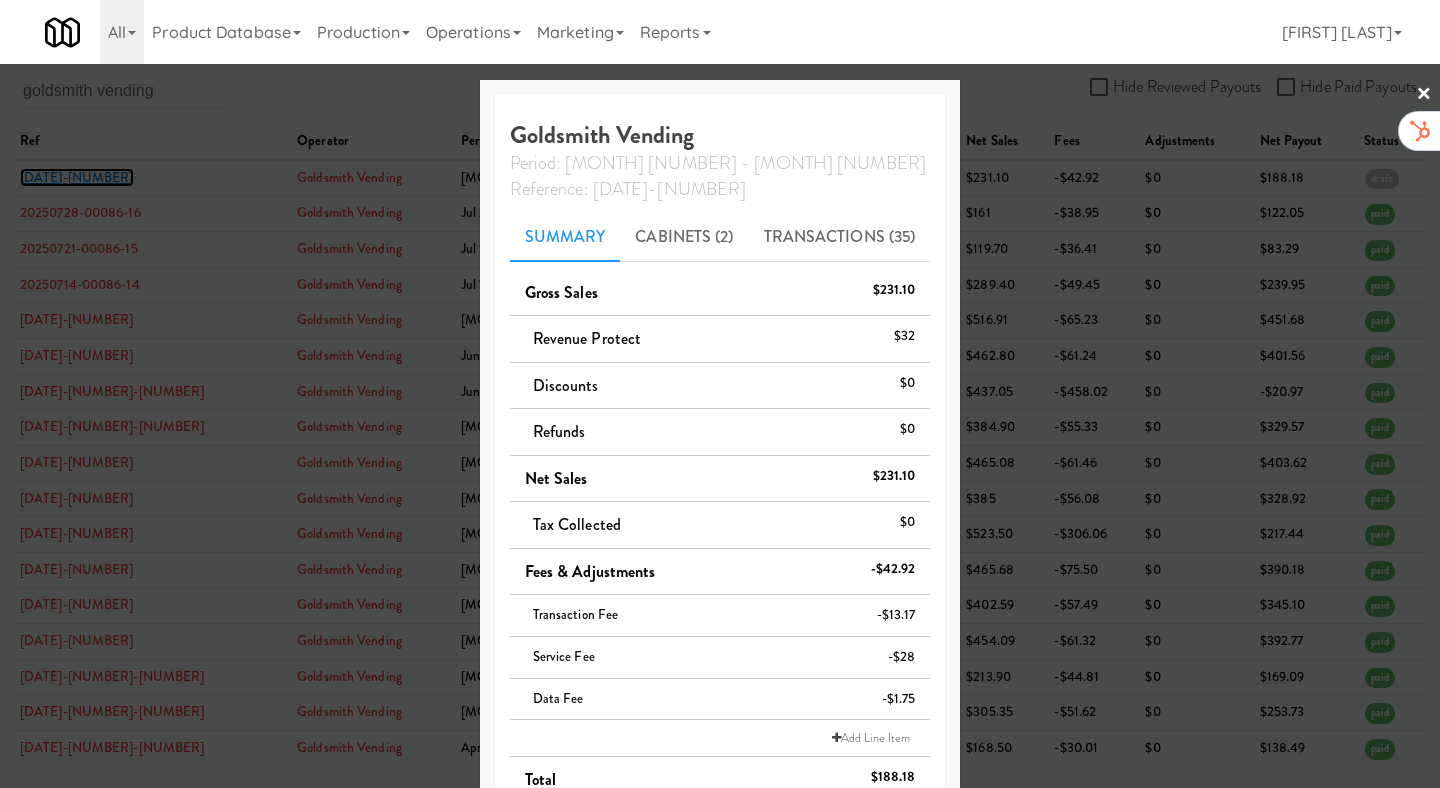 scroll, scrollTop: 200, scrollLeft: 0, axis: vertical 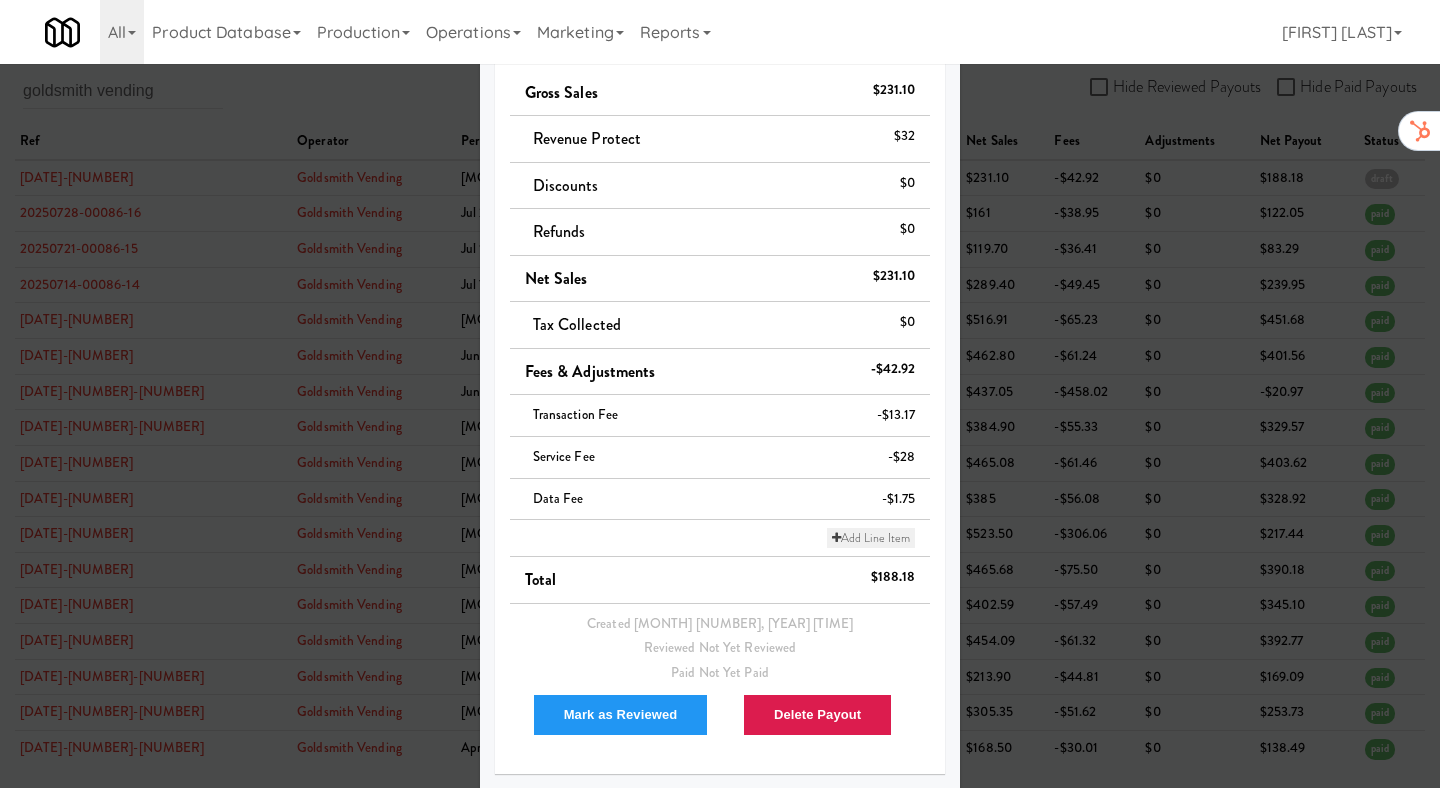 click on "Add Line Item" at bounding box center (871, 538) 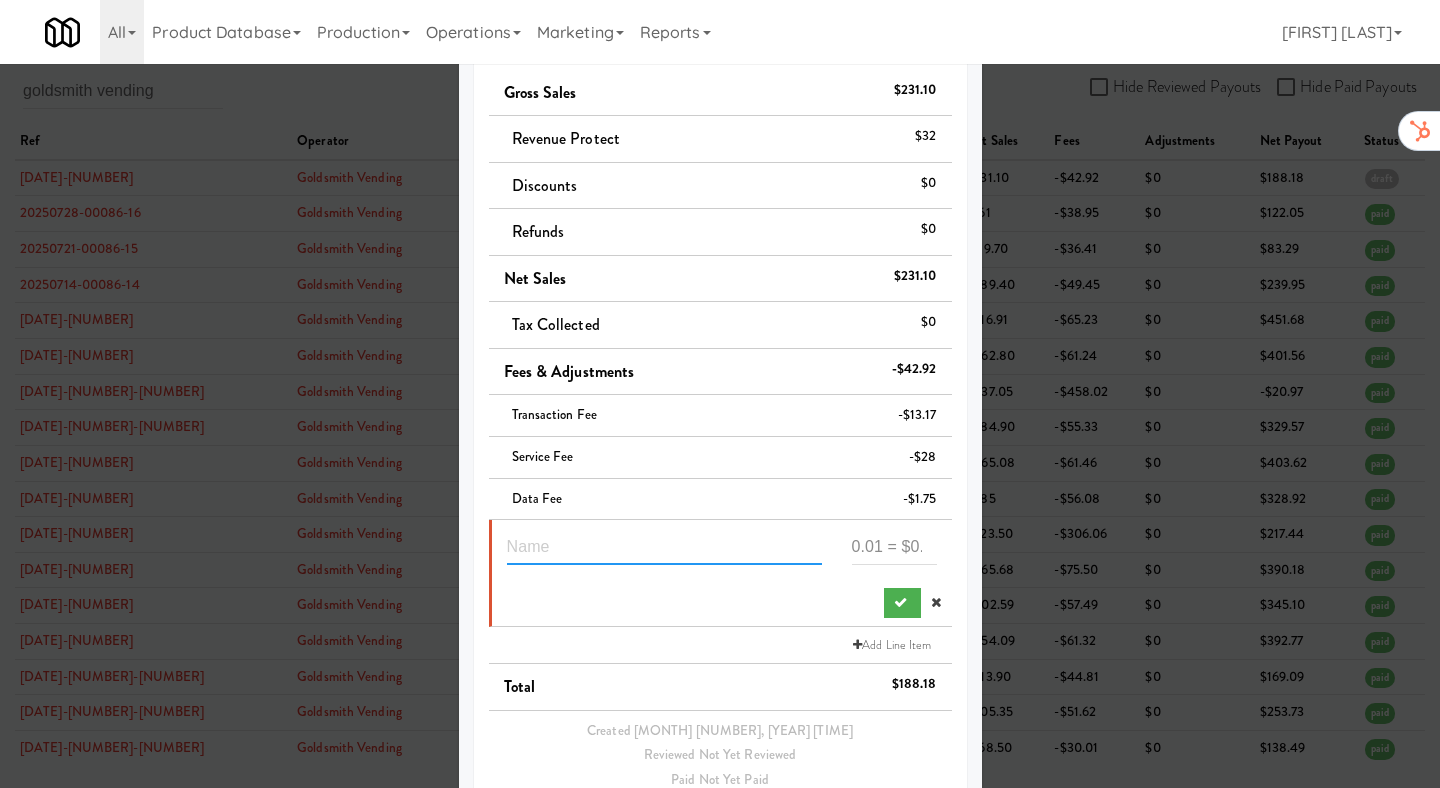 click at bounding box center (664, 546) 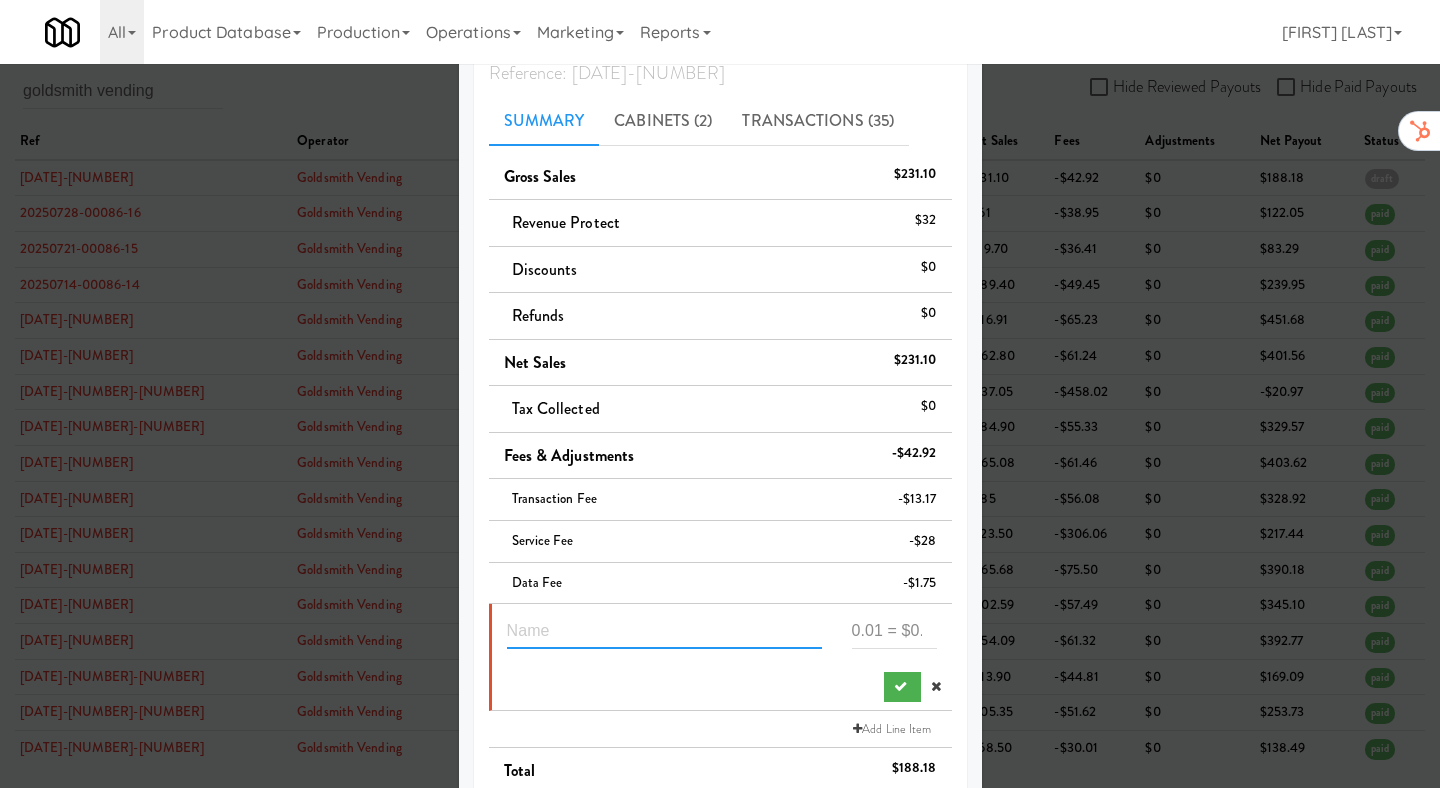 scroll, scrollTop: 307, scrollLeft: 0, axis: vertical 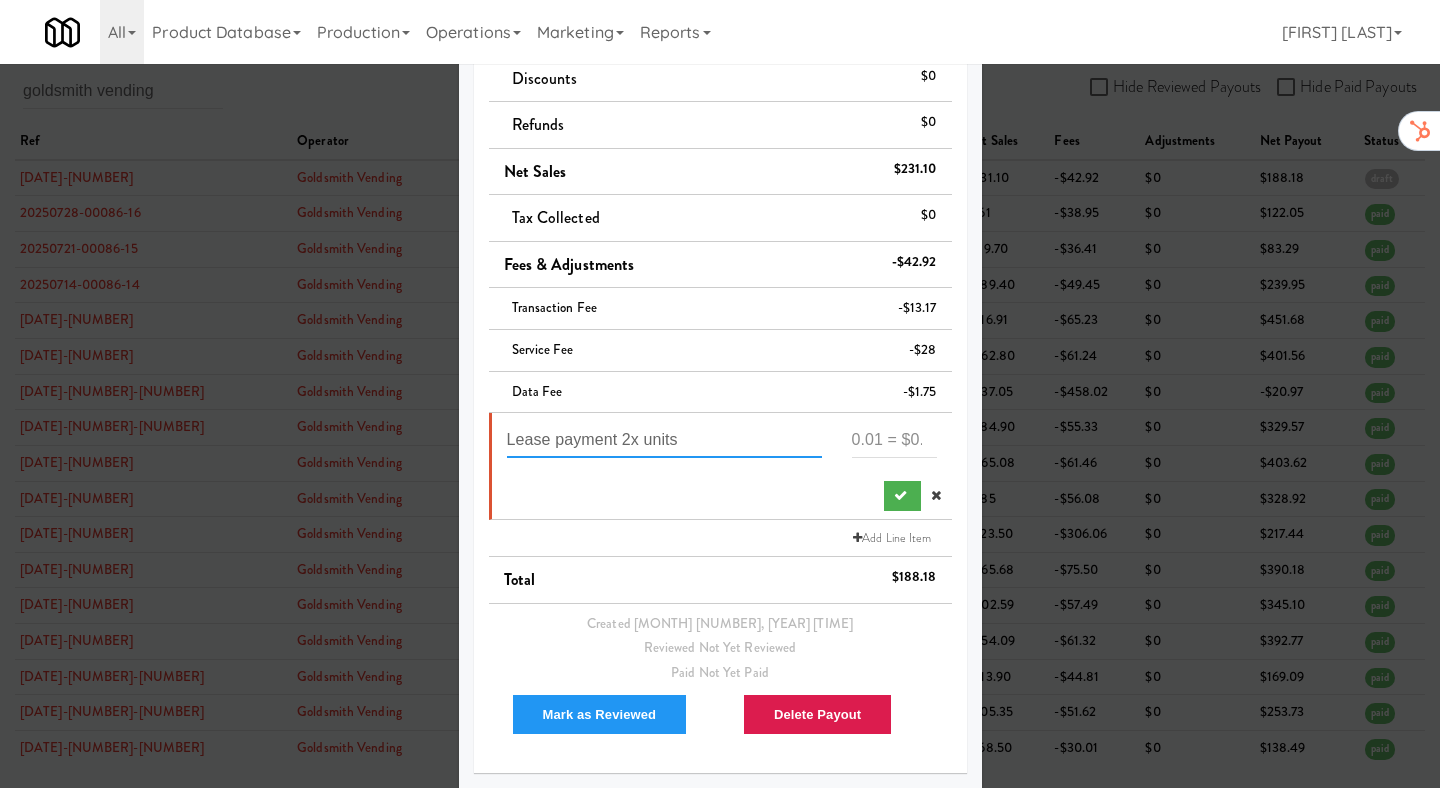 type on "Lease payment 2x units" 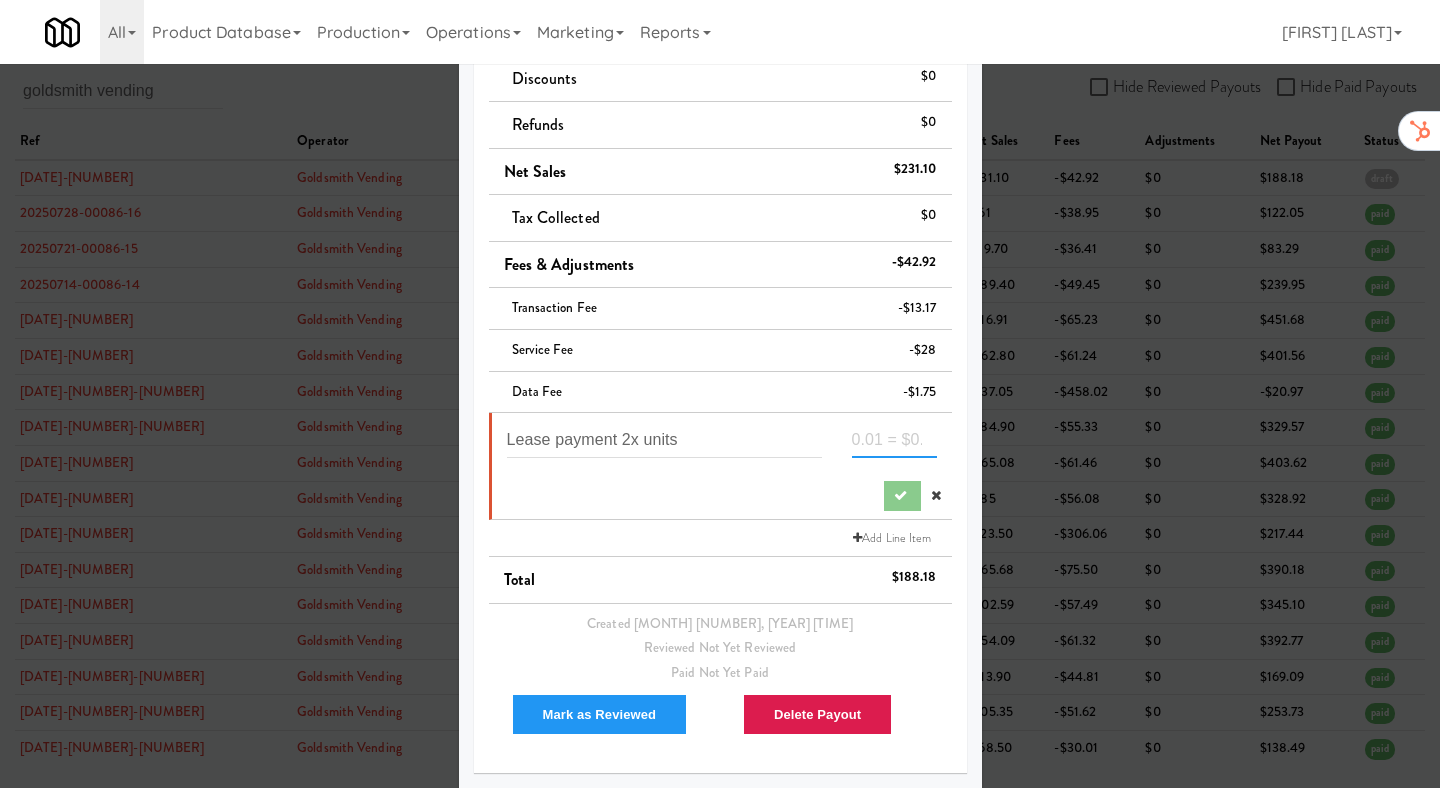 paste on "-398" 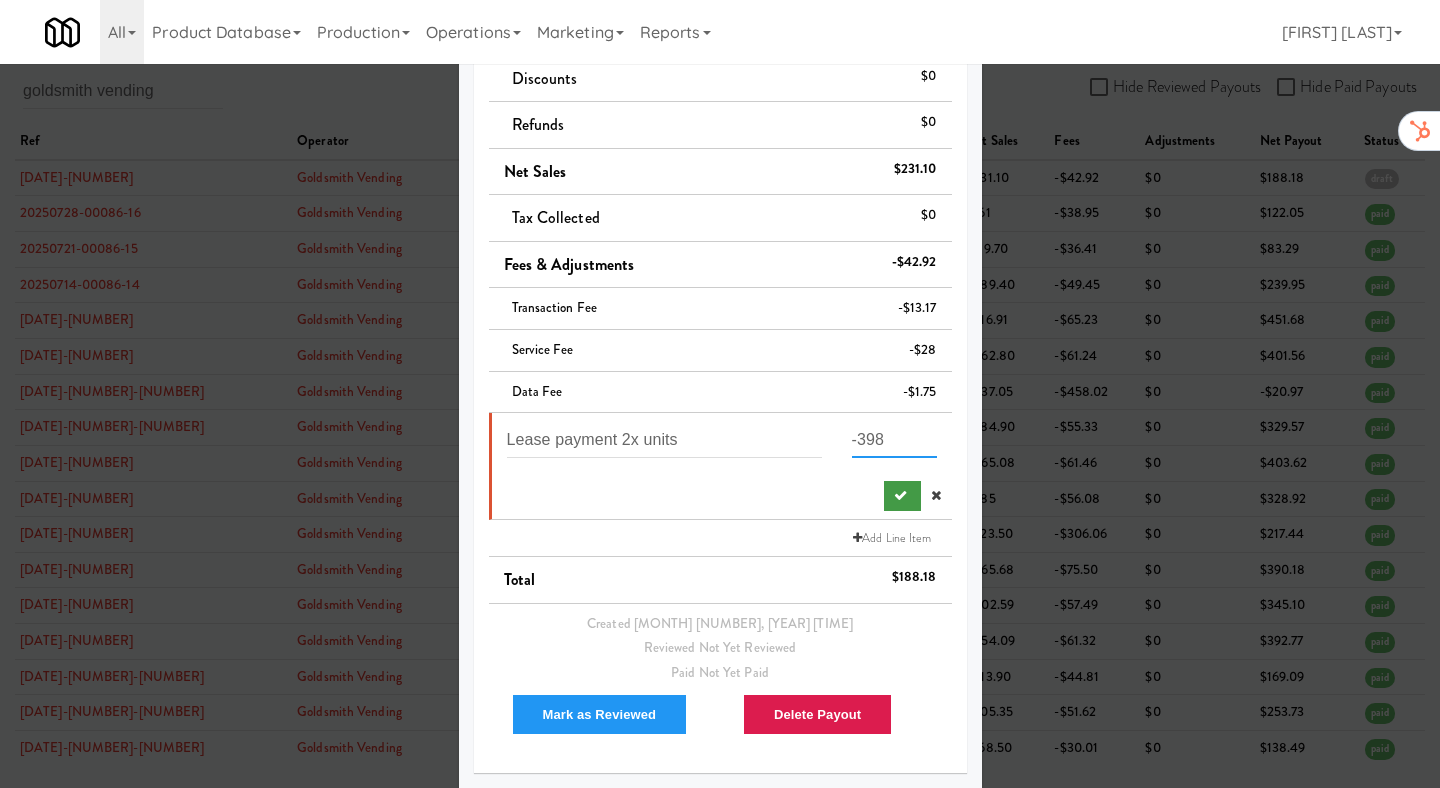 type on "-398" 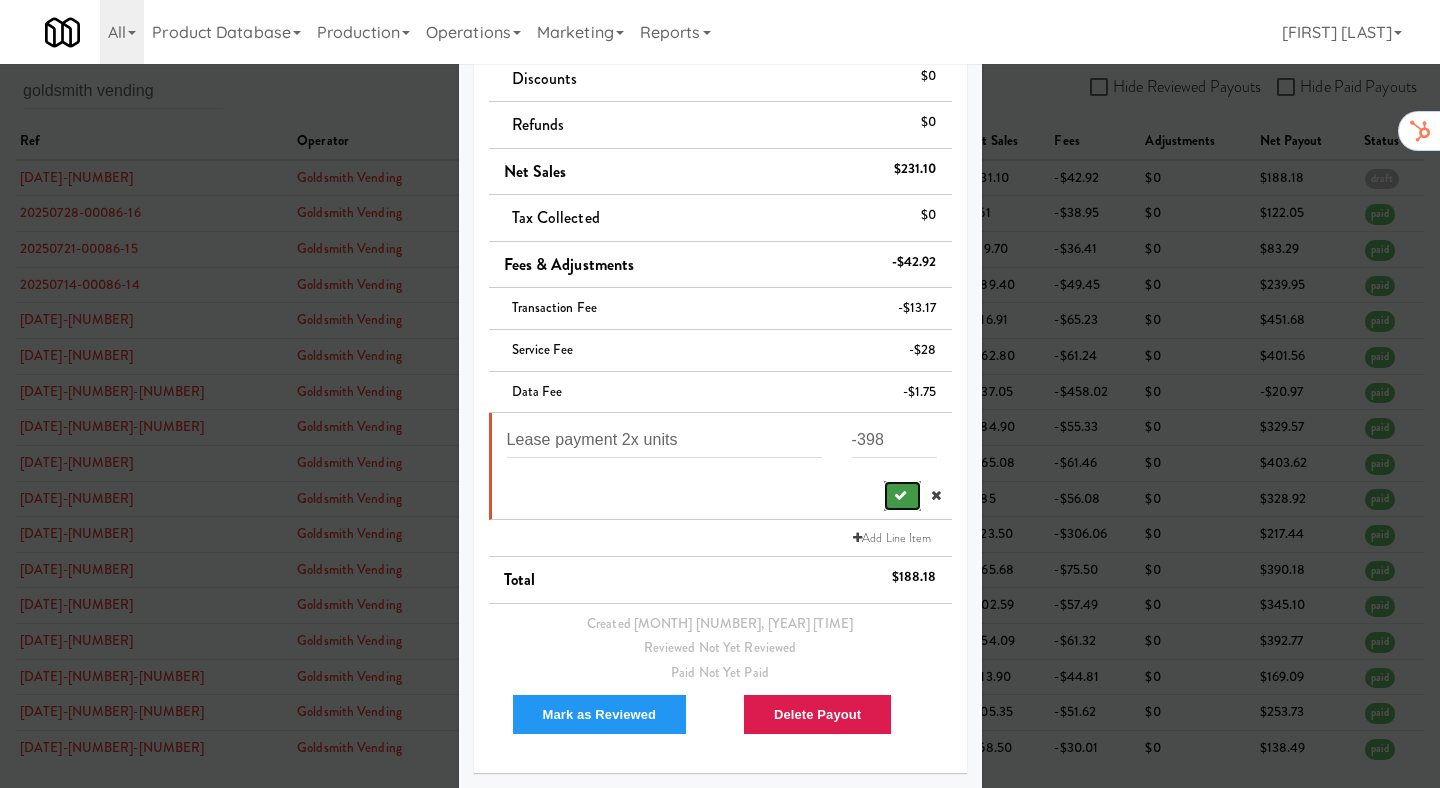 click at bounding box center [902, 496] 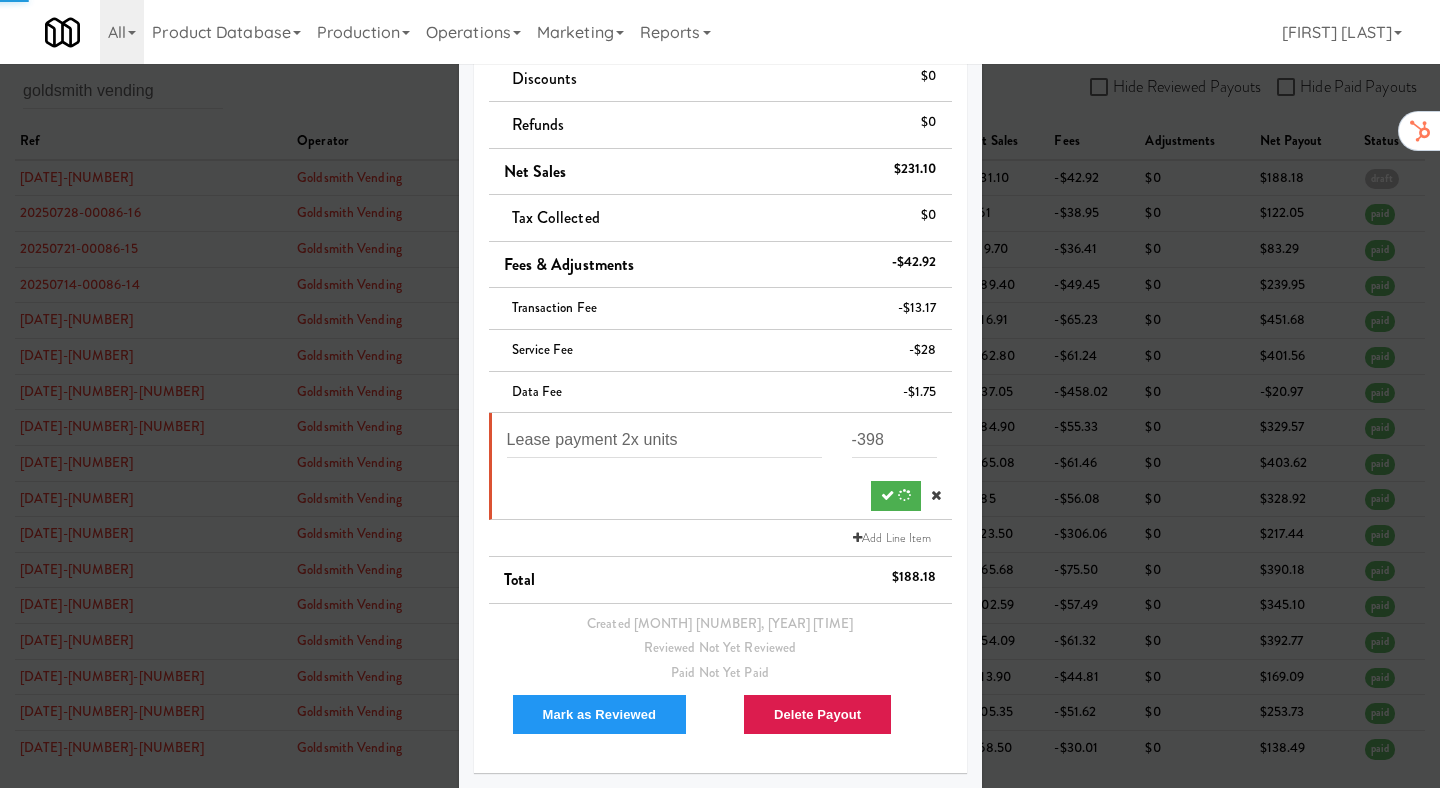 scroll, scrollTop: 242, scrollLeft: 0, axis: vertical 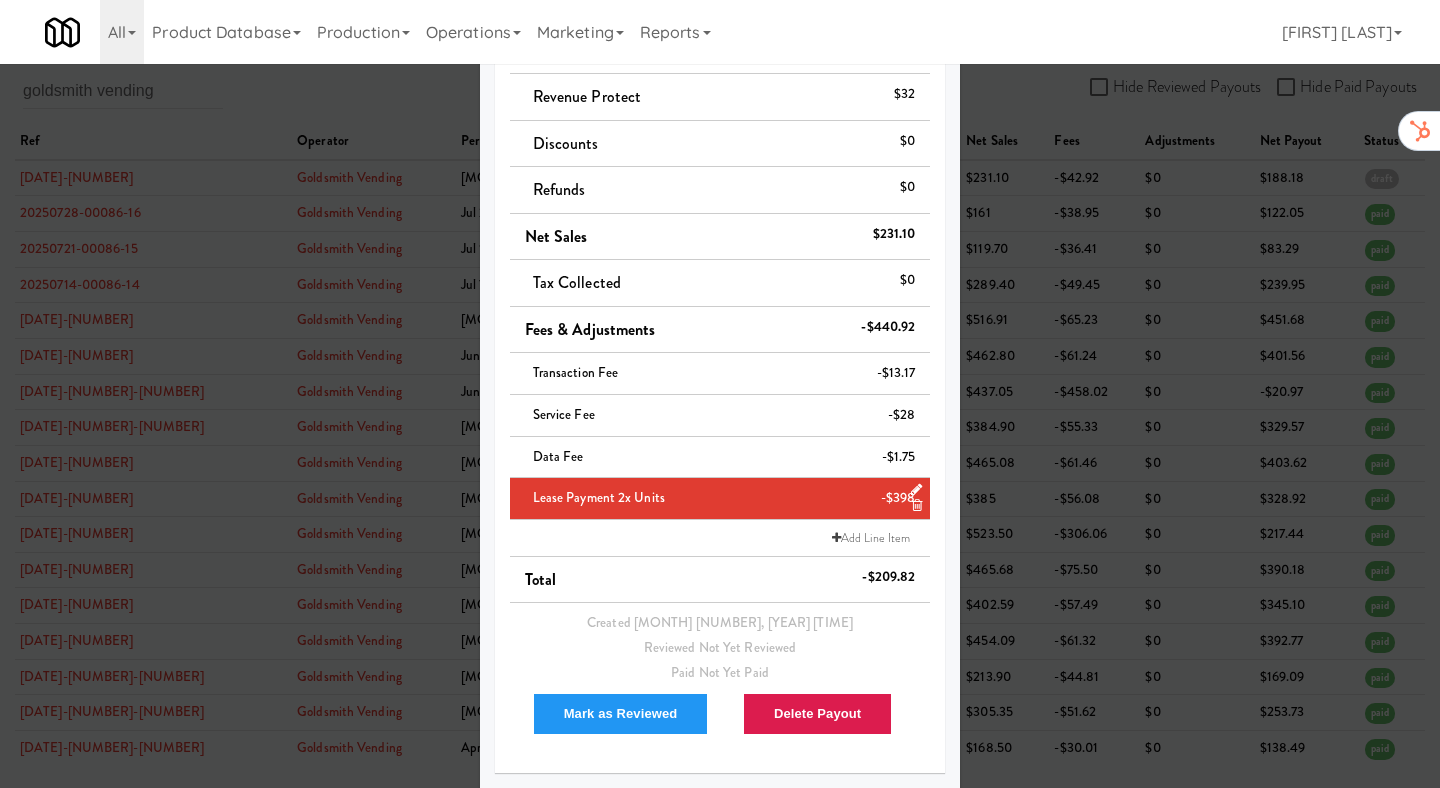 click at bounding box center (720, 394) 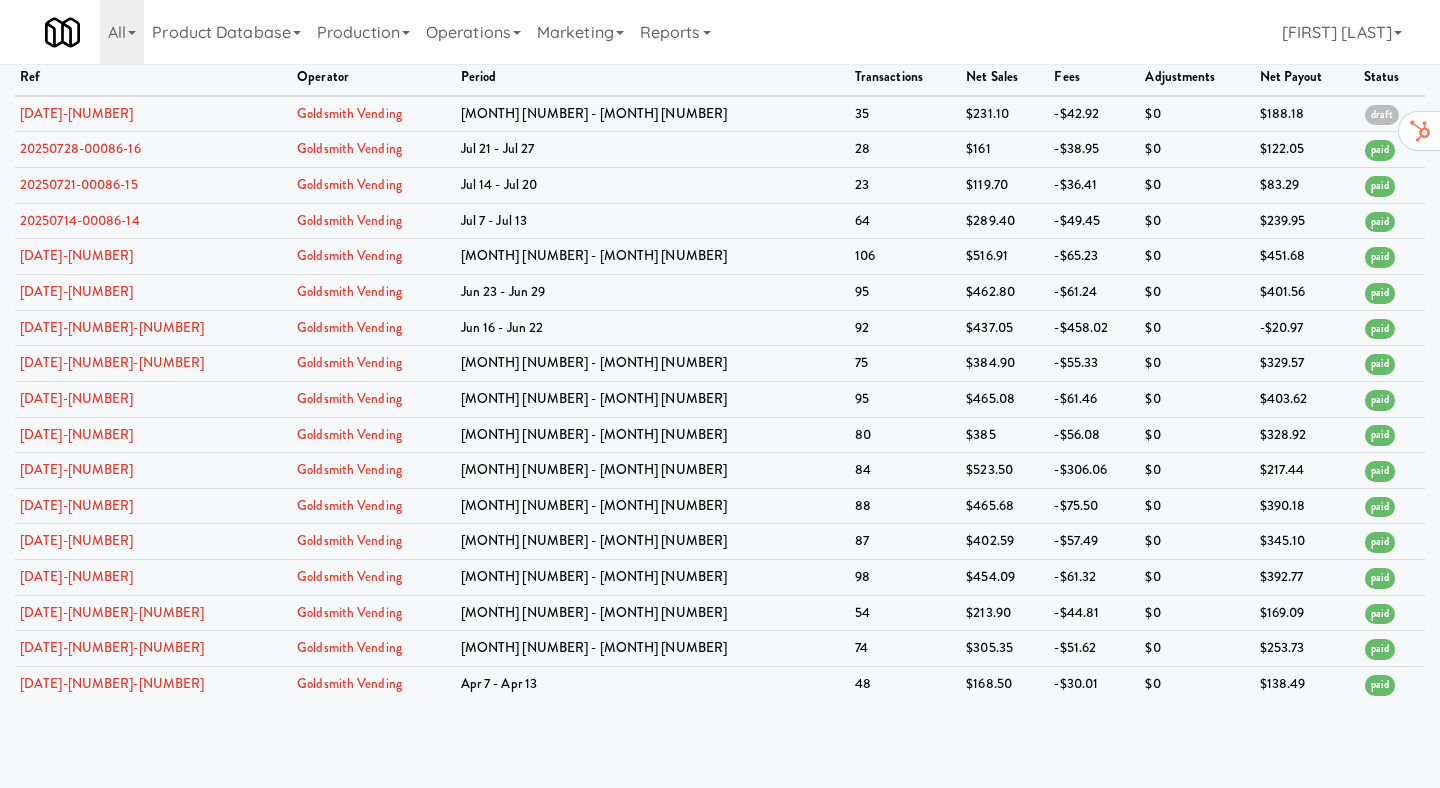 scroll, scrollTop: 0, scrollLeft: 0, axis: both 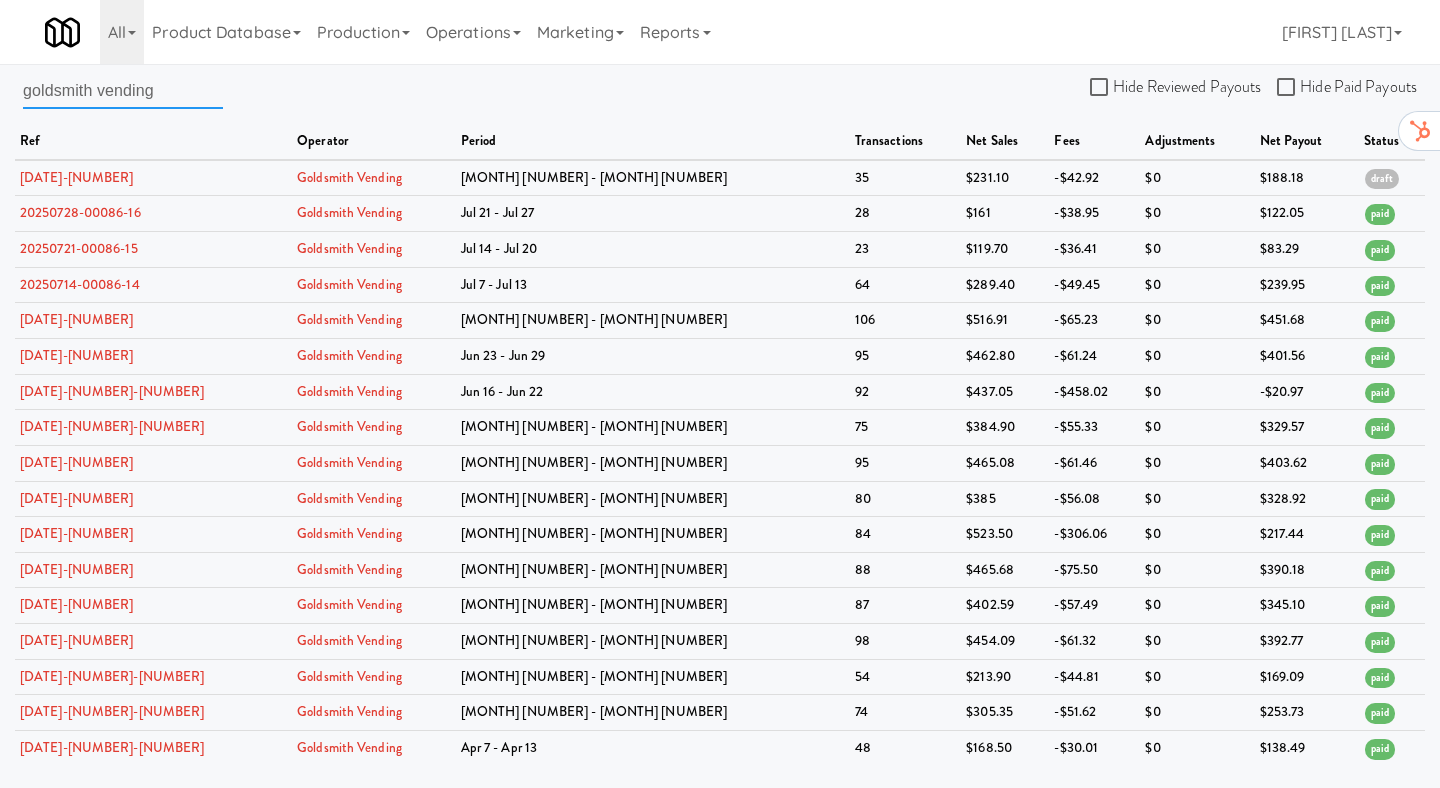 click on "goldsmith vending" at bounding box center (123, 90) 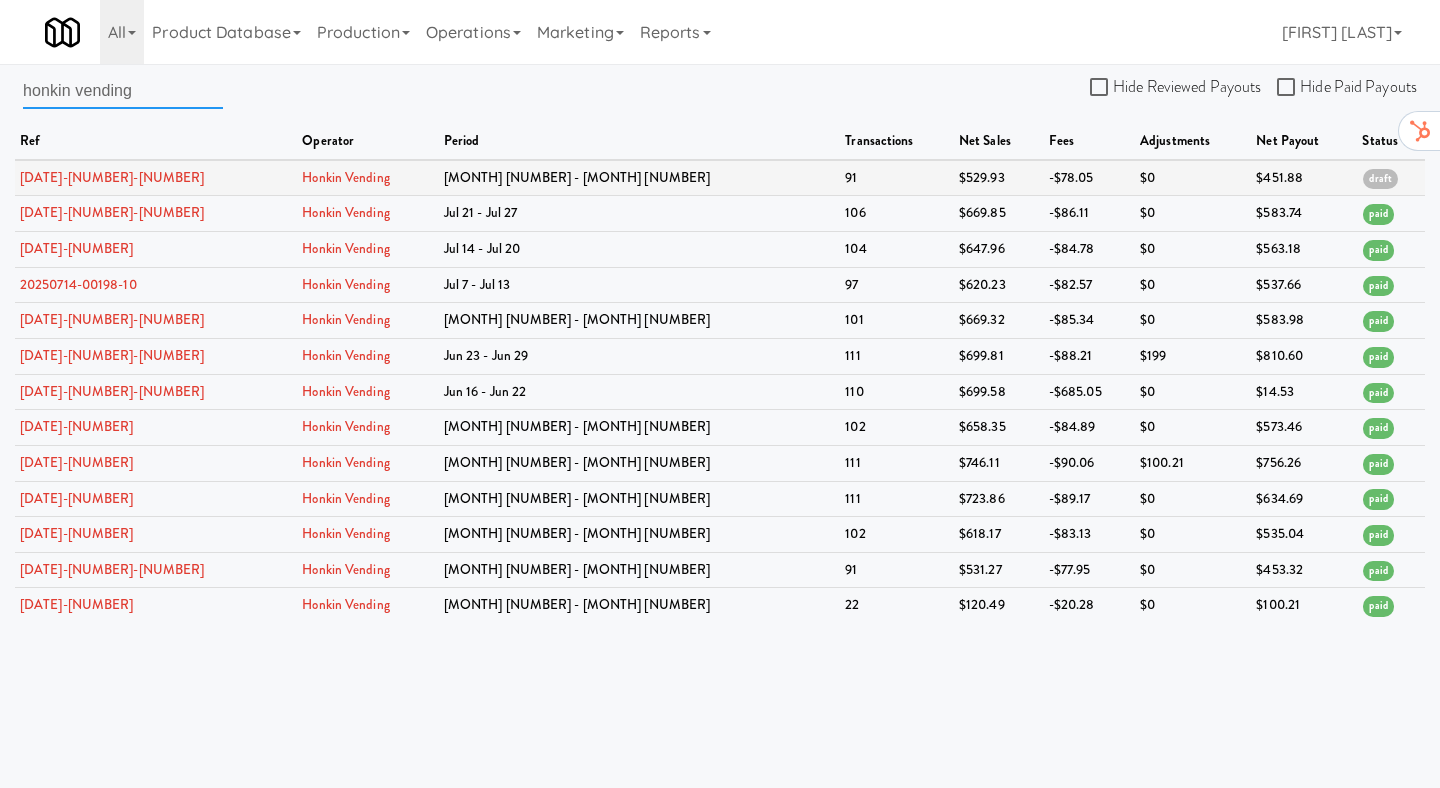 type on "honkin vending" 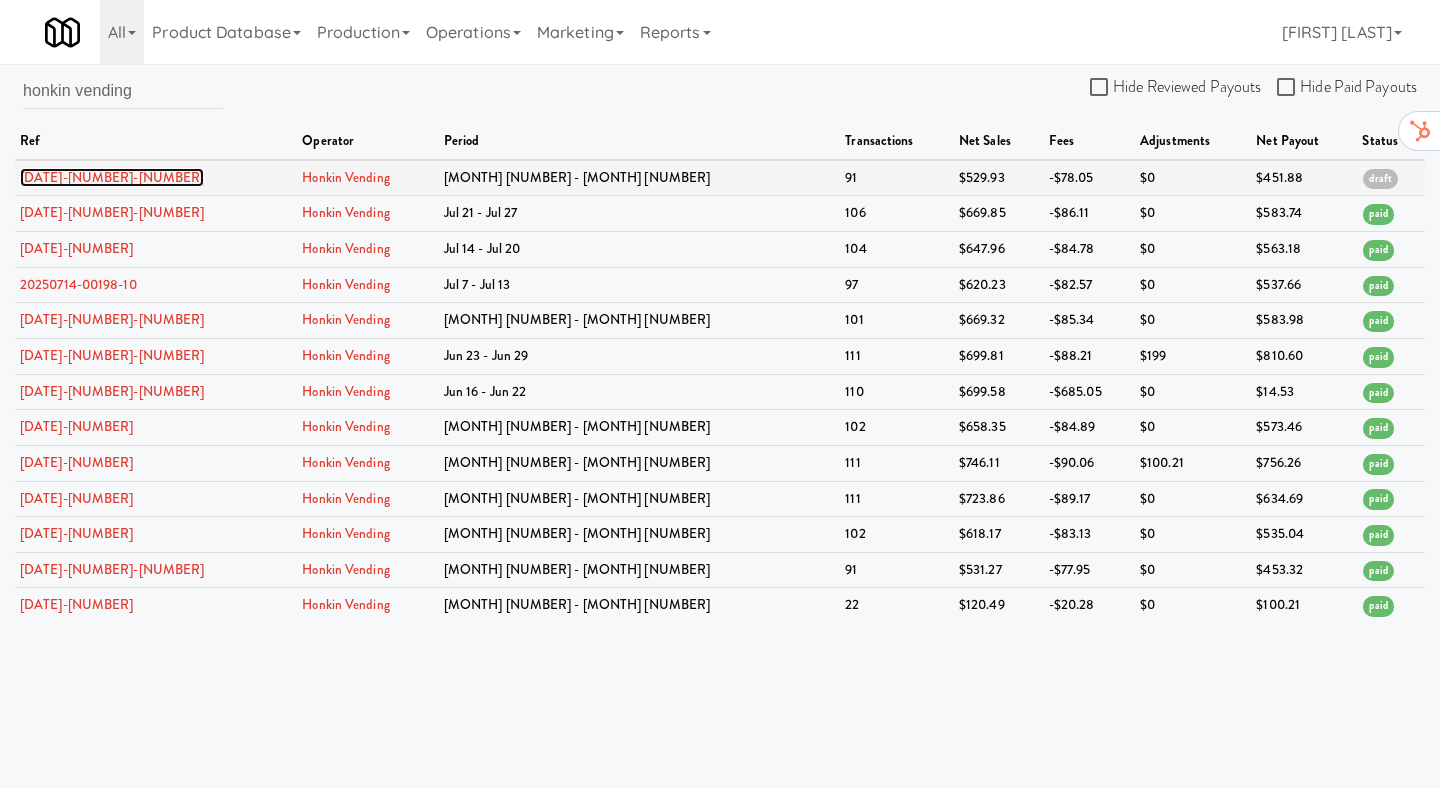 click on "20250804-00198-13" at bounding box center (112, 177) 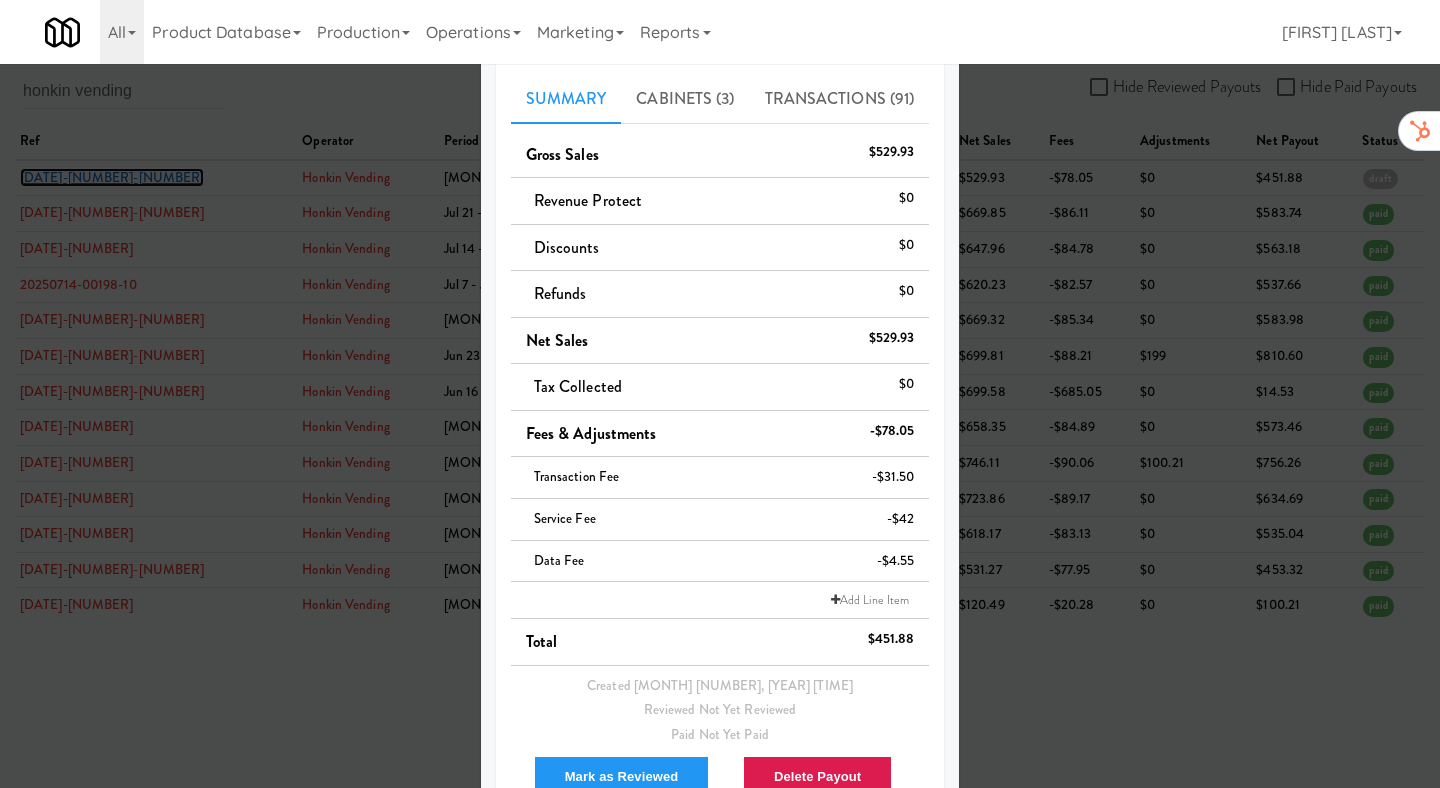 scroll, scrollTop: 200, scrollLeft: 0, axis: vertical 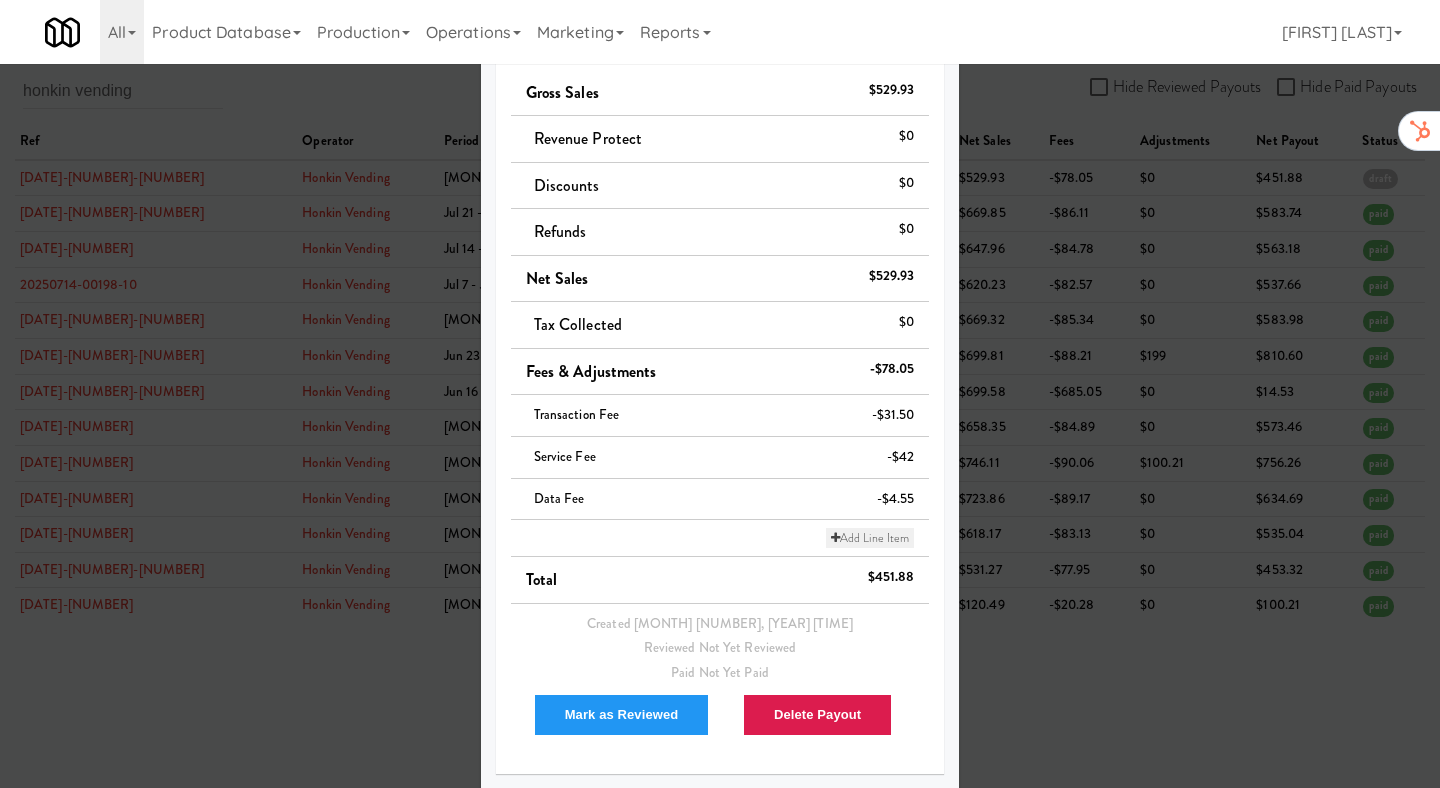 click on "Add Line Item" at bounding box center [870, 538] 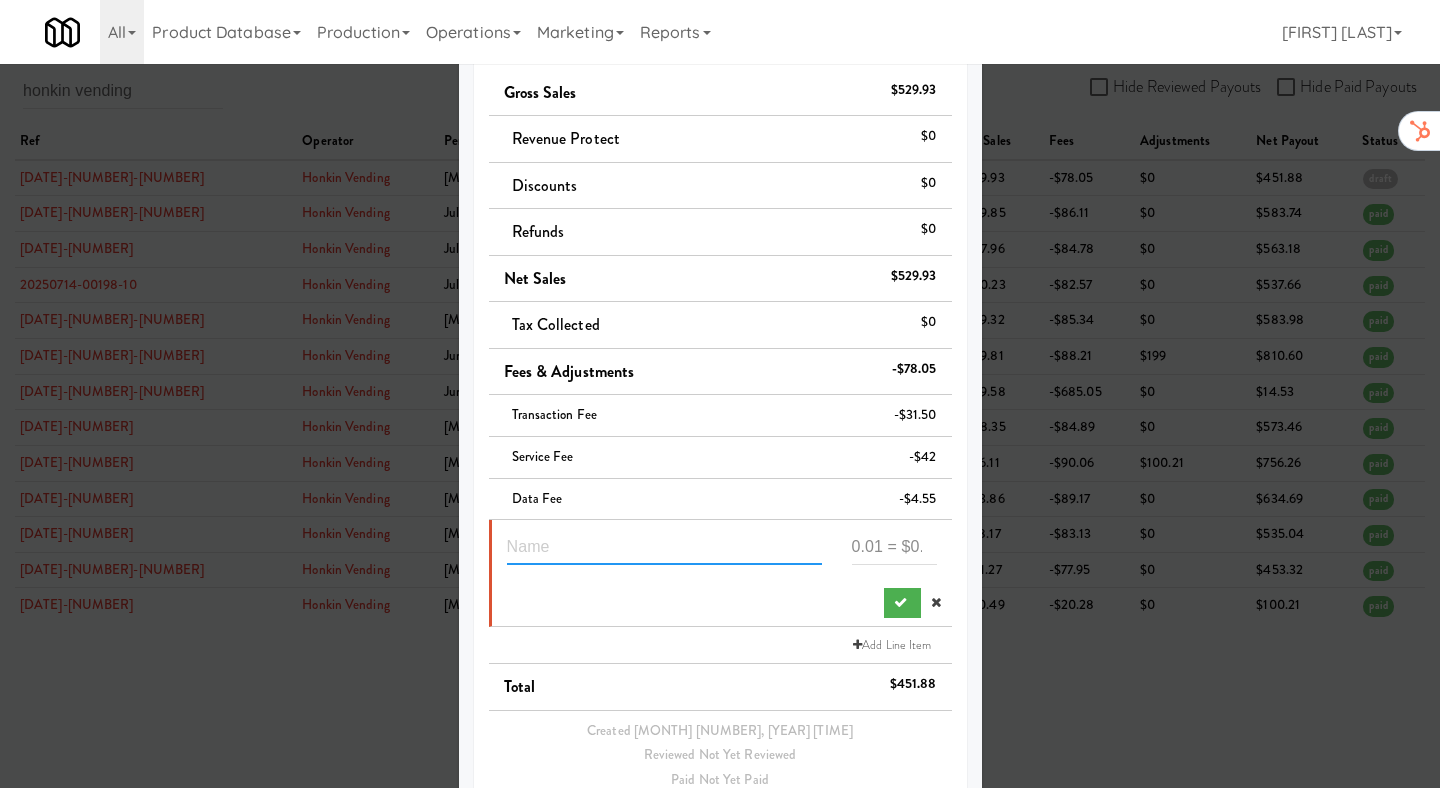 click at bounding box center (664, 546) 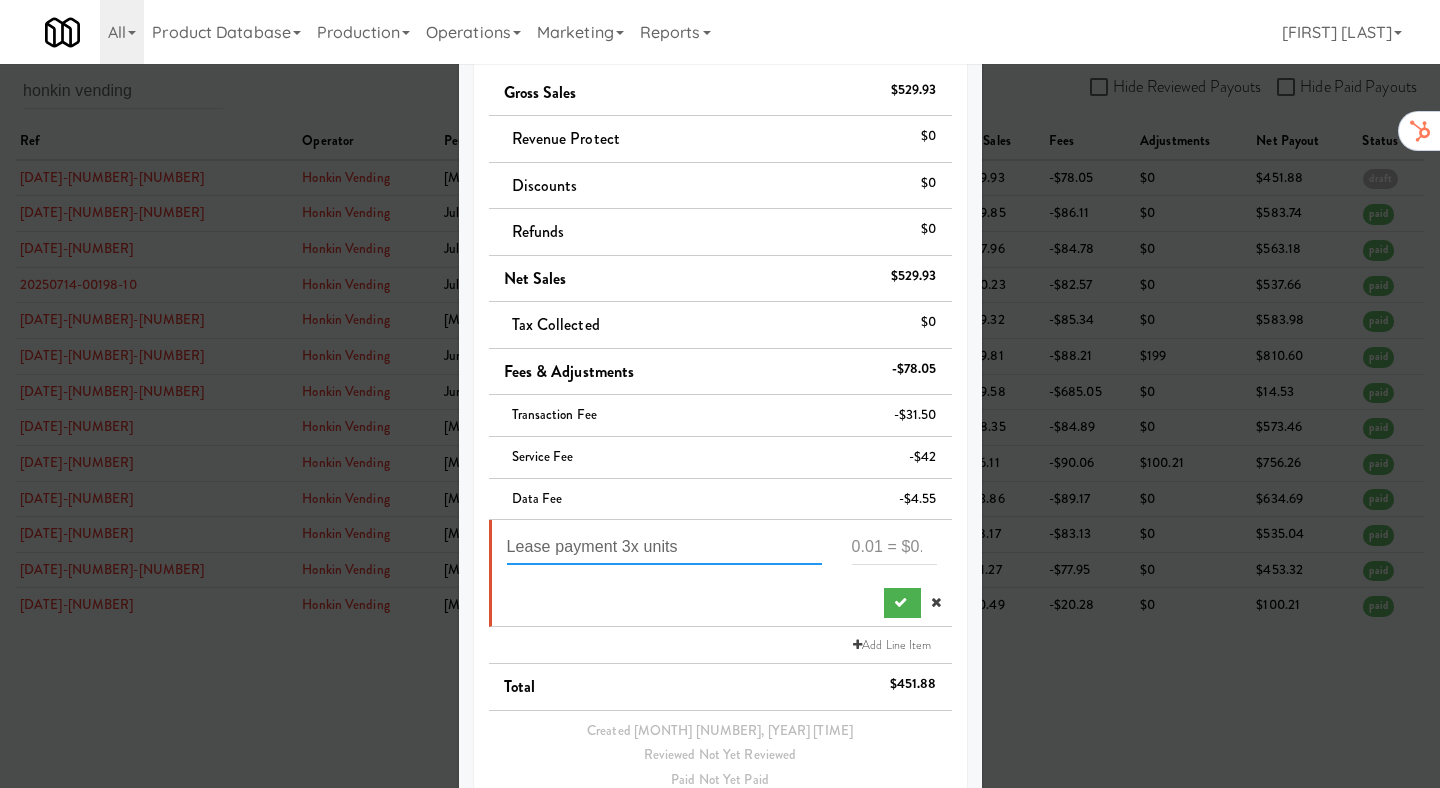 type on "Lease payment 3x units" 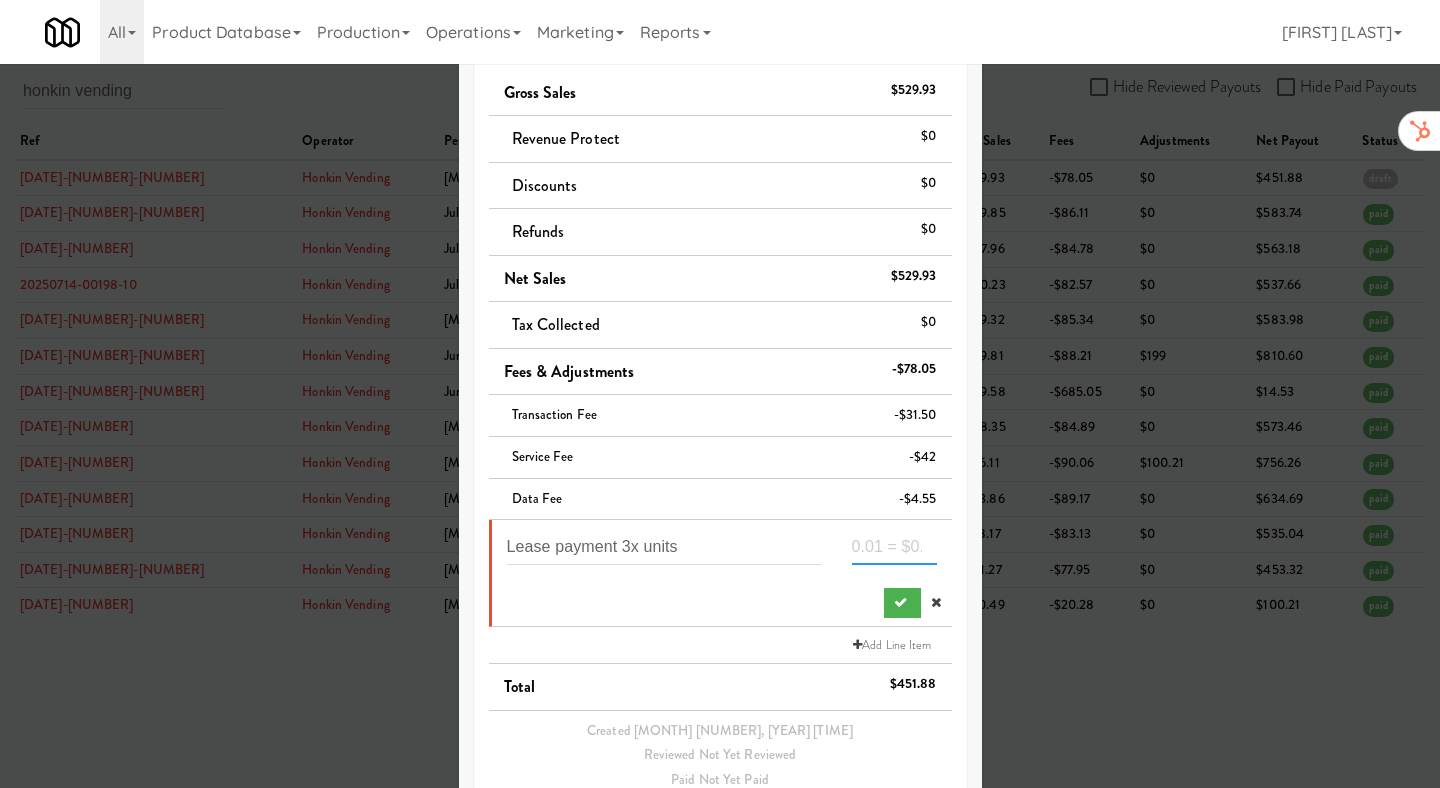 paste on "-597" 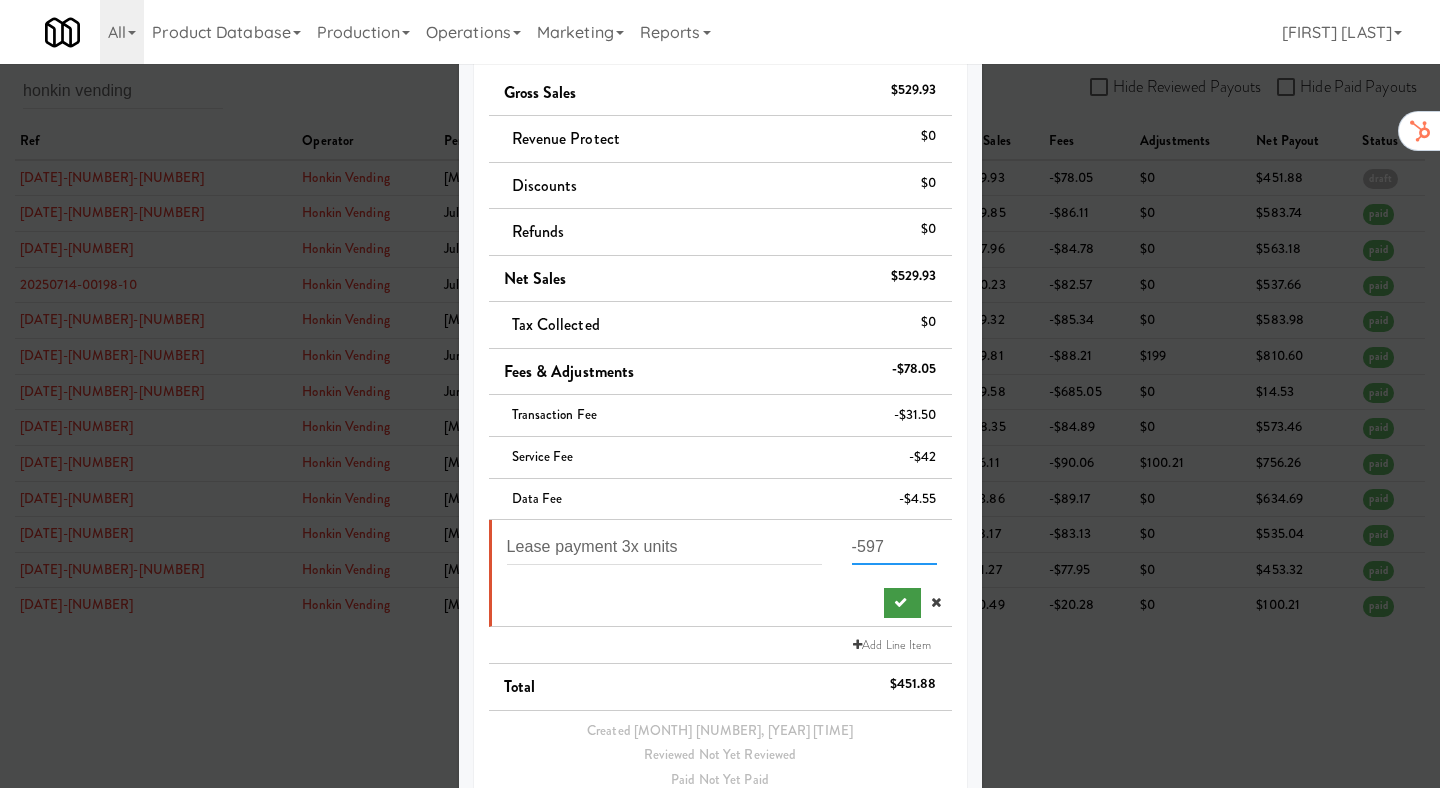 type on "-597" 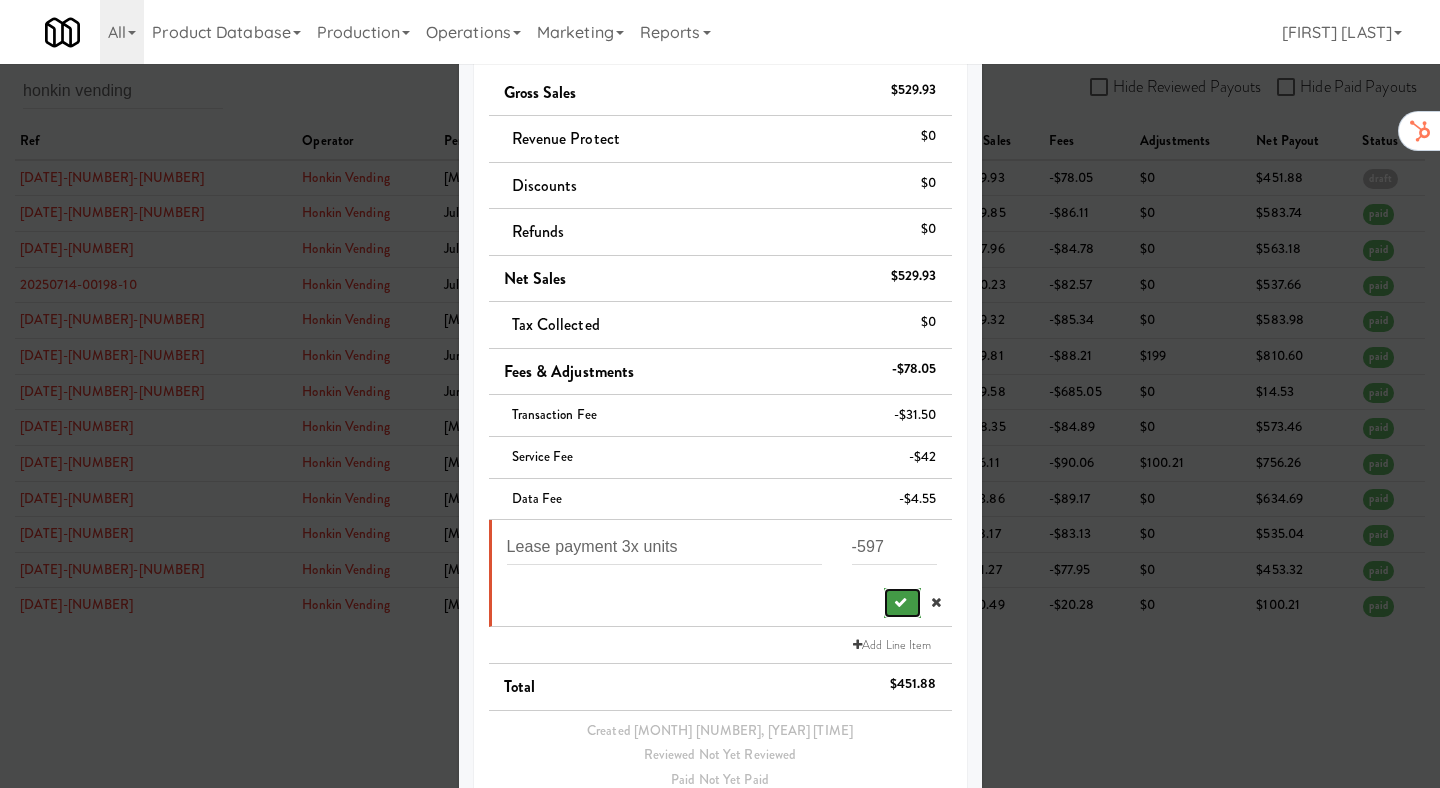click at bounding box center (900, 602) 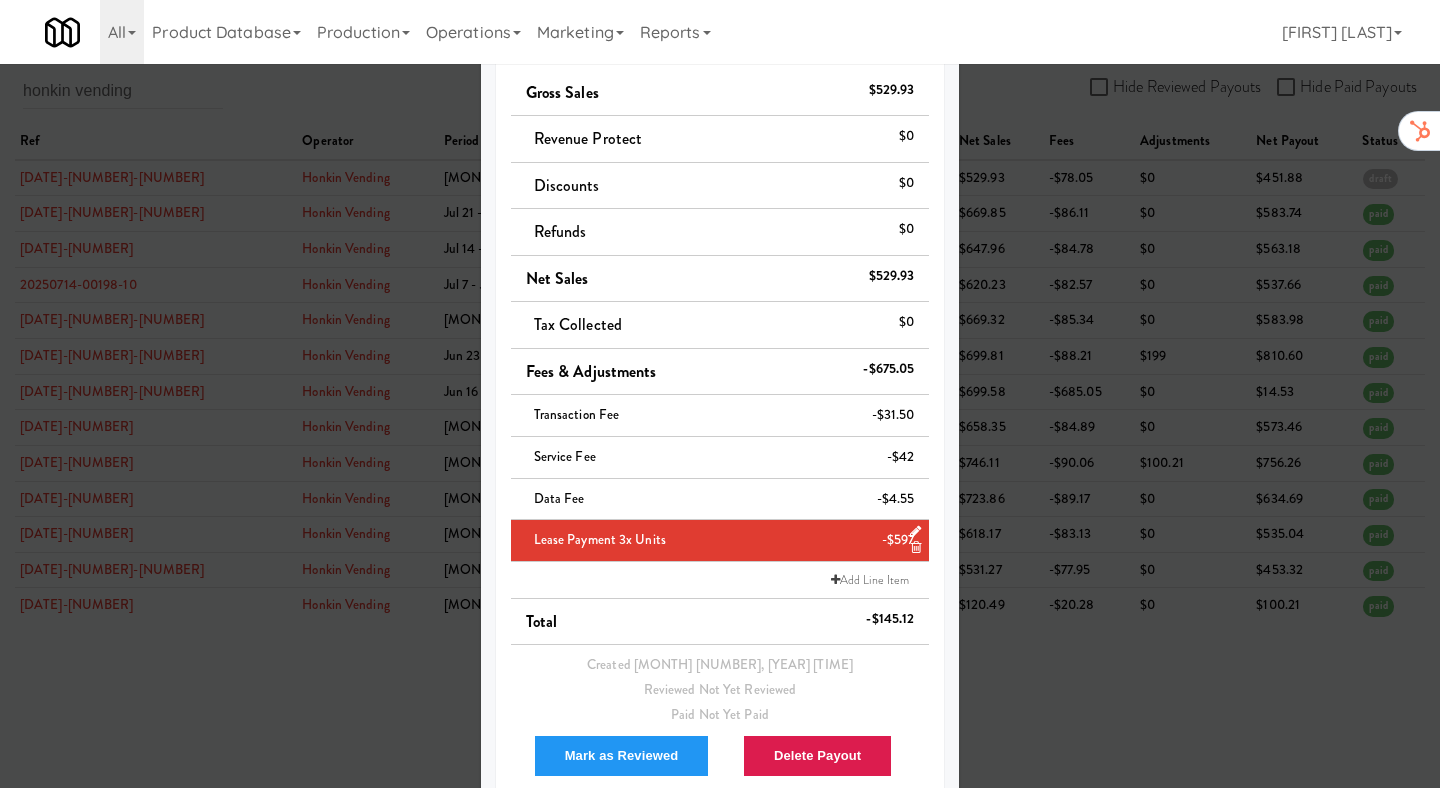 click at bounding box center (720, 394) 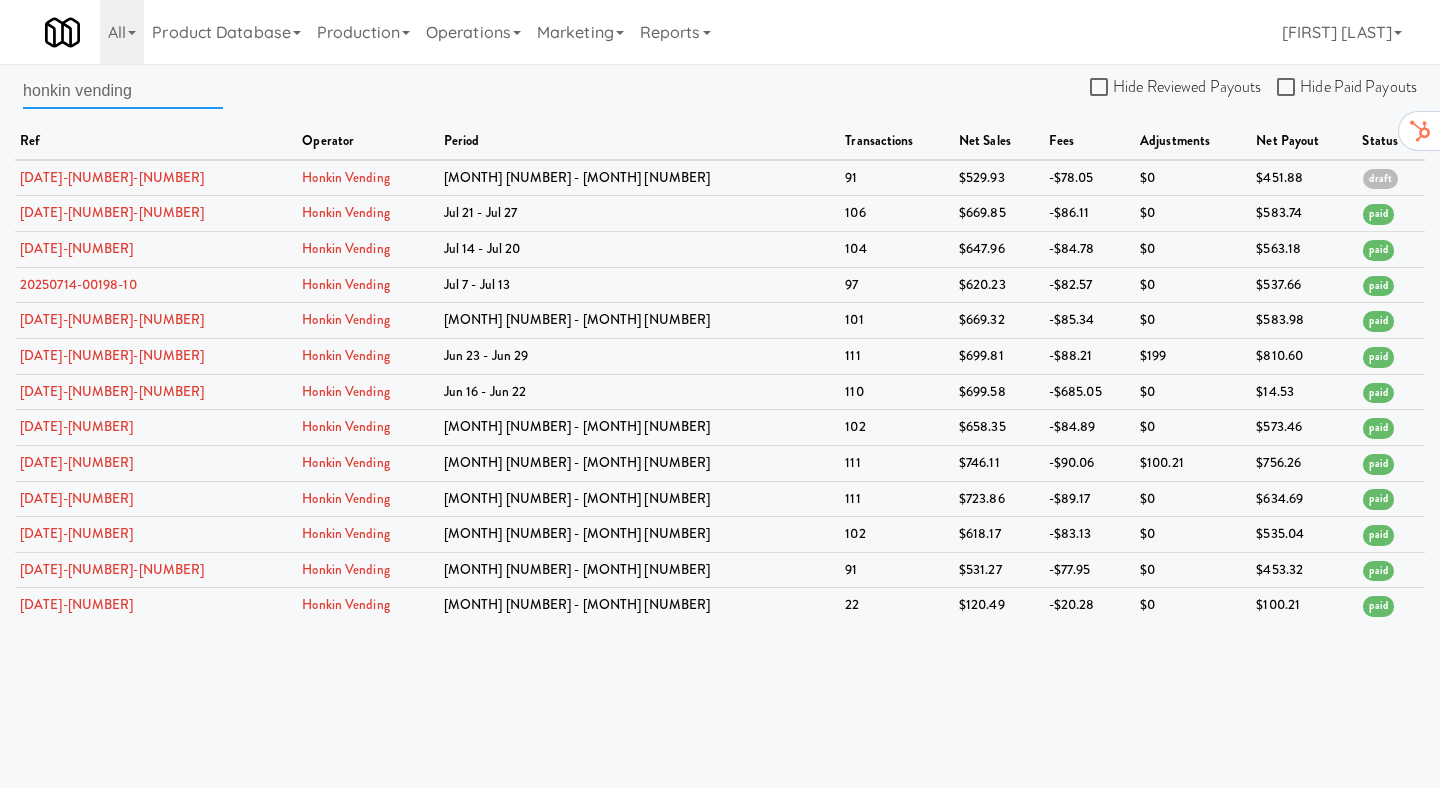 click on "honkin vending" at bounding box center (123, 90) 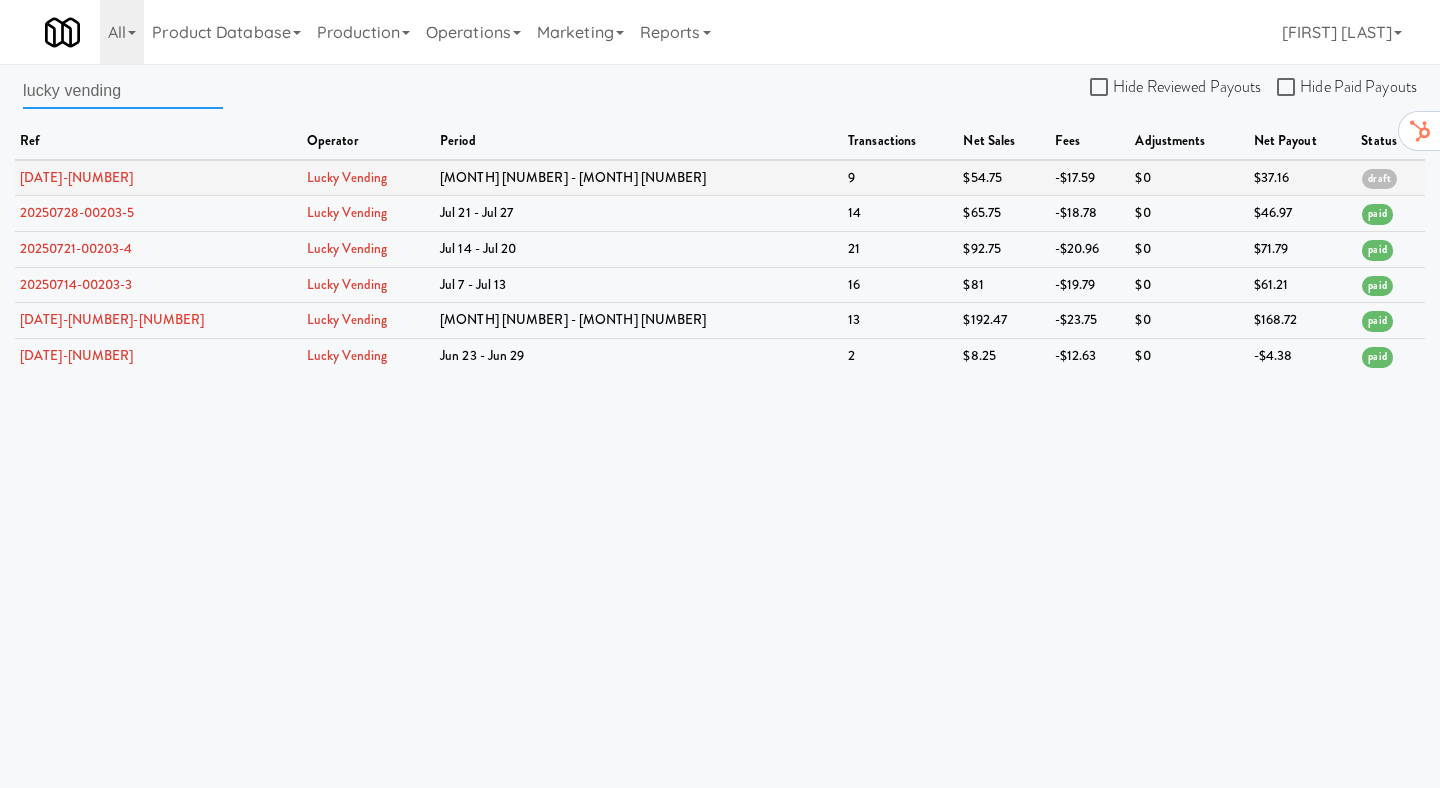 type on "lucky vending" 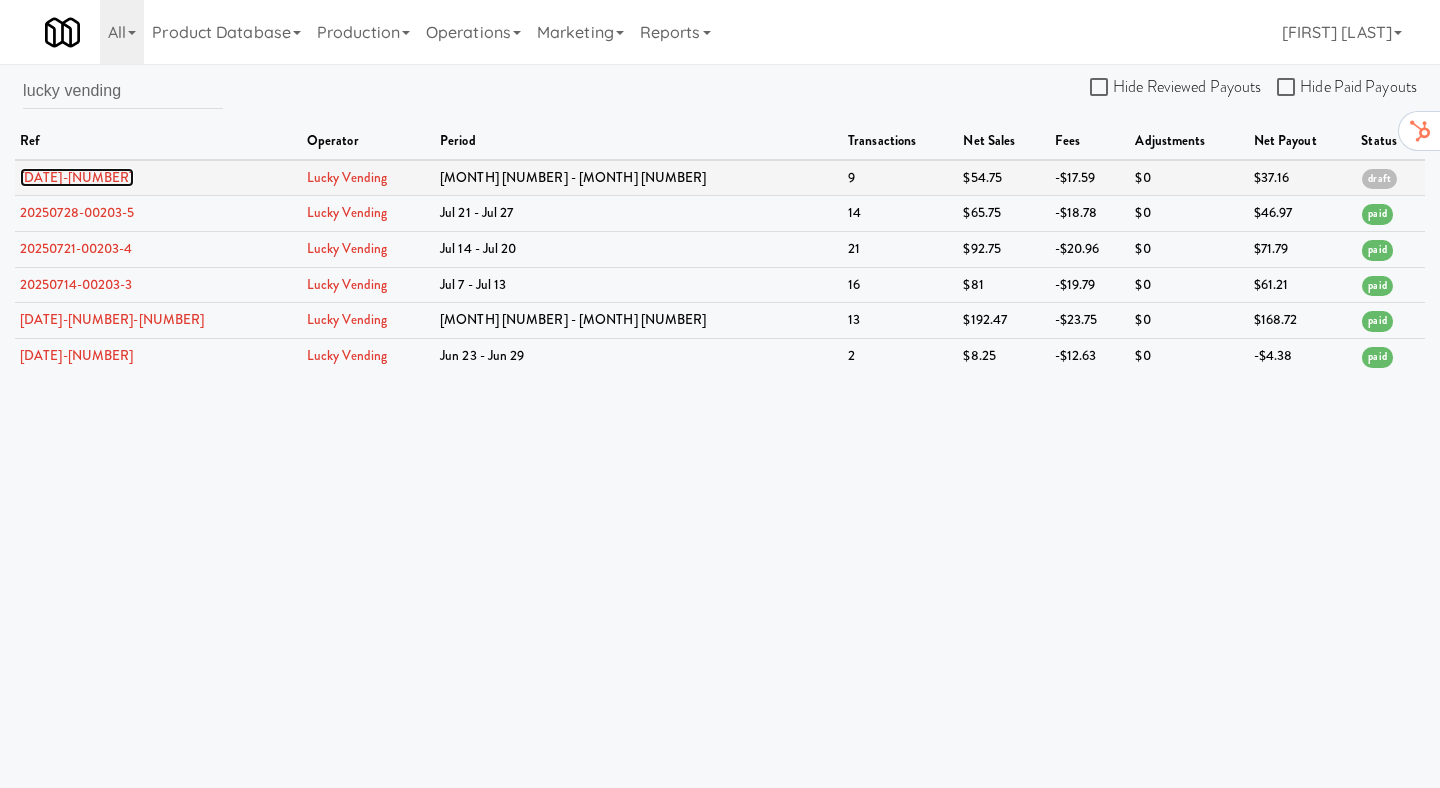 click on "20250804-00203-6" at bounding box center [77, 177] 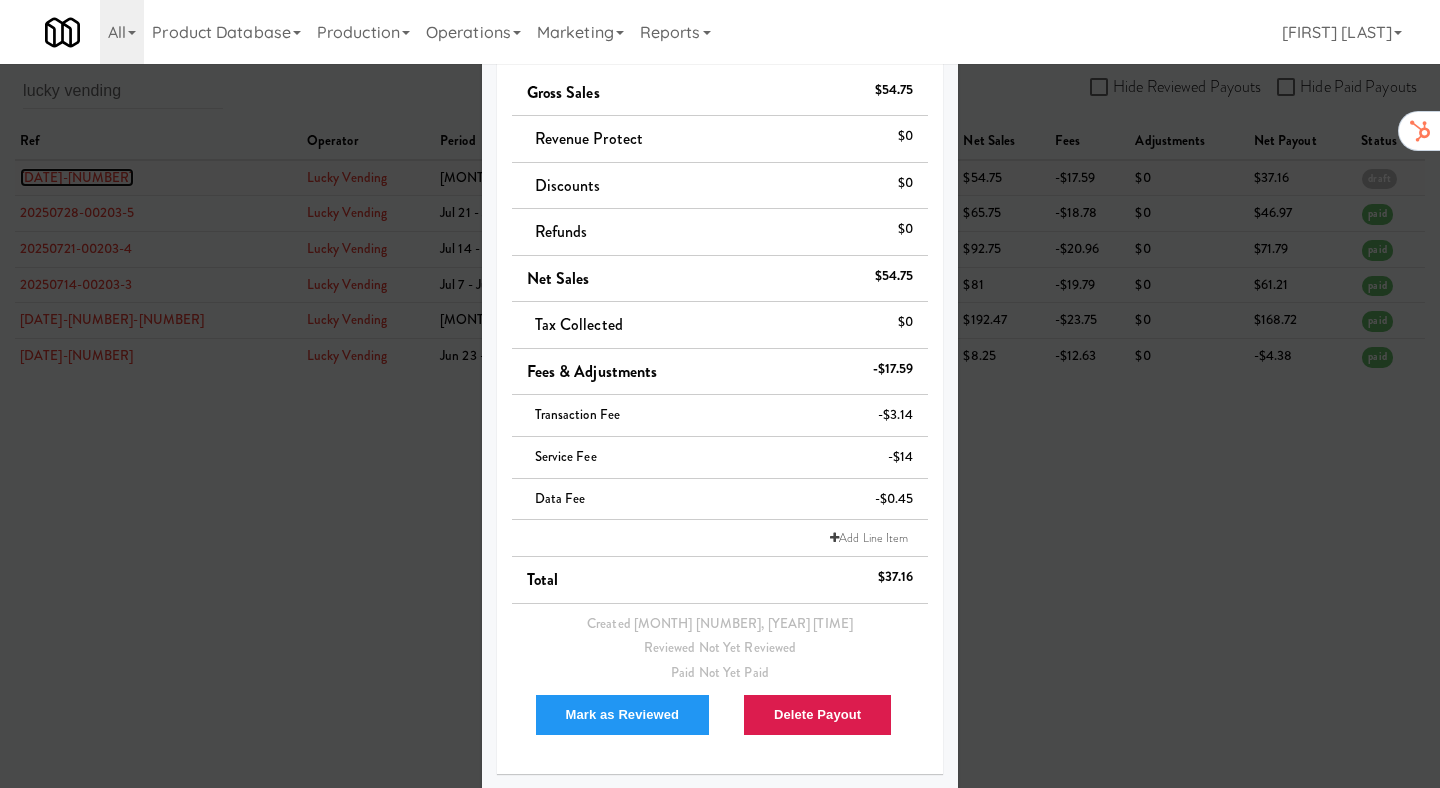 scroll, scrollTop: 49, scrollLeft: 0, axis: vertical 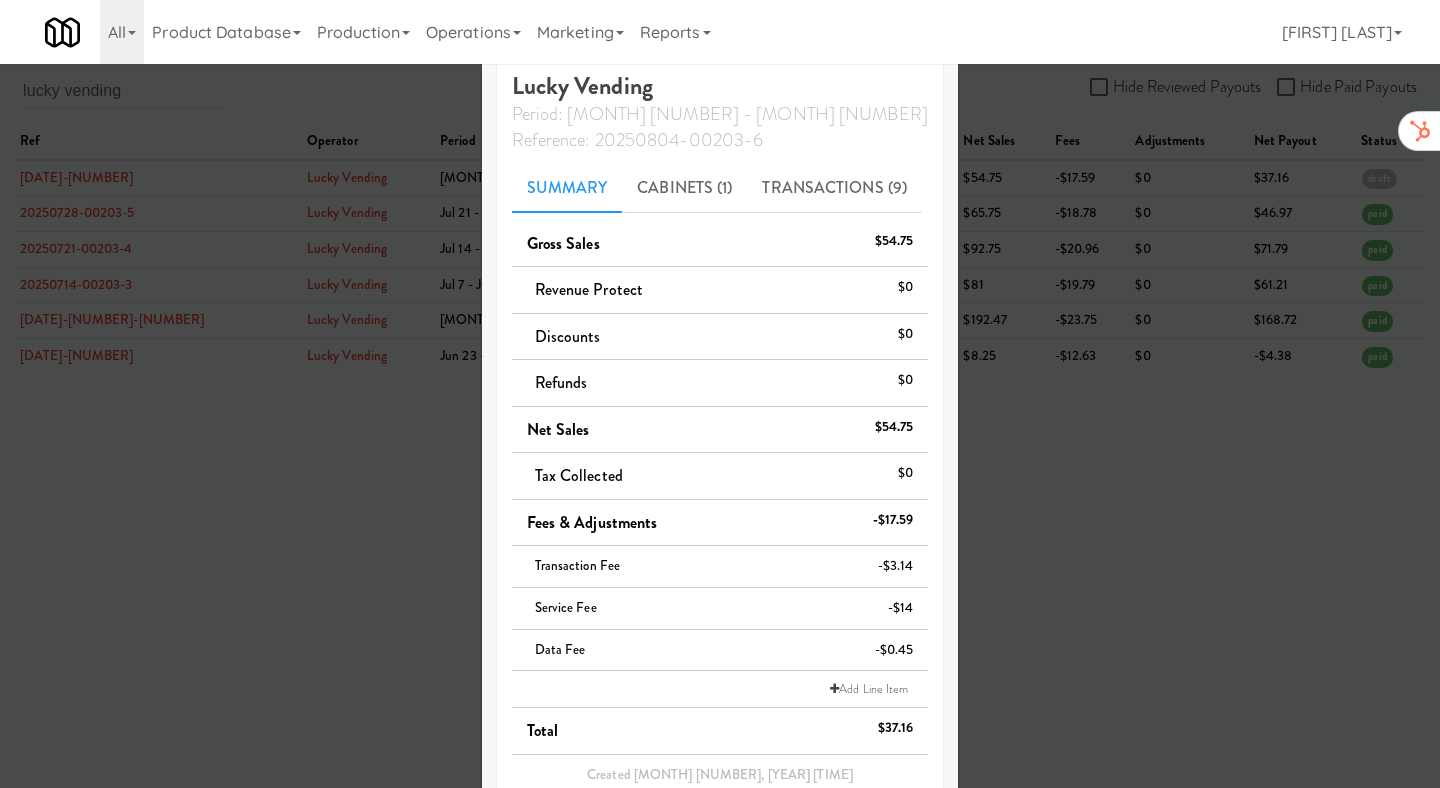 click at bounding box center (720, 394) 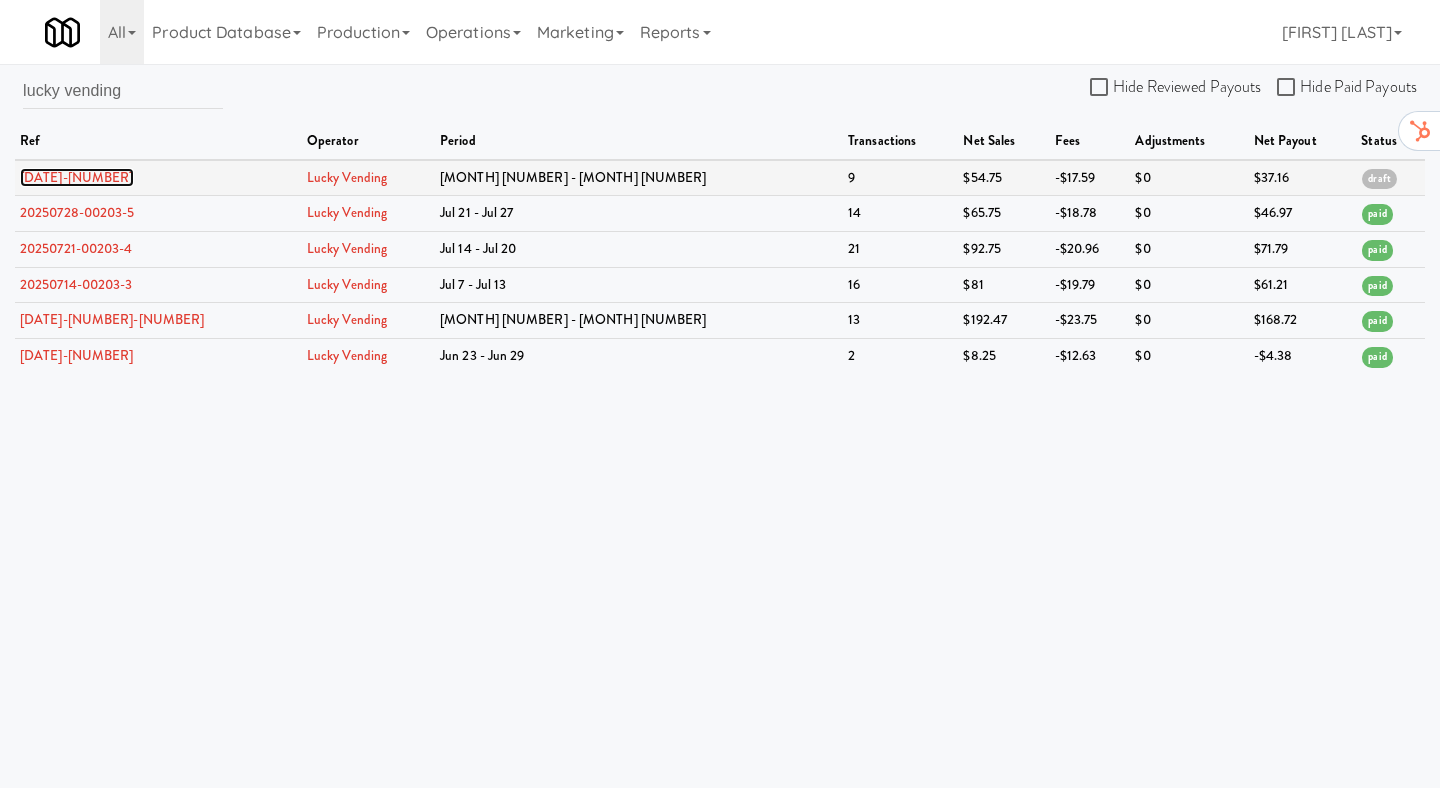click on "20250804-00203-6" at bounding box center [77, 177] 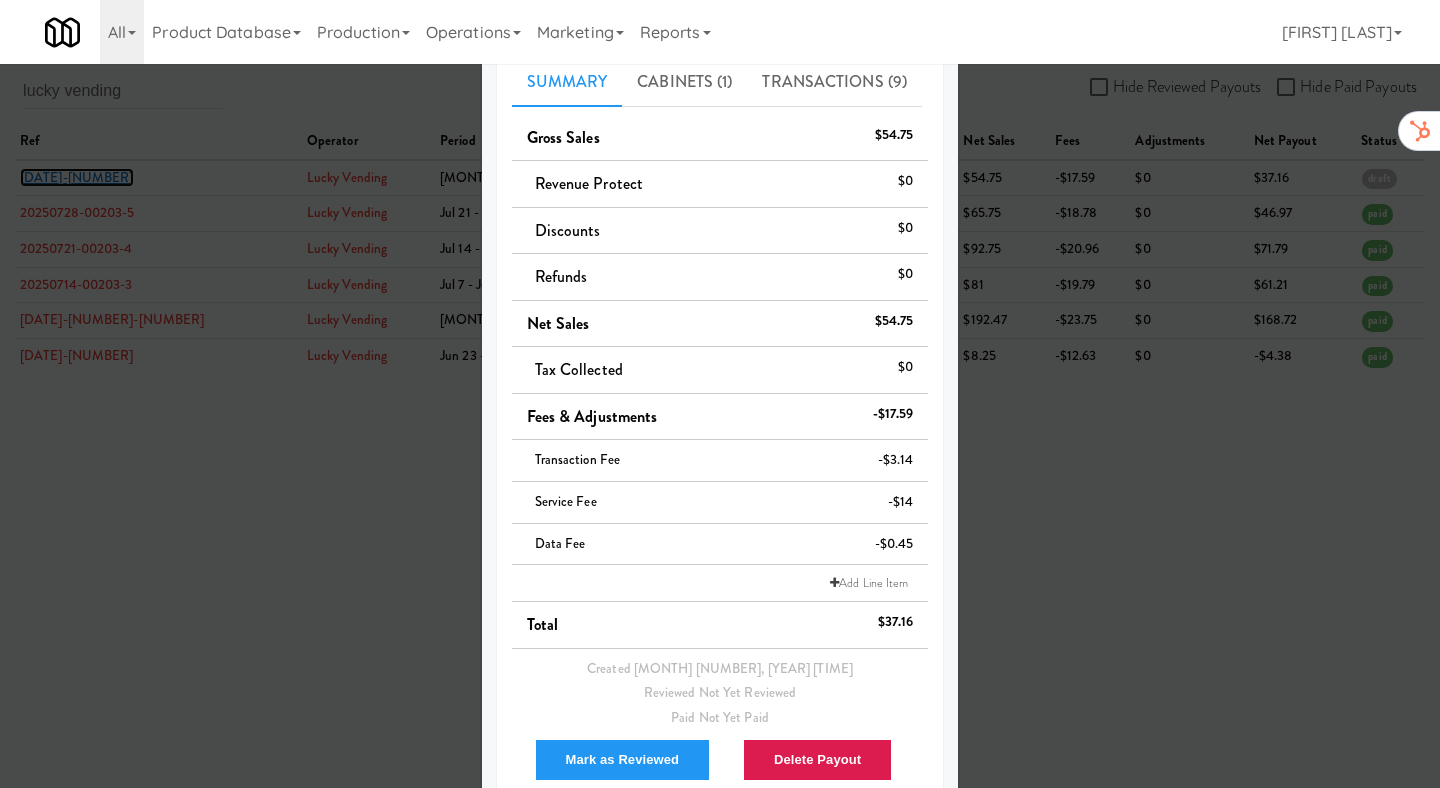 scroll, scrollTop: 162, scrollLeft: 0, axis: vertical 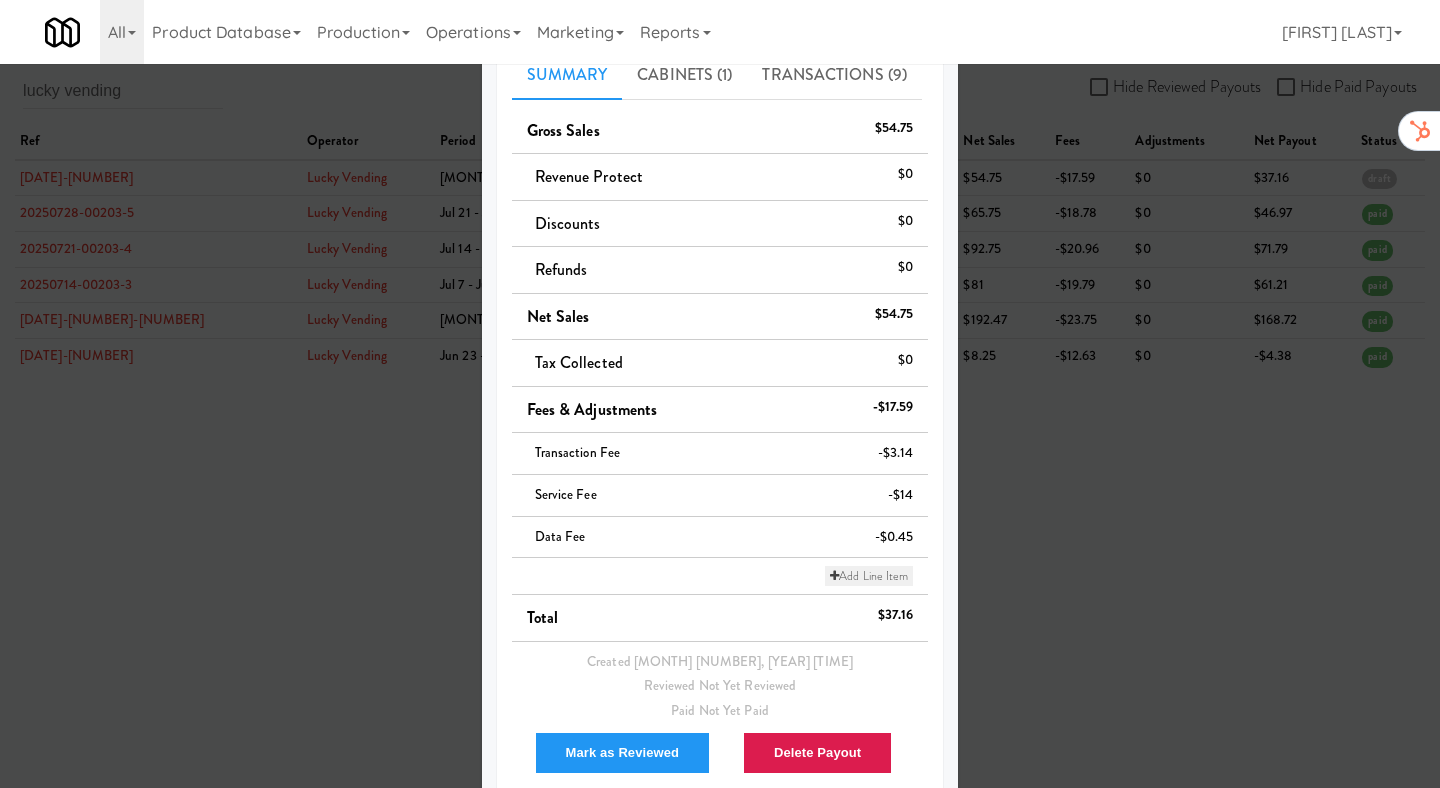 click on "Add Line Item" at bounding box center (869, 576) 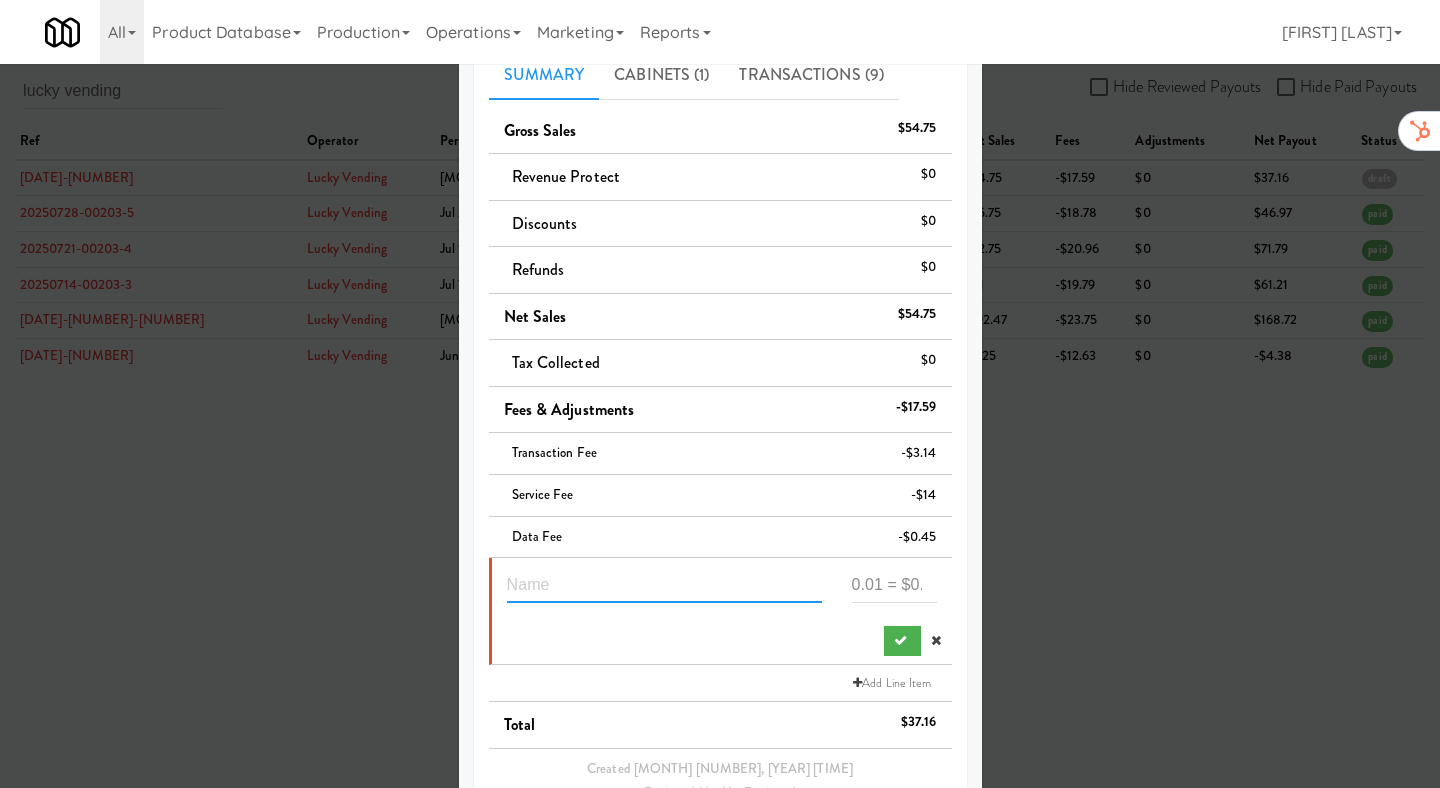 click at bounding box center [664, 584] 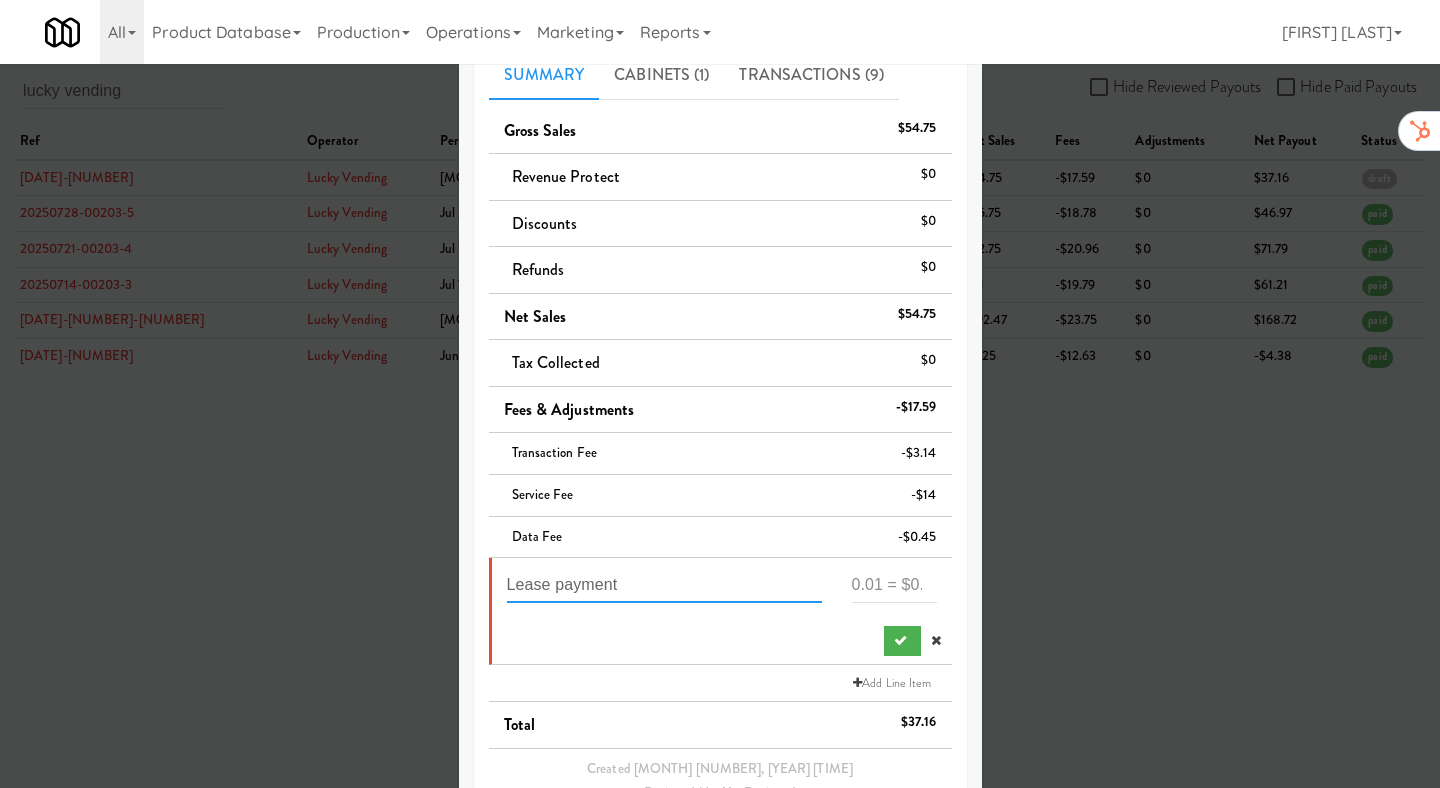 type on "Lease payment" 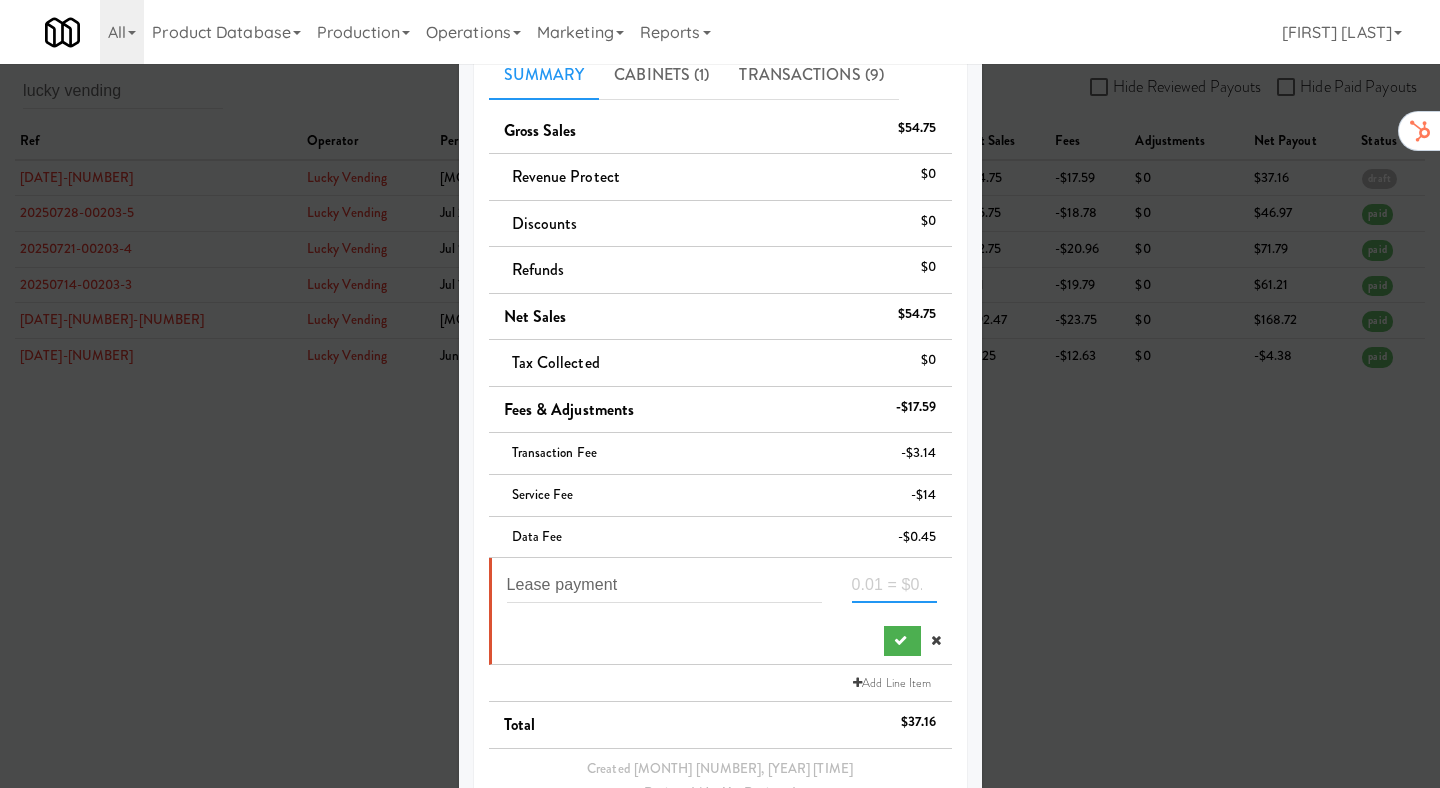 paste on "-199" 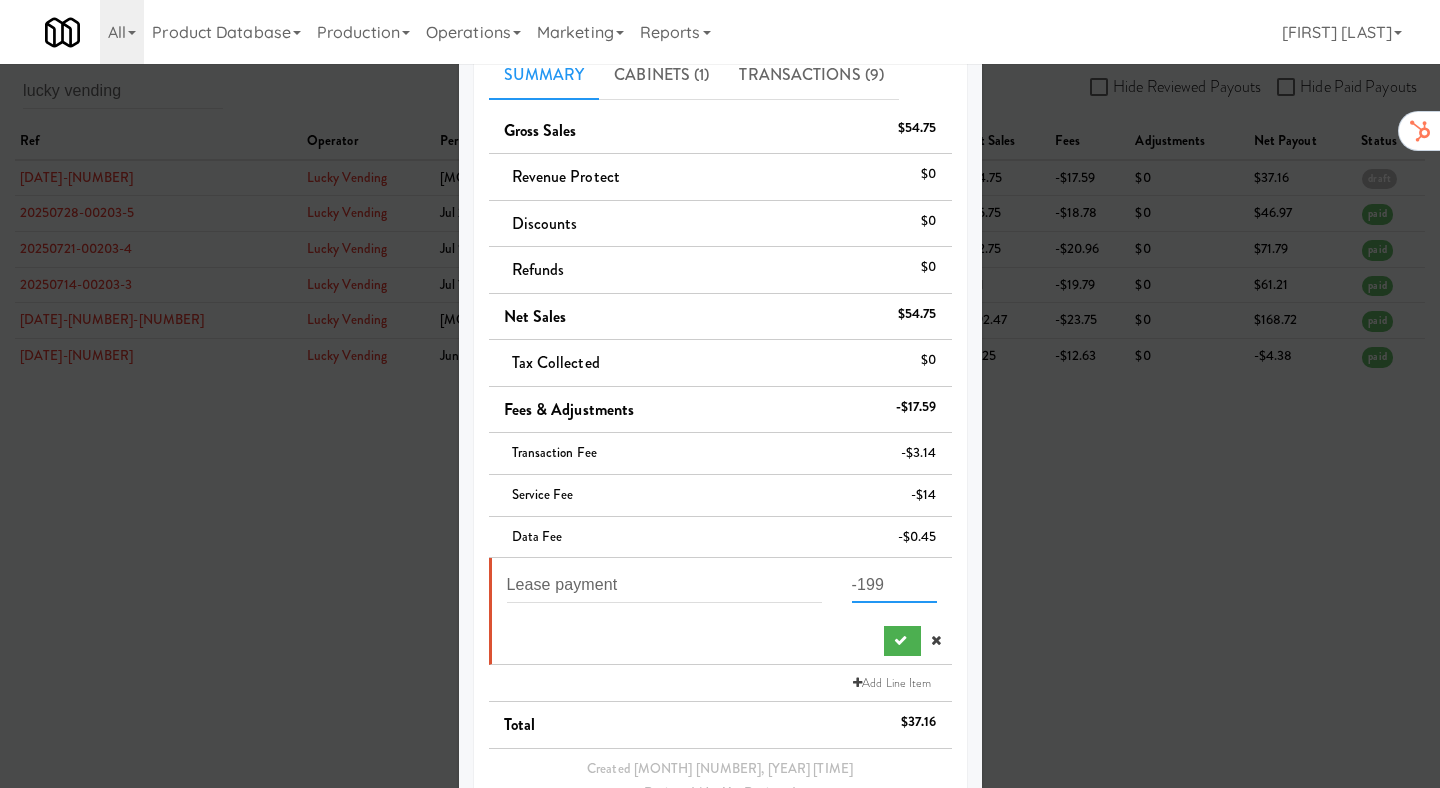 type on "-199" 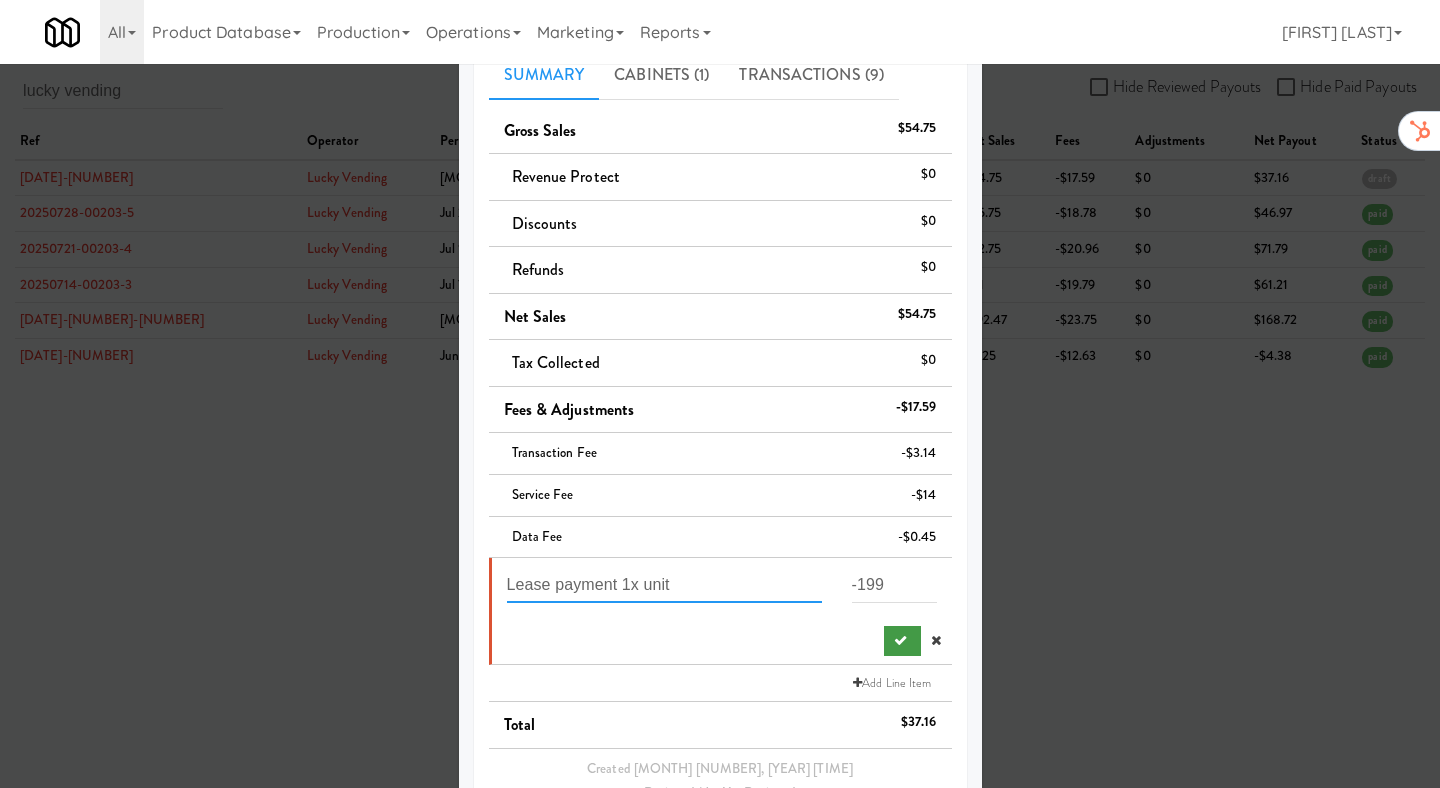 type on "Lease payment 1x unit" 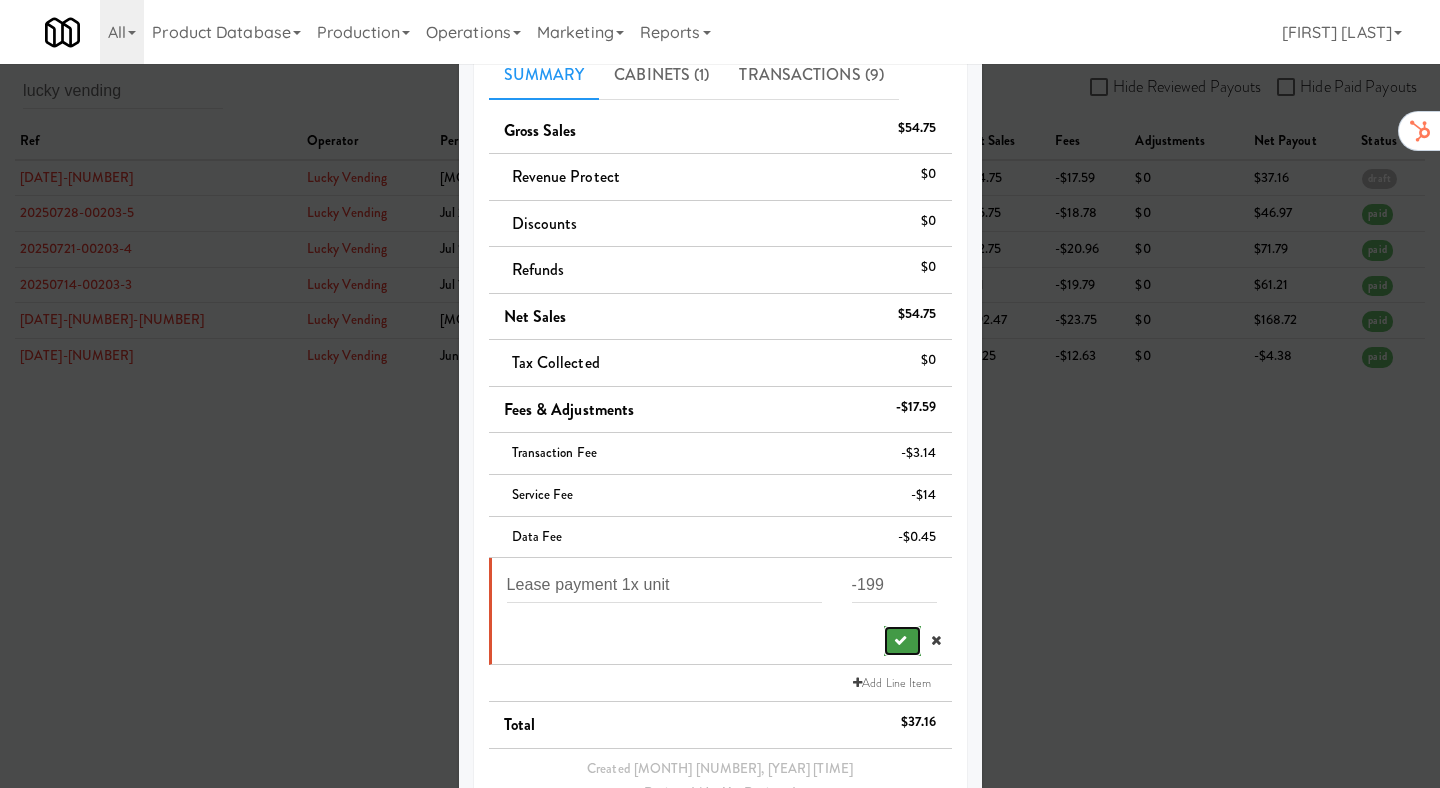 click at bounding box center (902, 641) 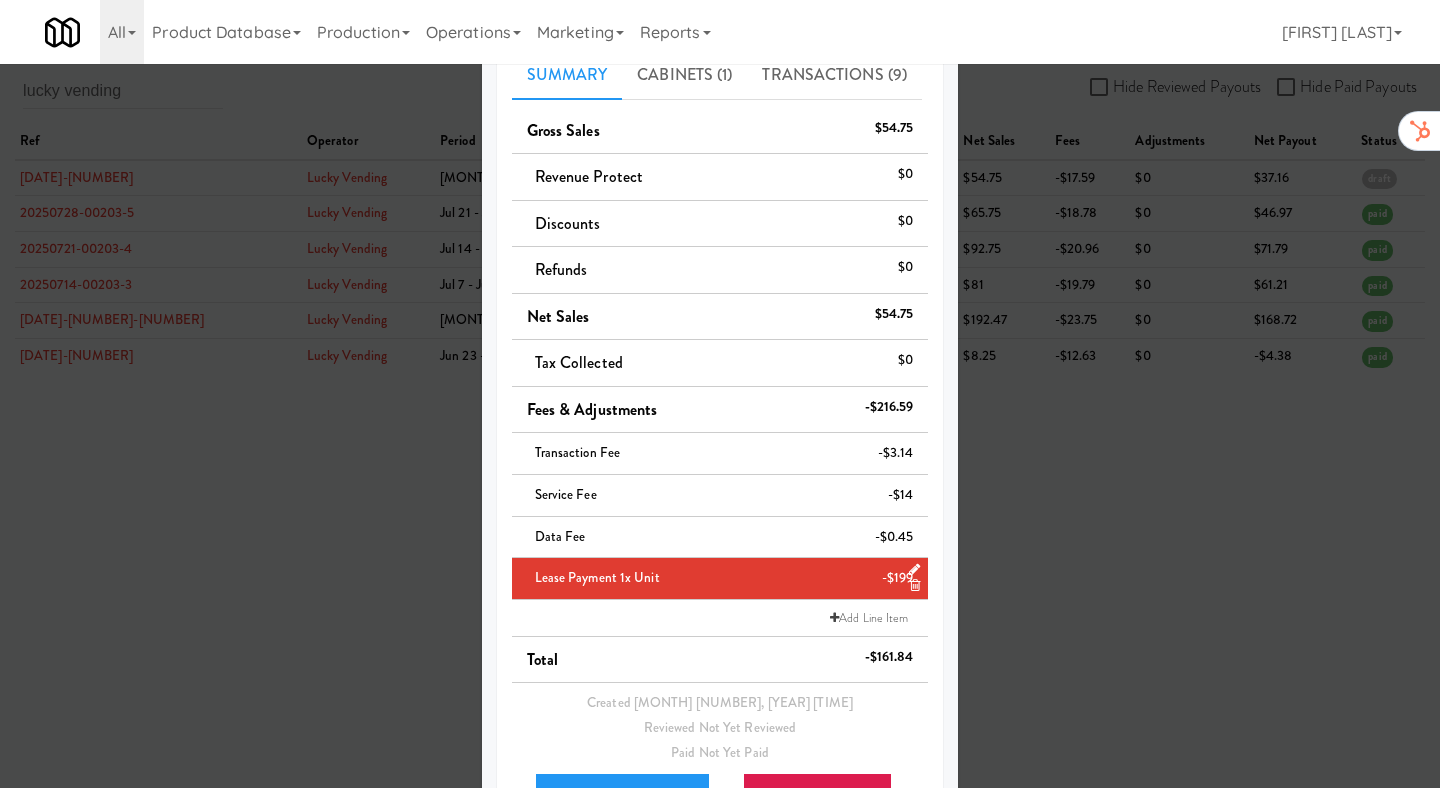 click at bounding box center (720, 394) 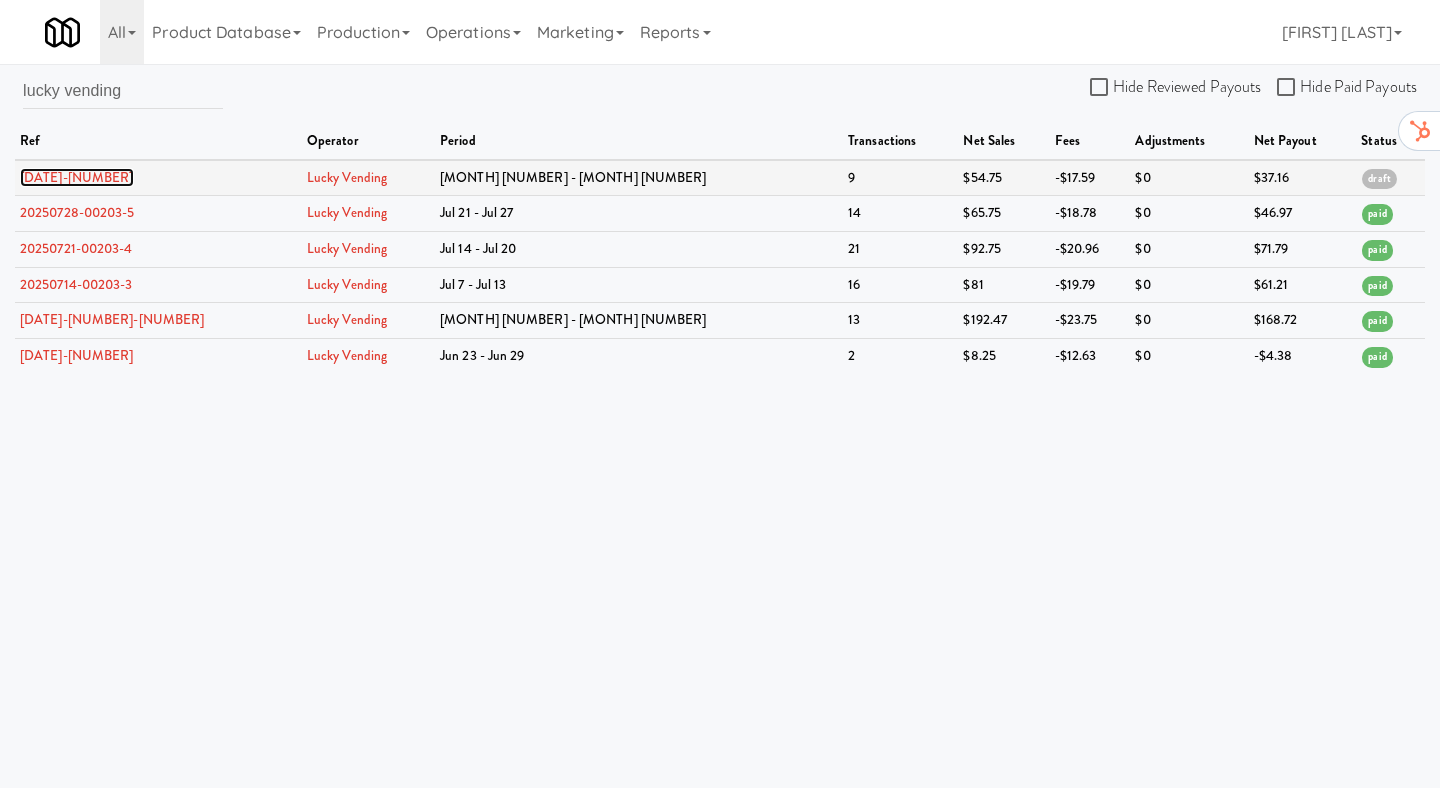 click on "20250804-00203-6" at bounding box center [77, 177] 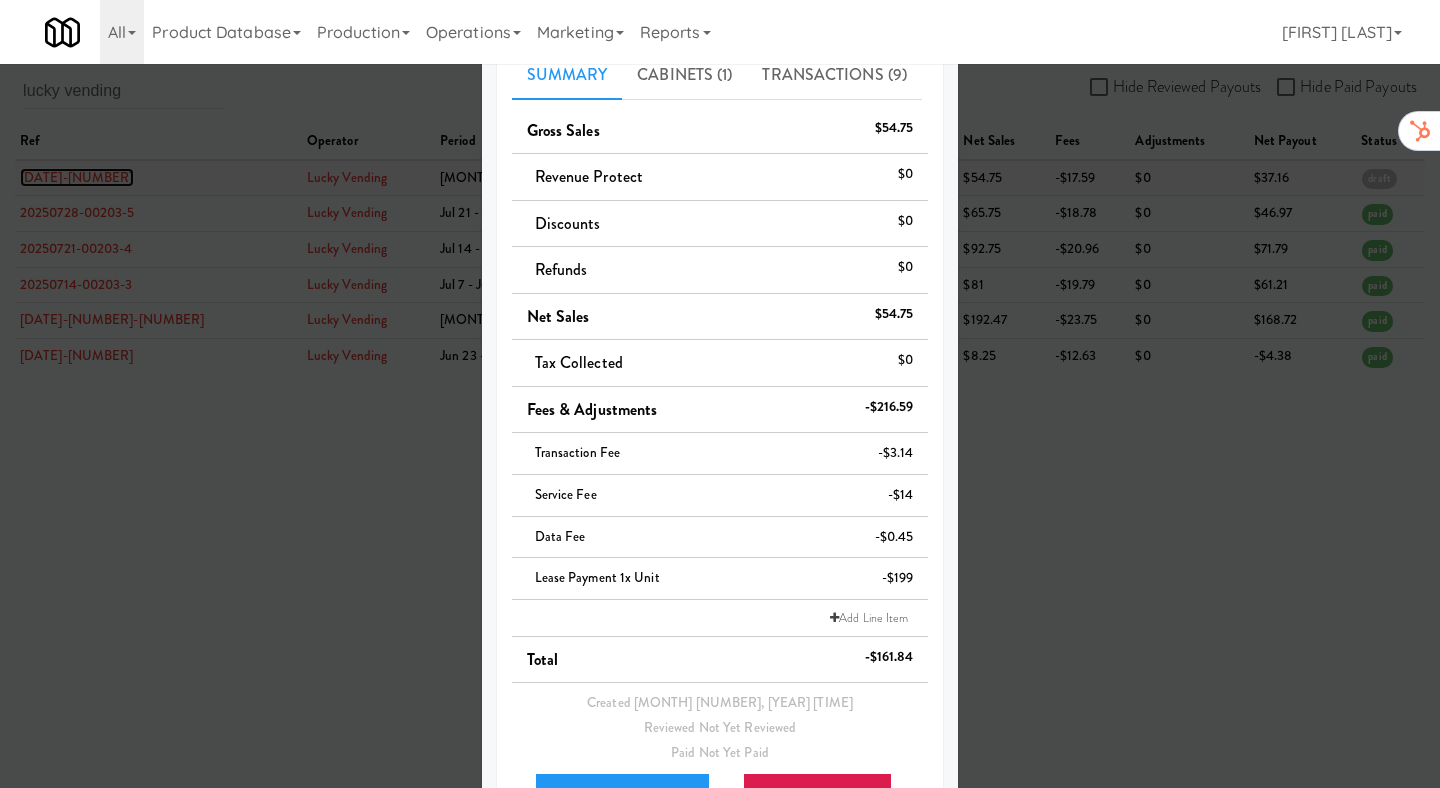 scroll, scrollTop: 49, scrollLeft: 0, axis: vertical 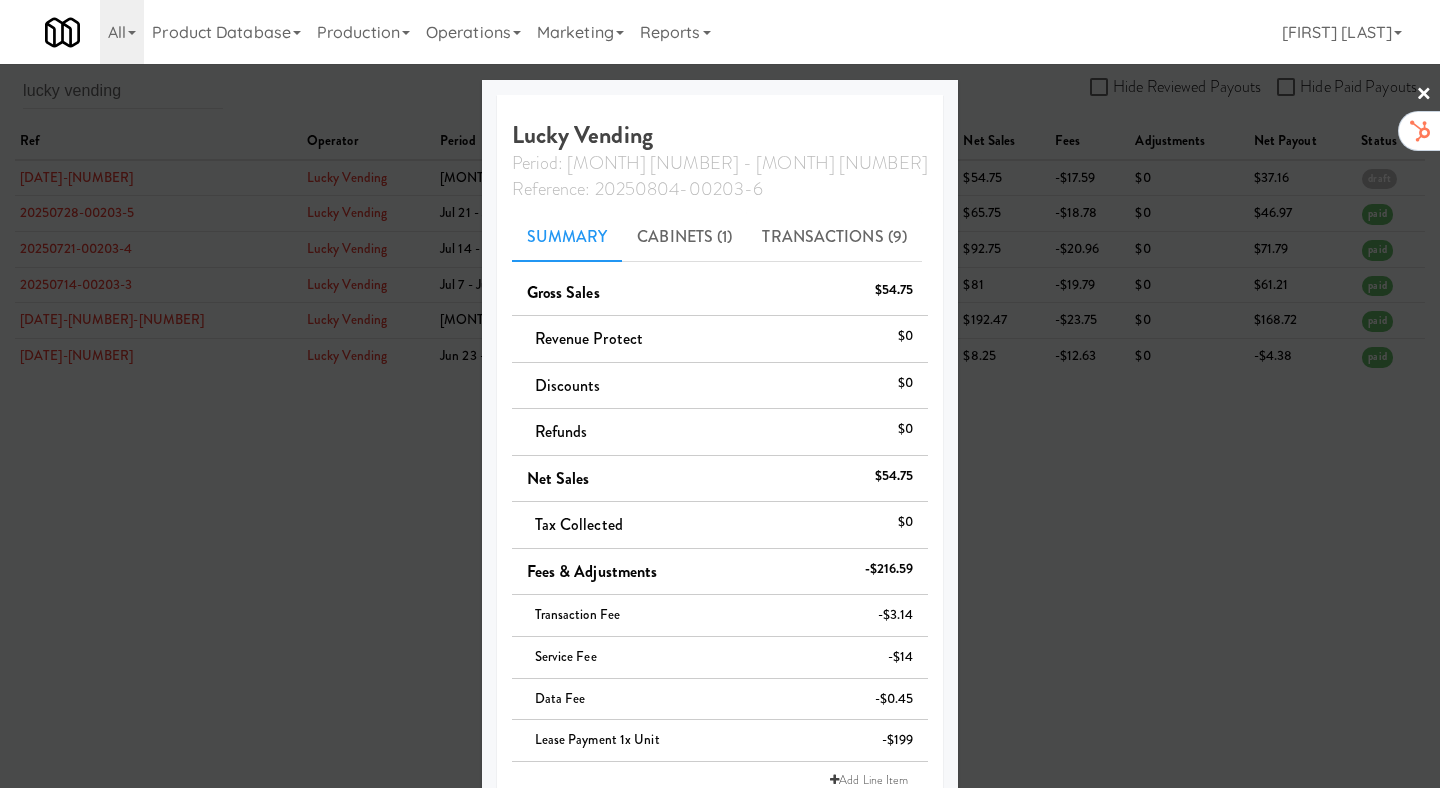 click at bounding box center (720, 394) 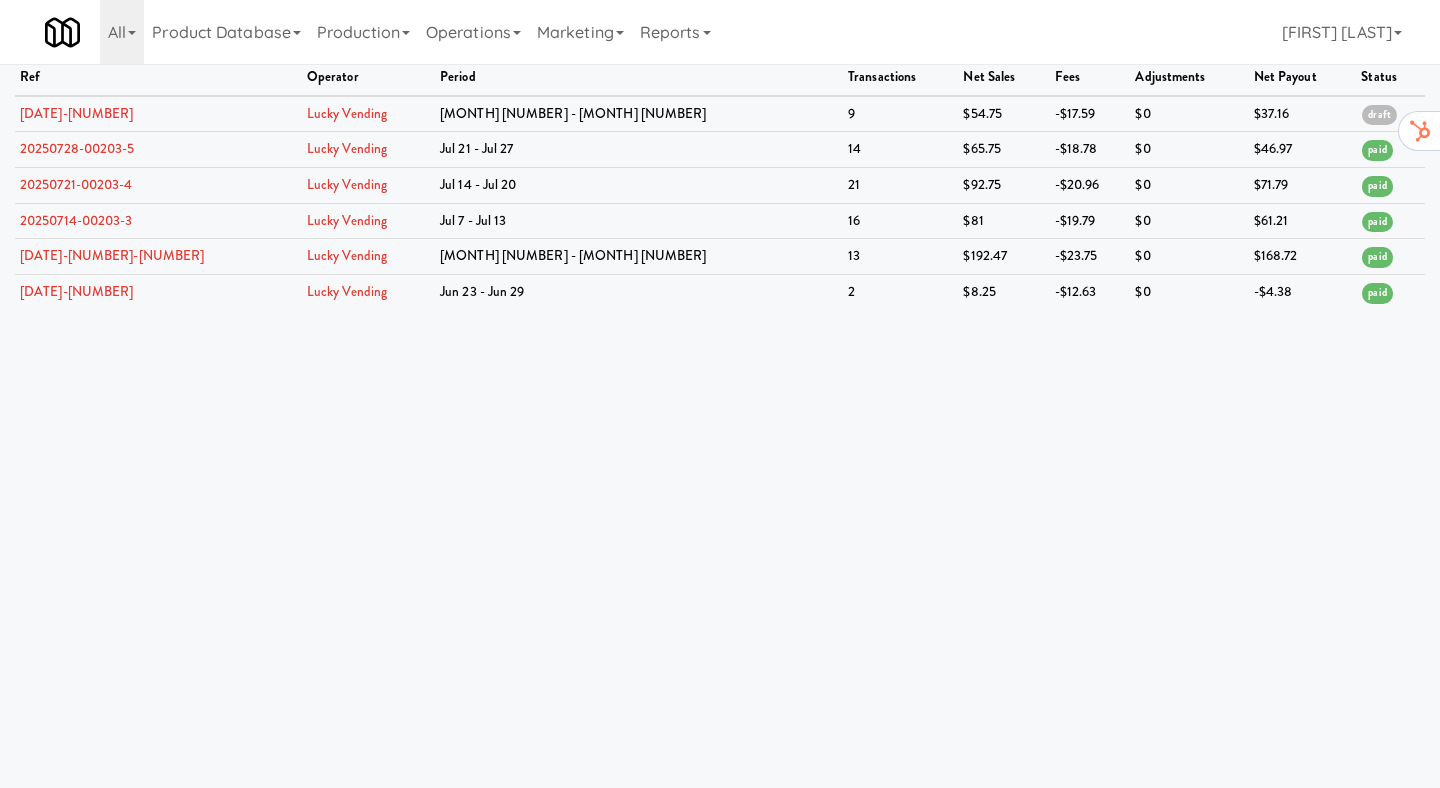 scroll, scrollTop: 0, scrollLeft: 0, axis: both 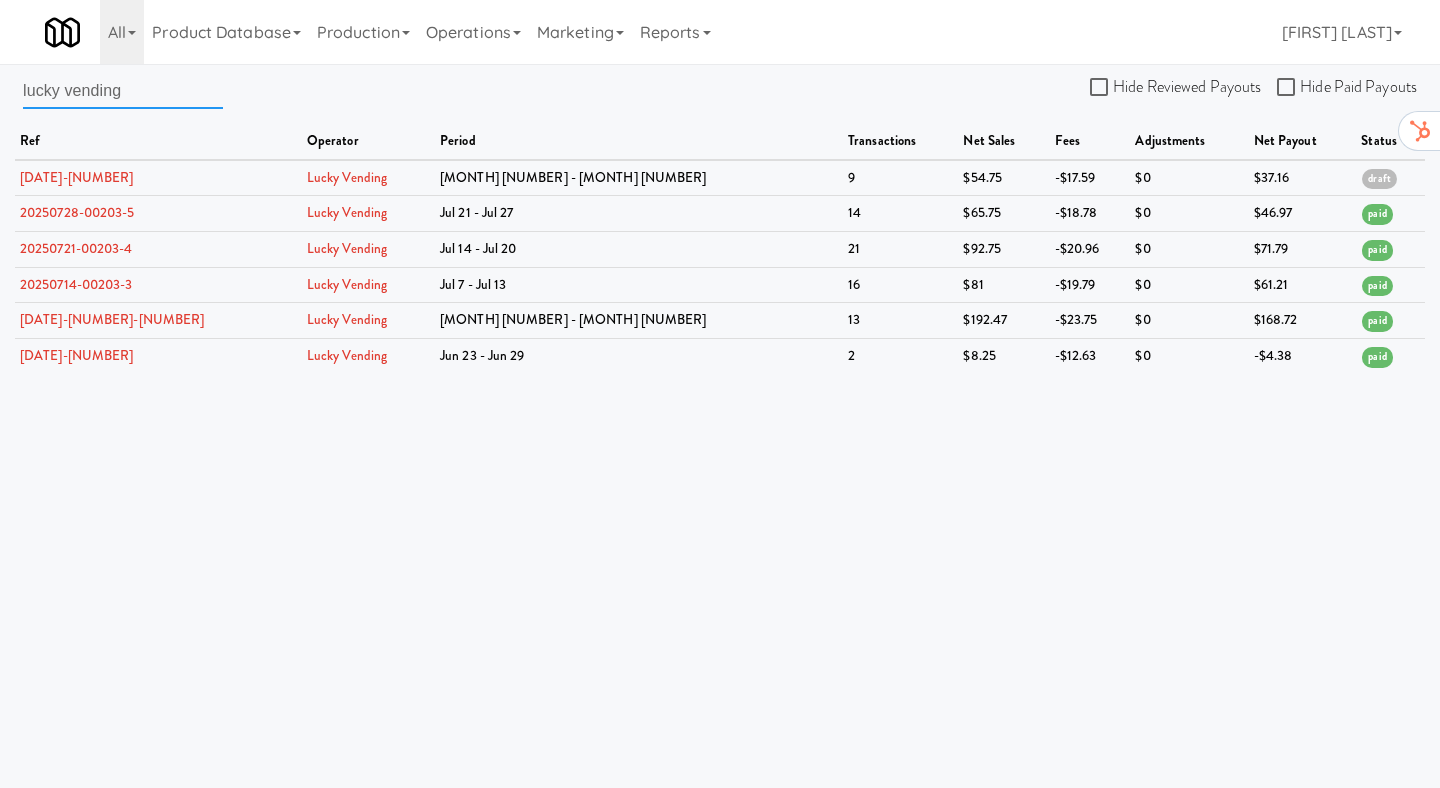 click on "lucky vending" at bounding box center (123, 90) 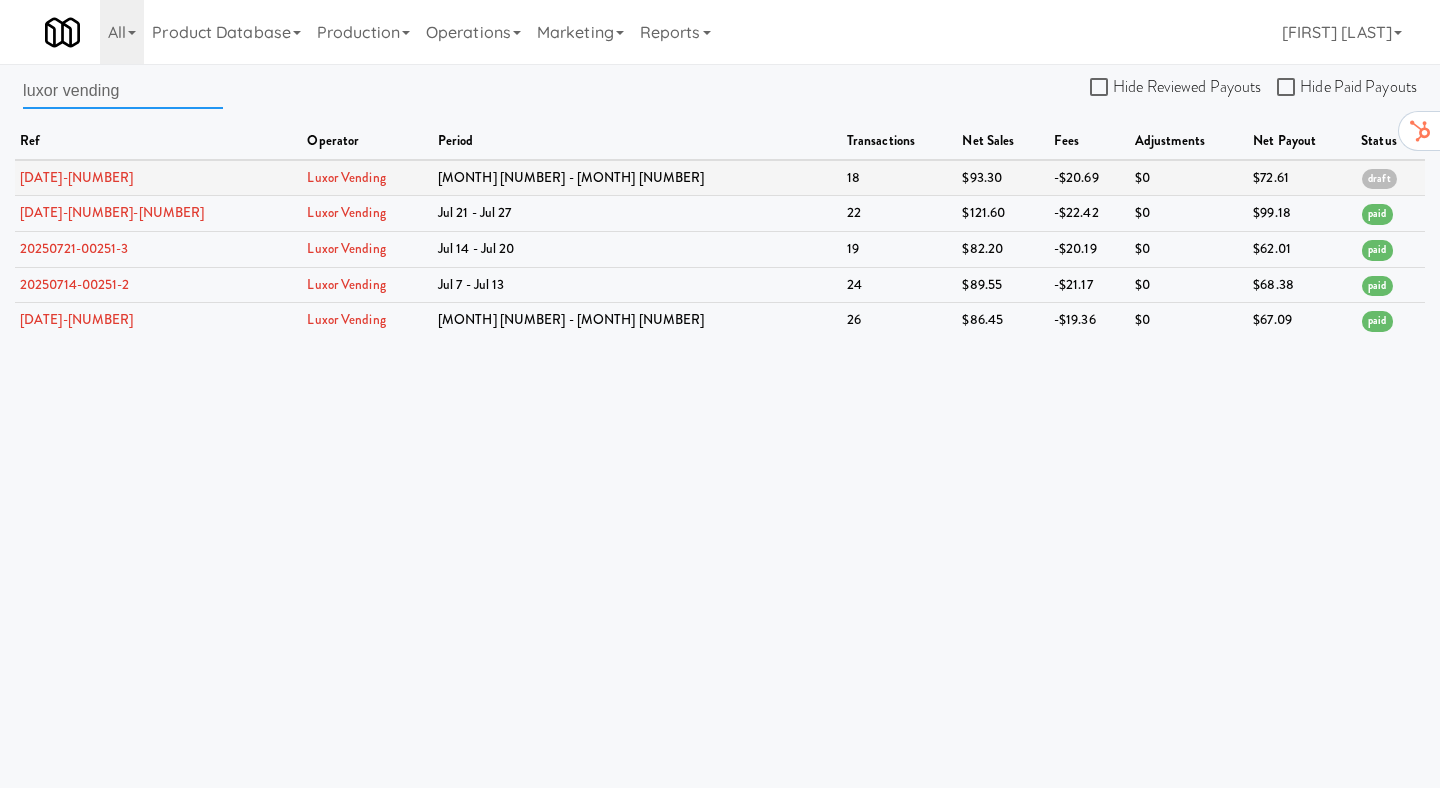 type on "luxor vending" 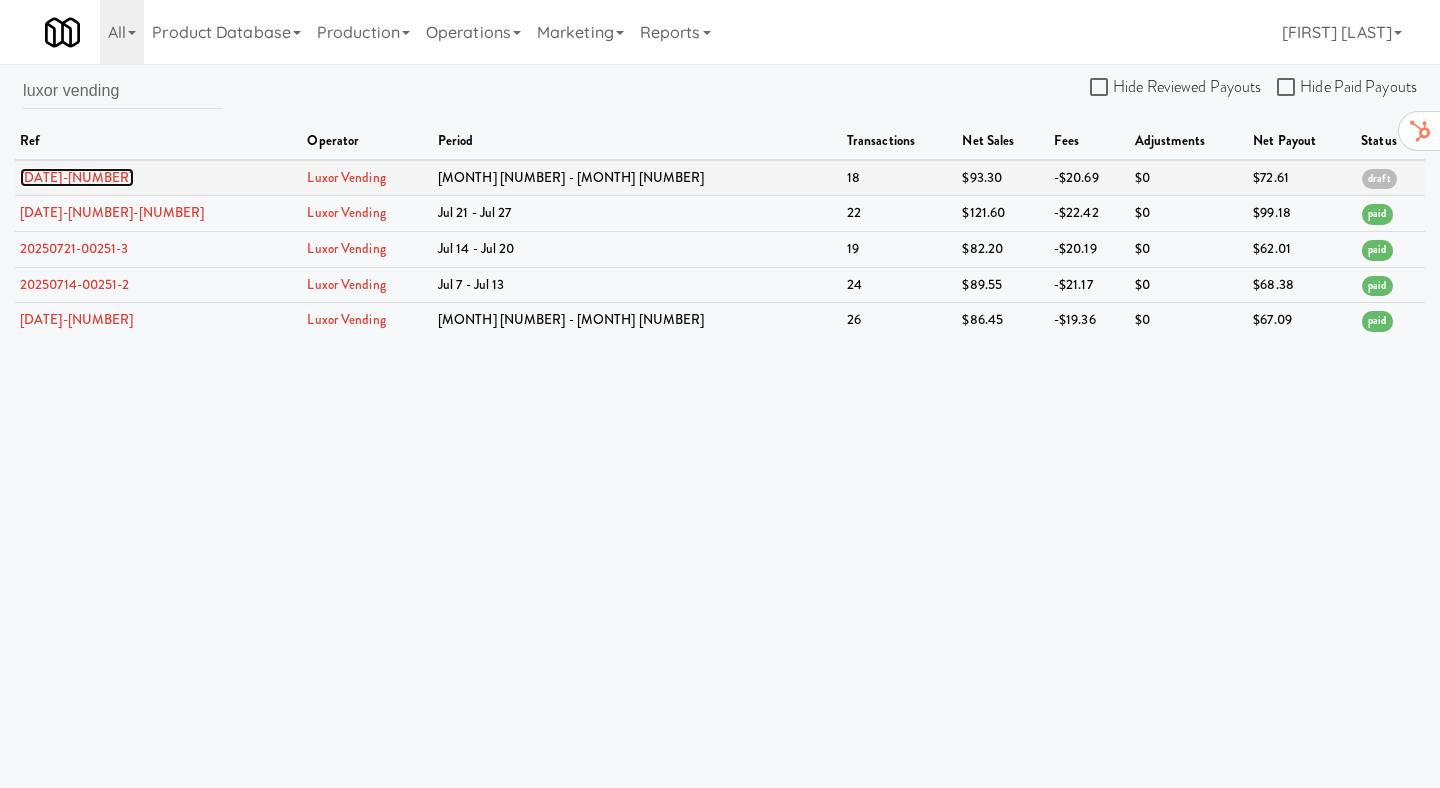 click on "20250804-00251-5" at bounding box center [77, 177] 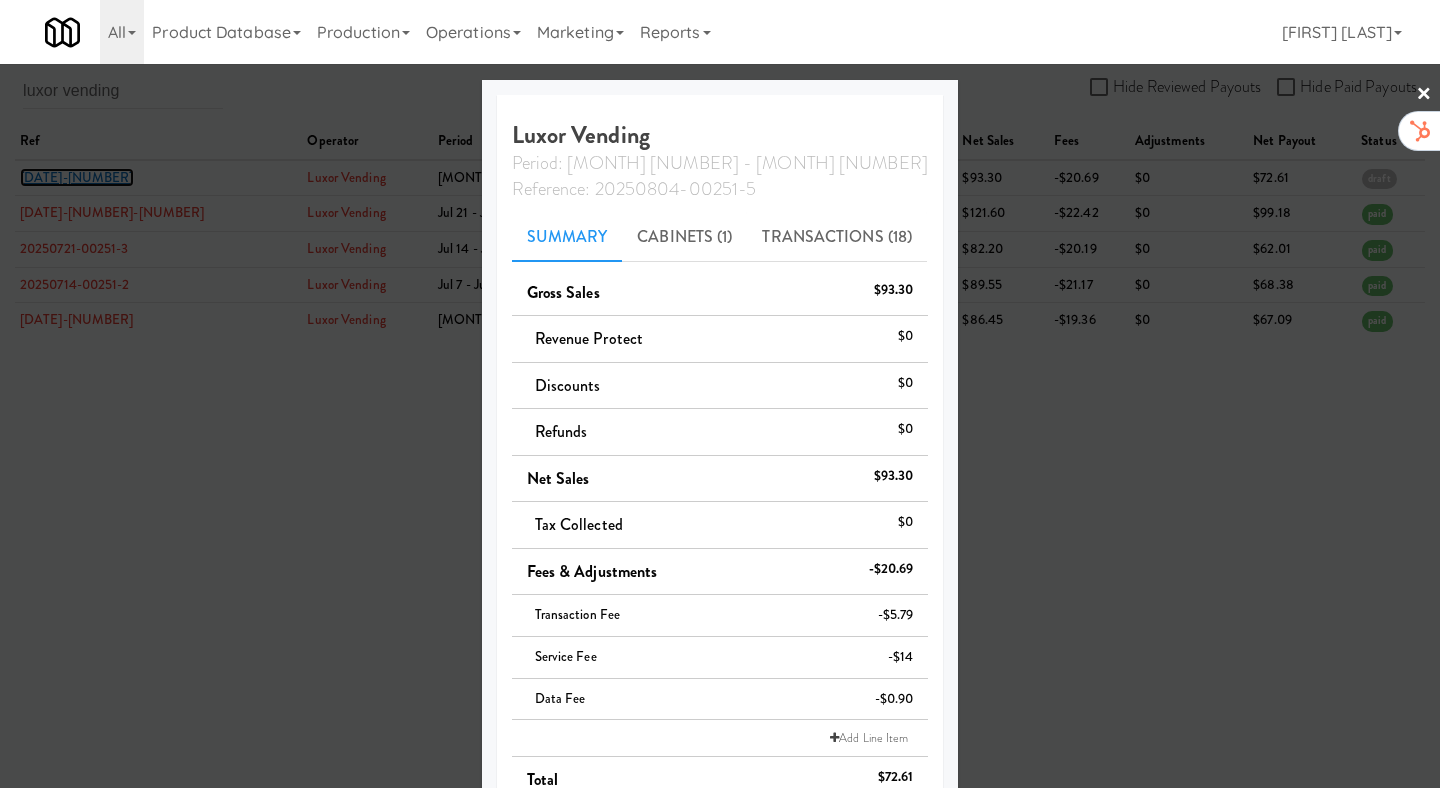 scroll, scrollTop: 200, scrollLeft: 0, axis: vertical 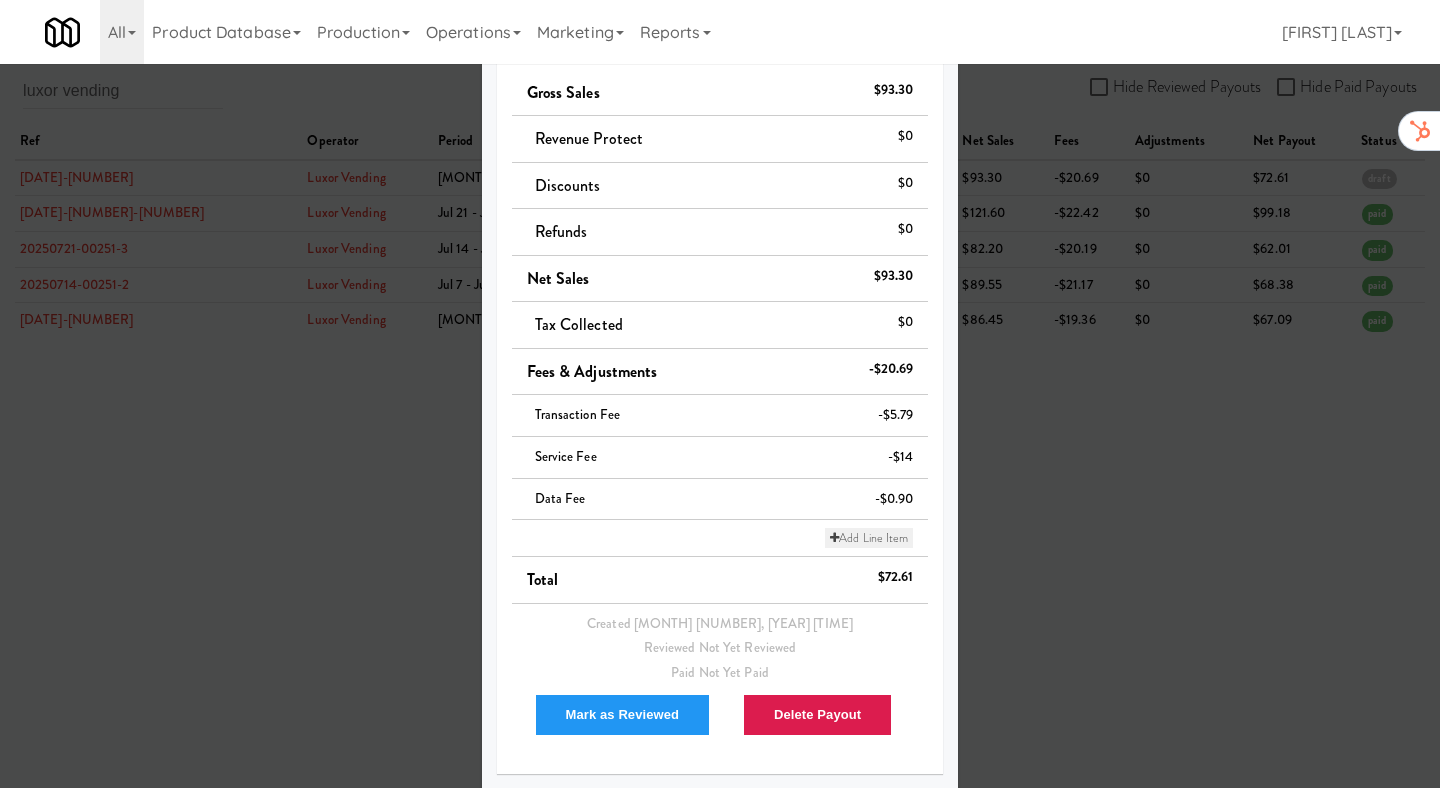 click on "Add Line Item" at bounding box center (869, 538) 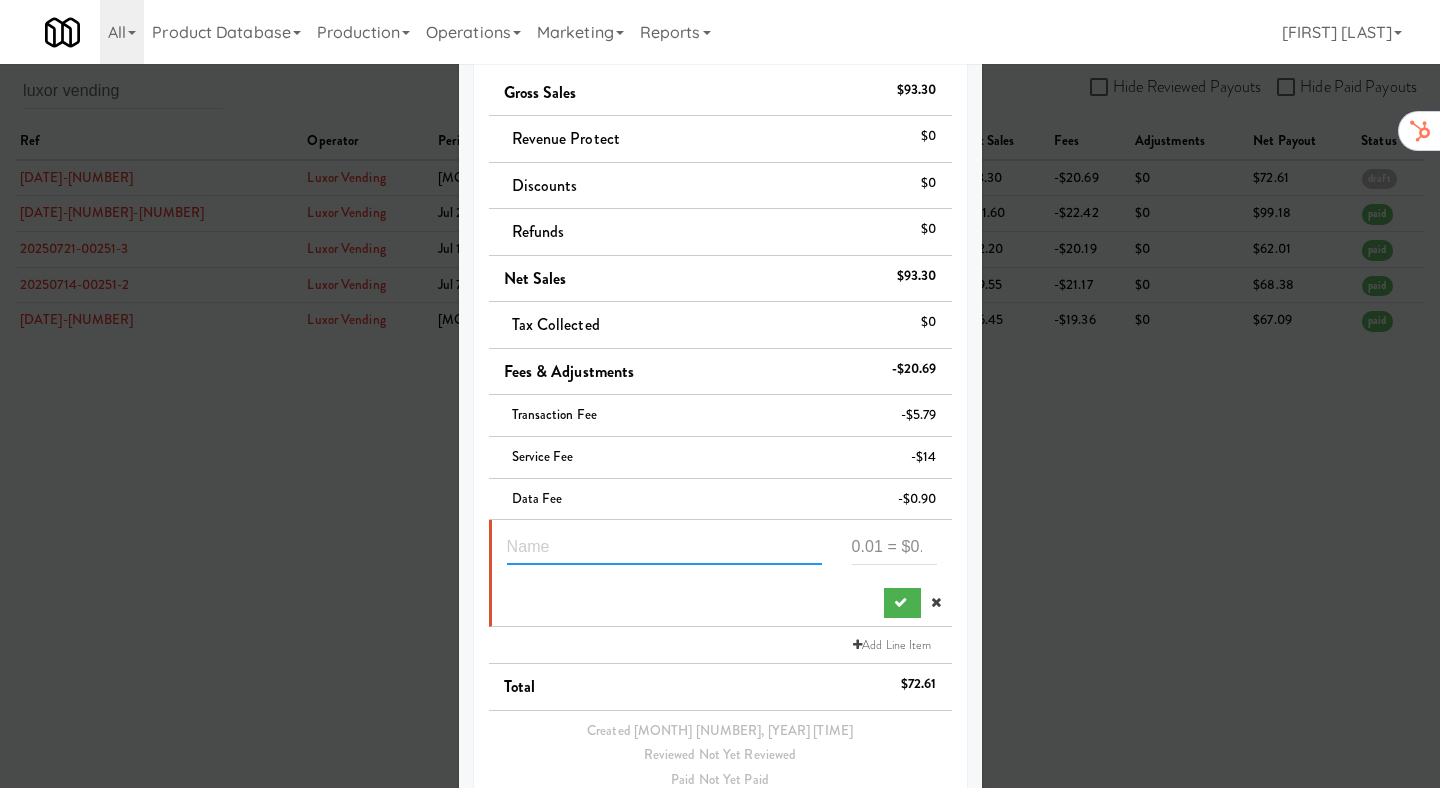 click at bounding box center (664, 546) 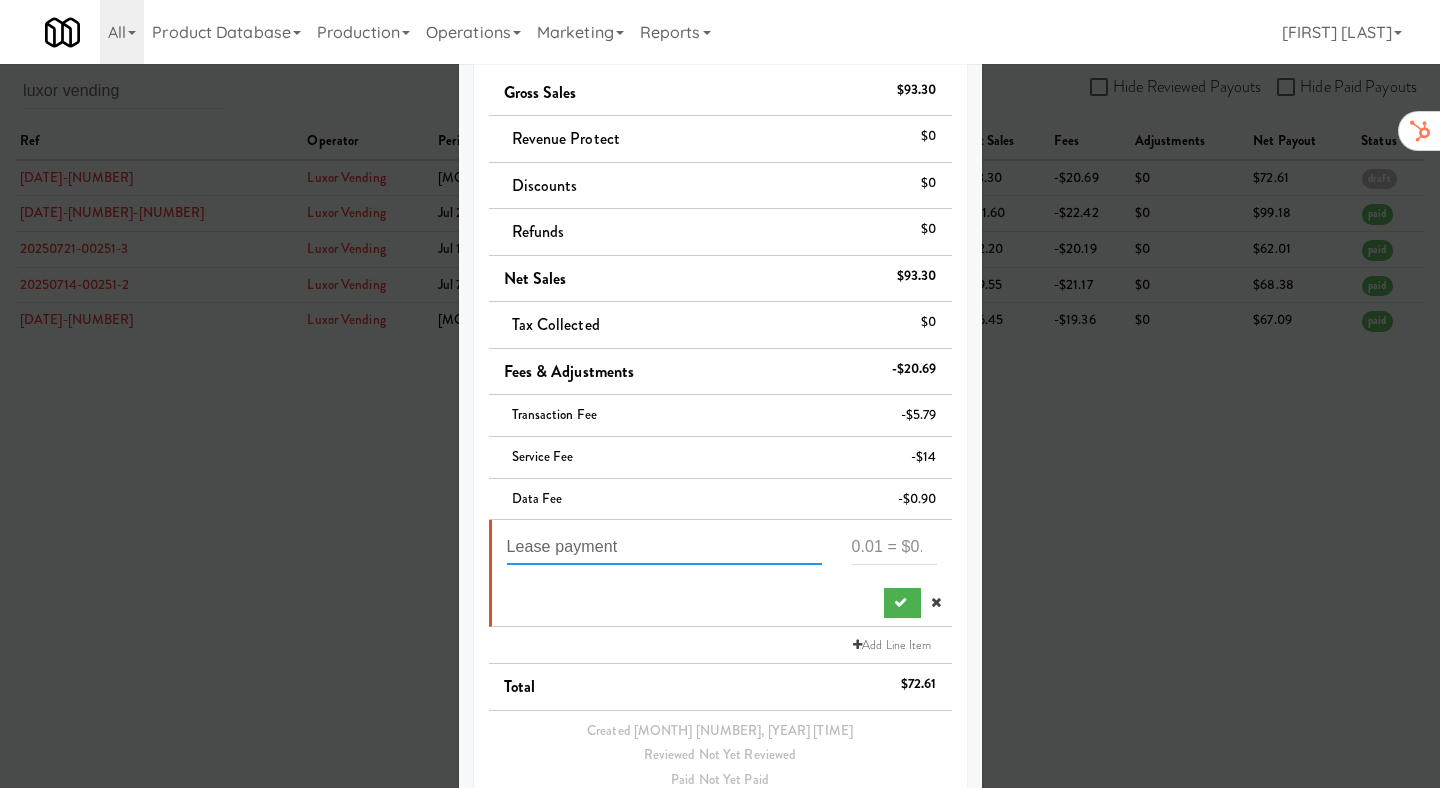 paste on "-$199" 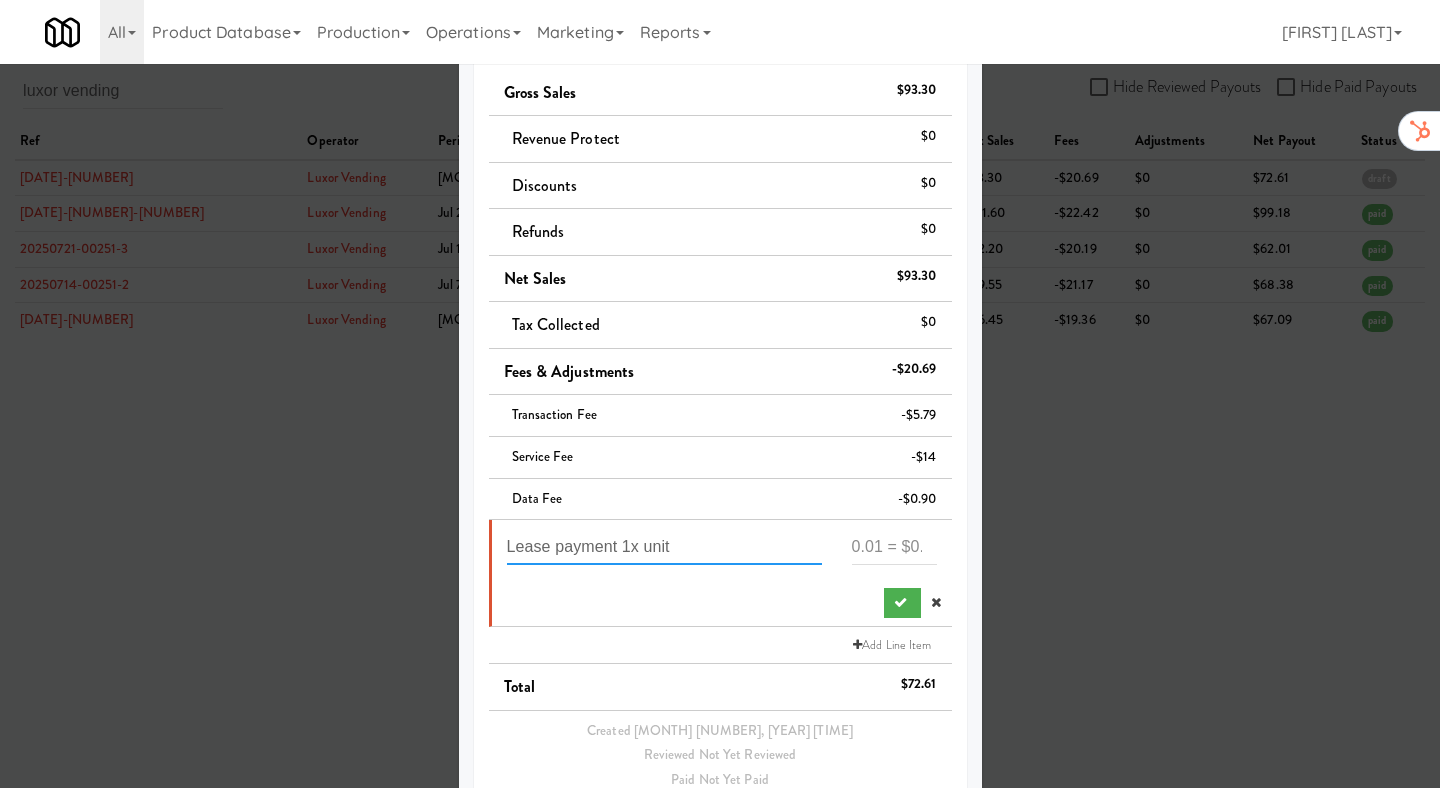 type on "Lease payment 1x unit" 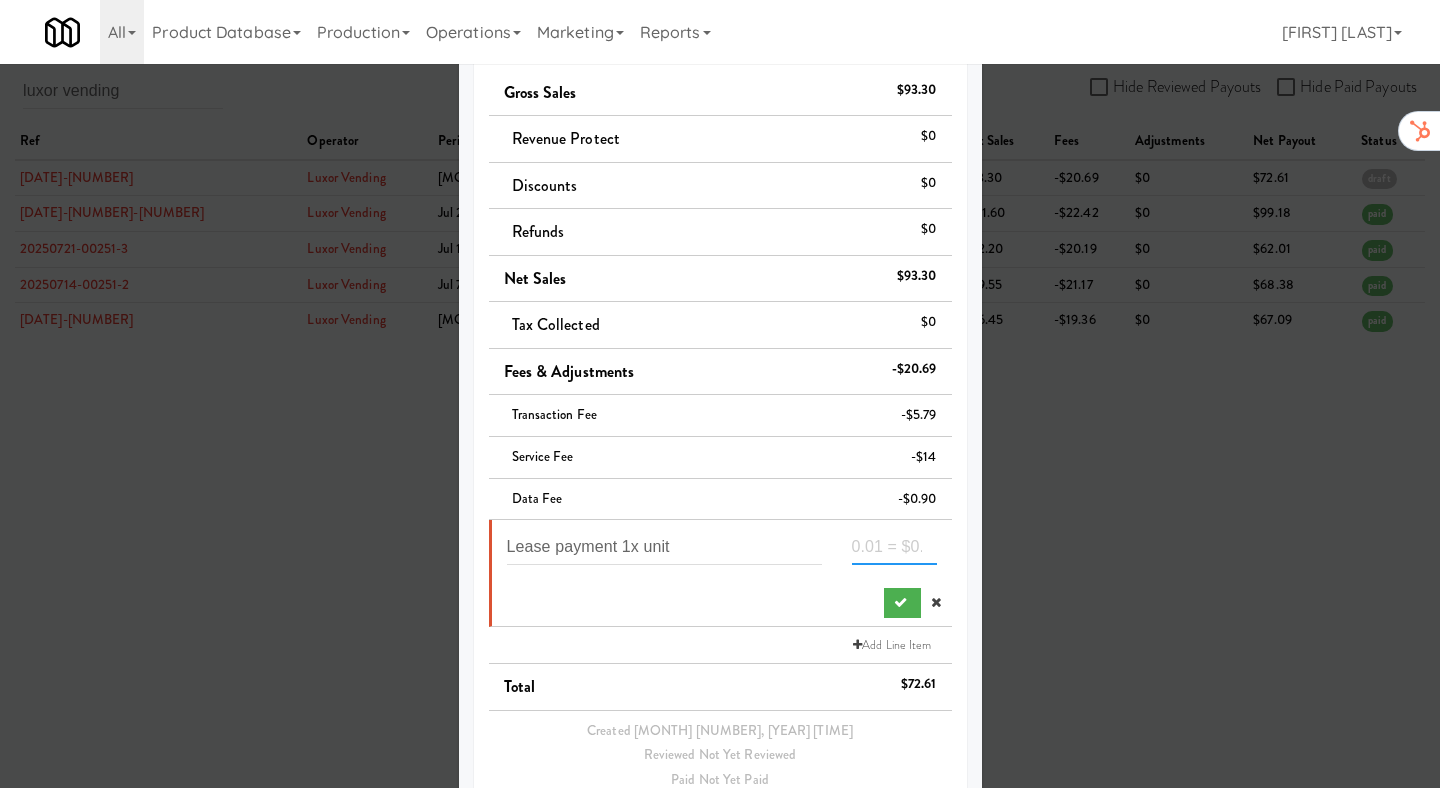 paste on "-199" 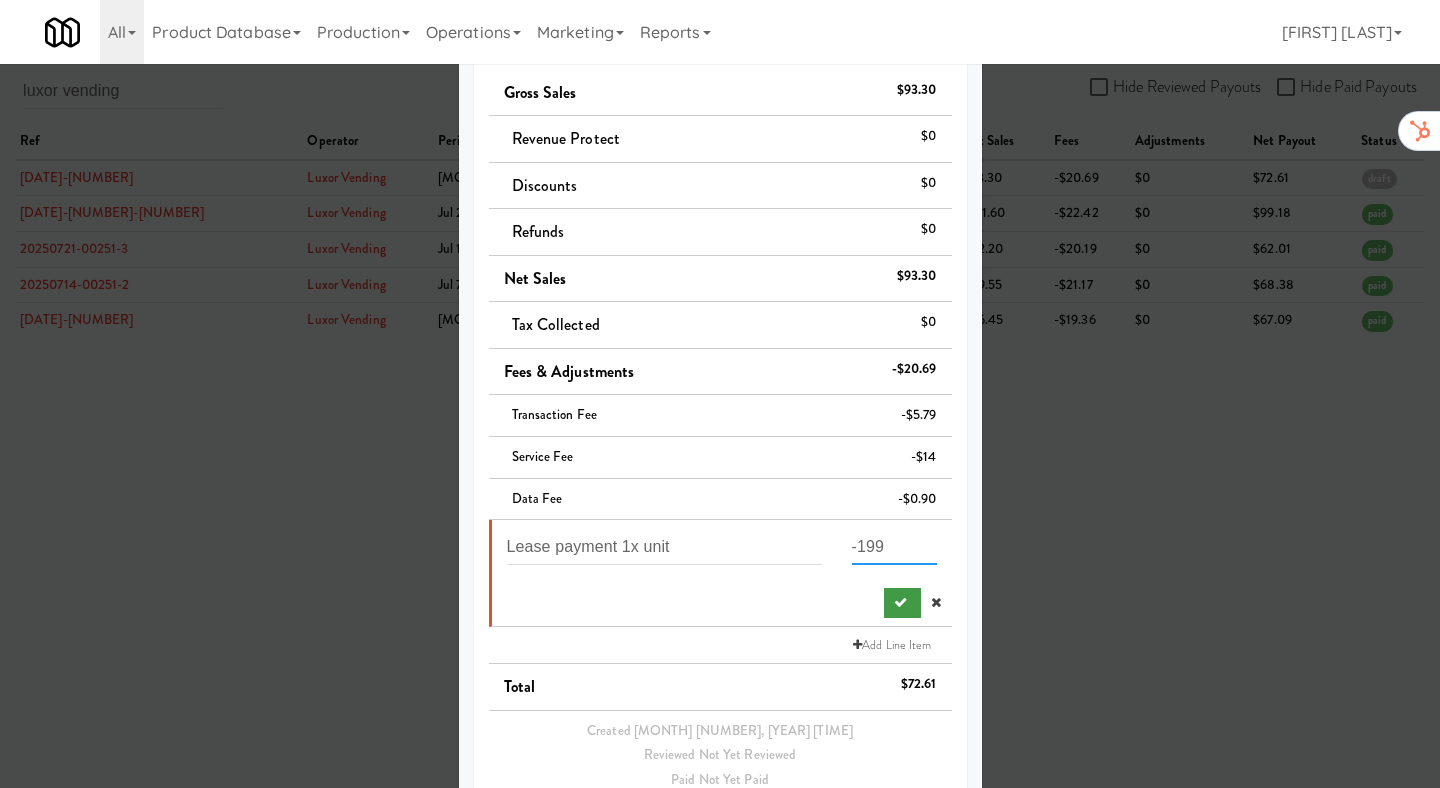 type on "-199" 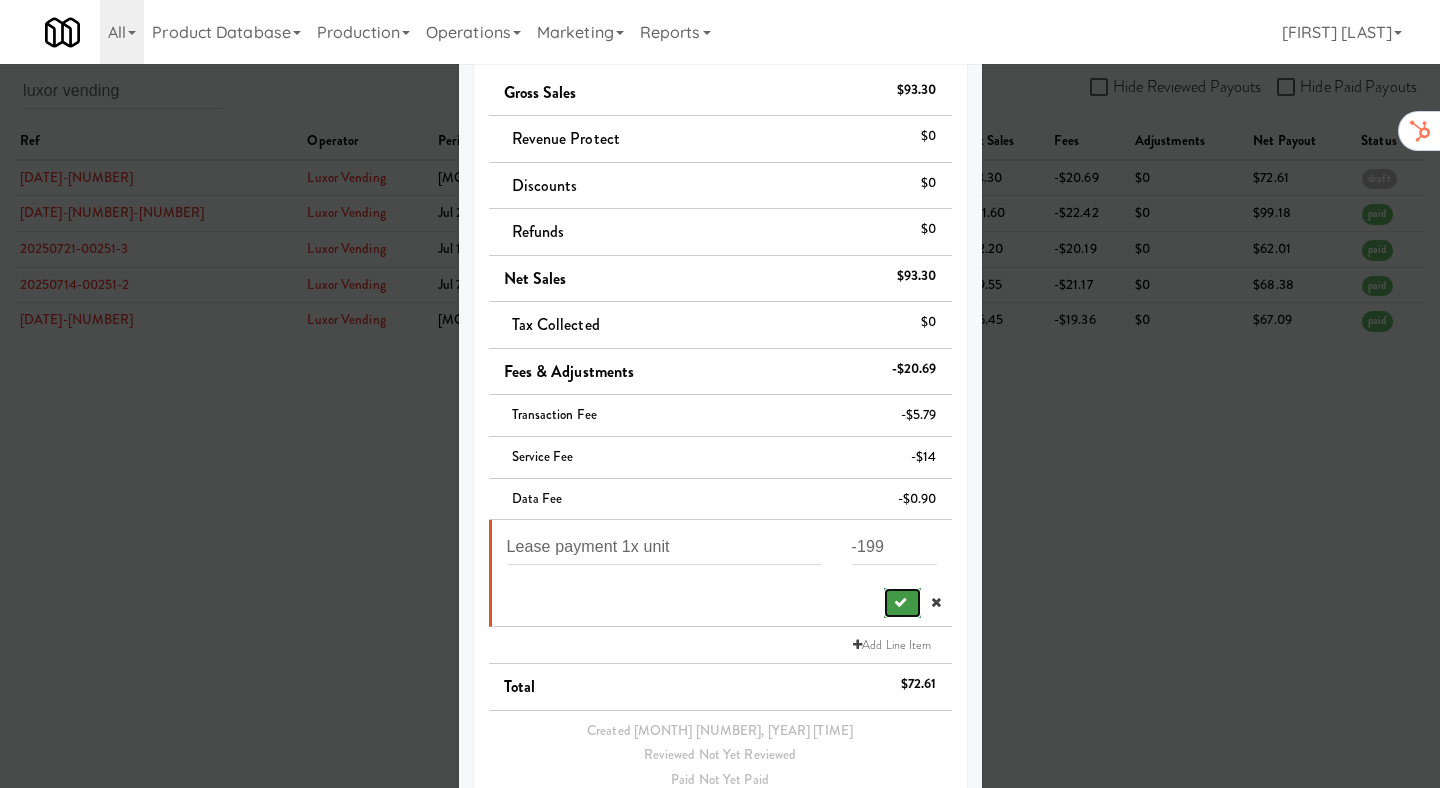 click at bounding box center [902, 603] 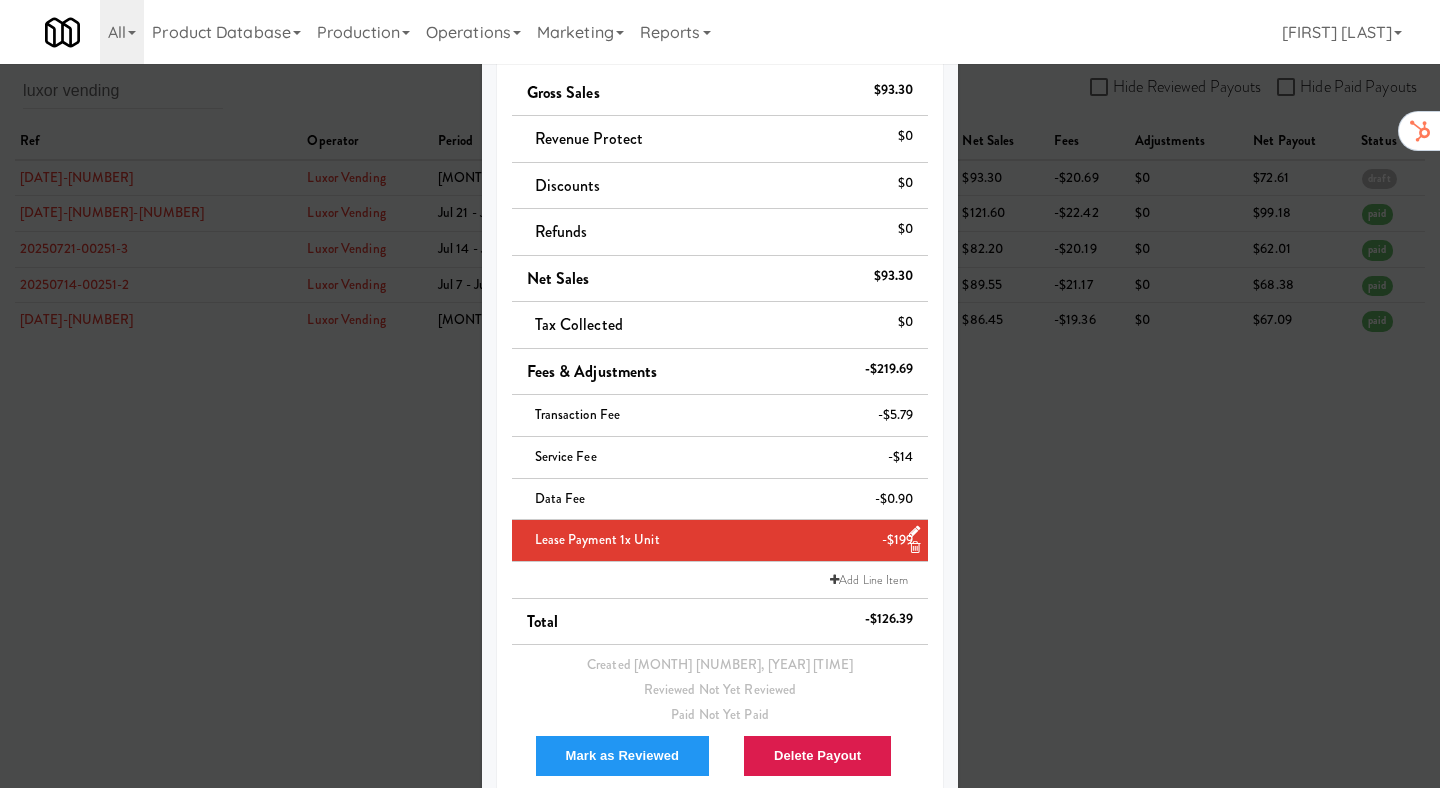 click at bounding box center [720, 394] 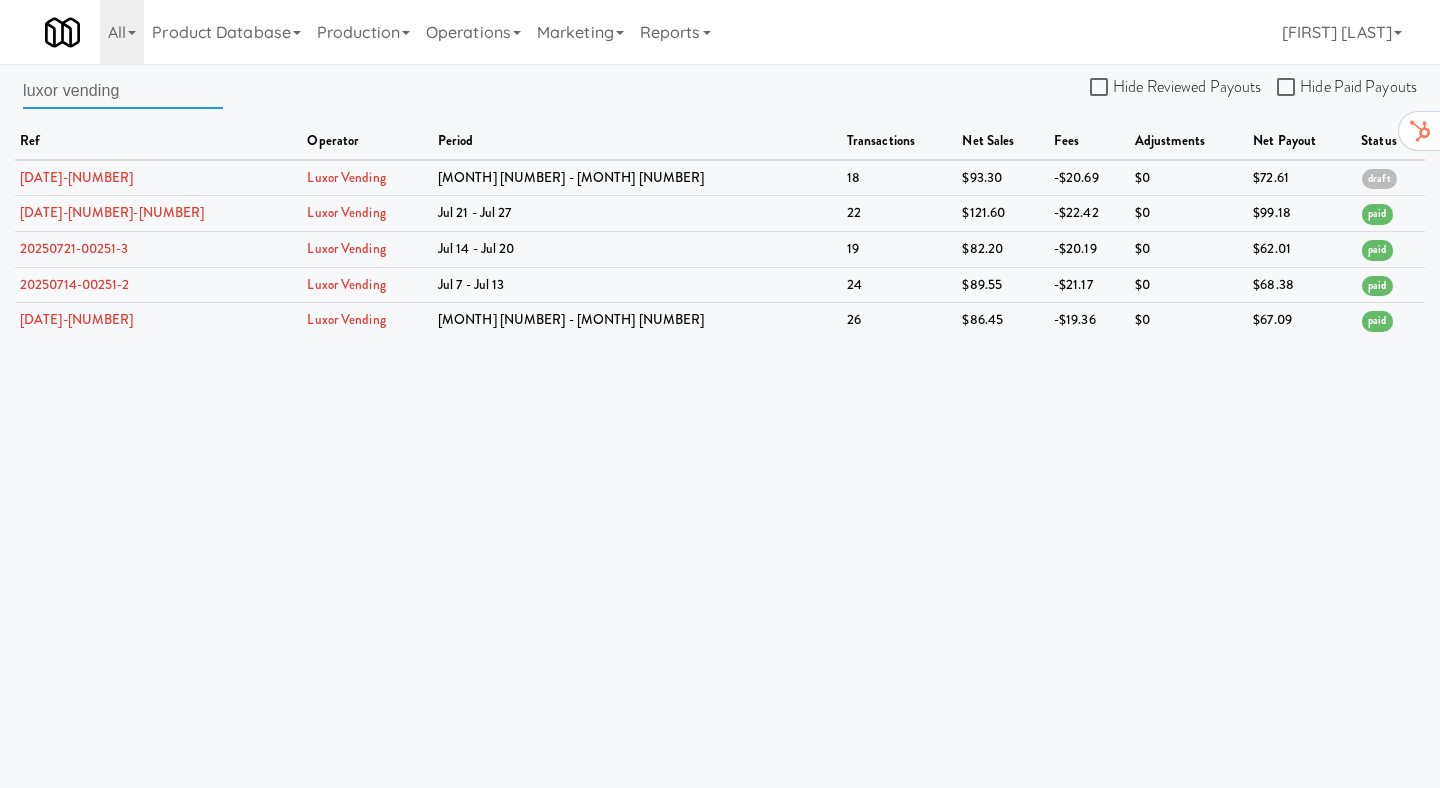 click on "luxor vending" at bounding box center (123, 90) 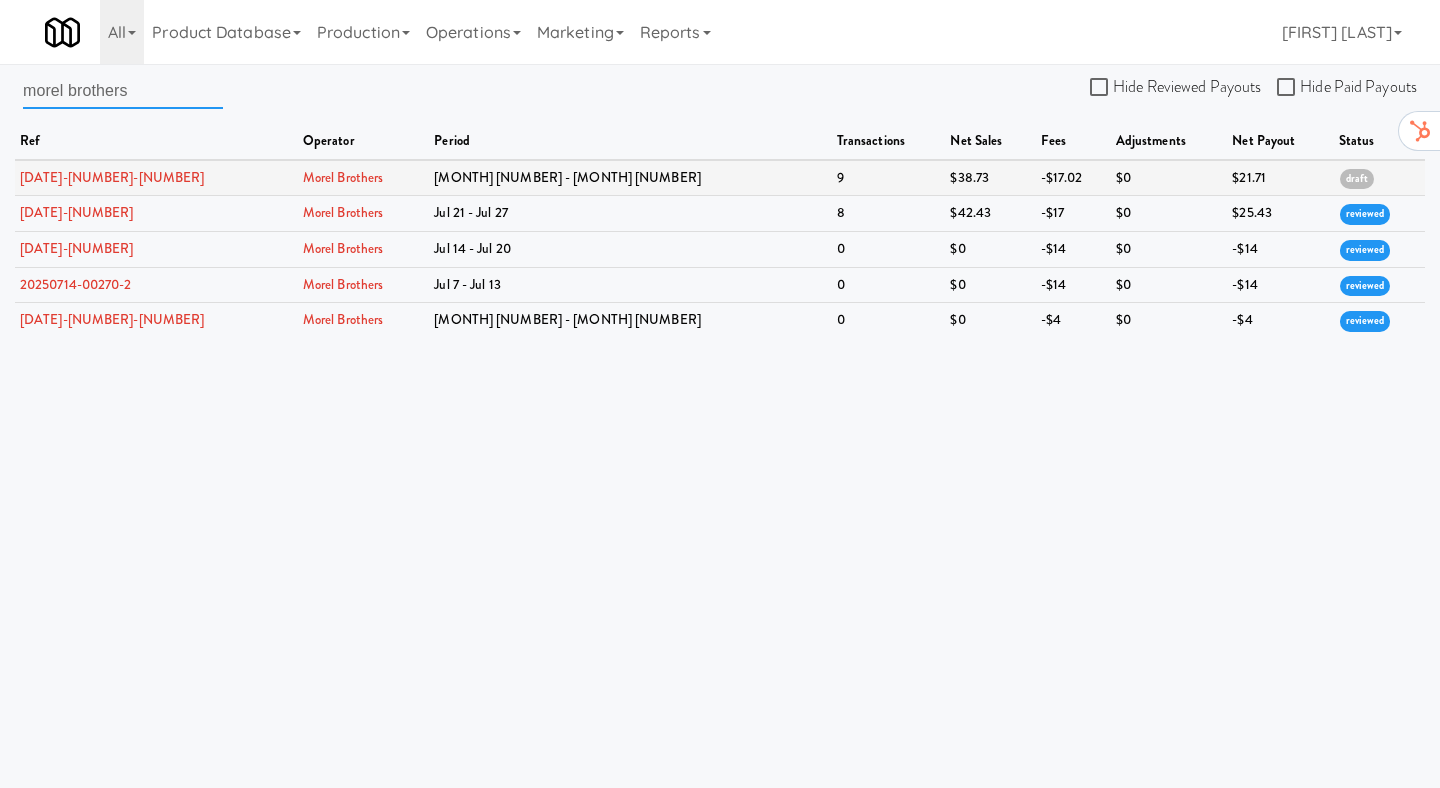 type on "morel brothers" 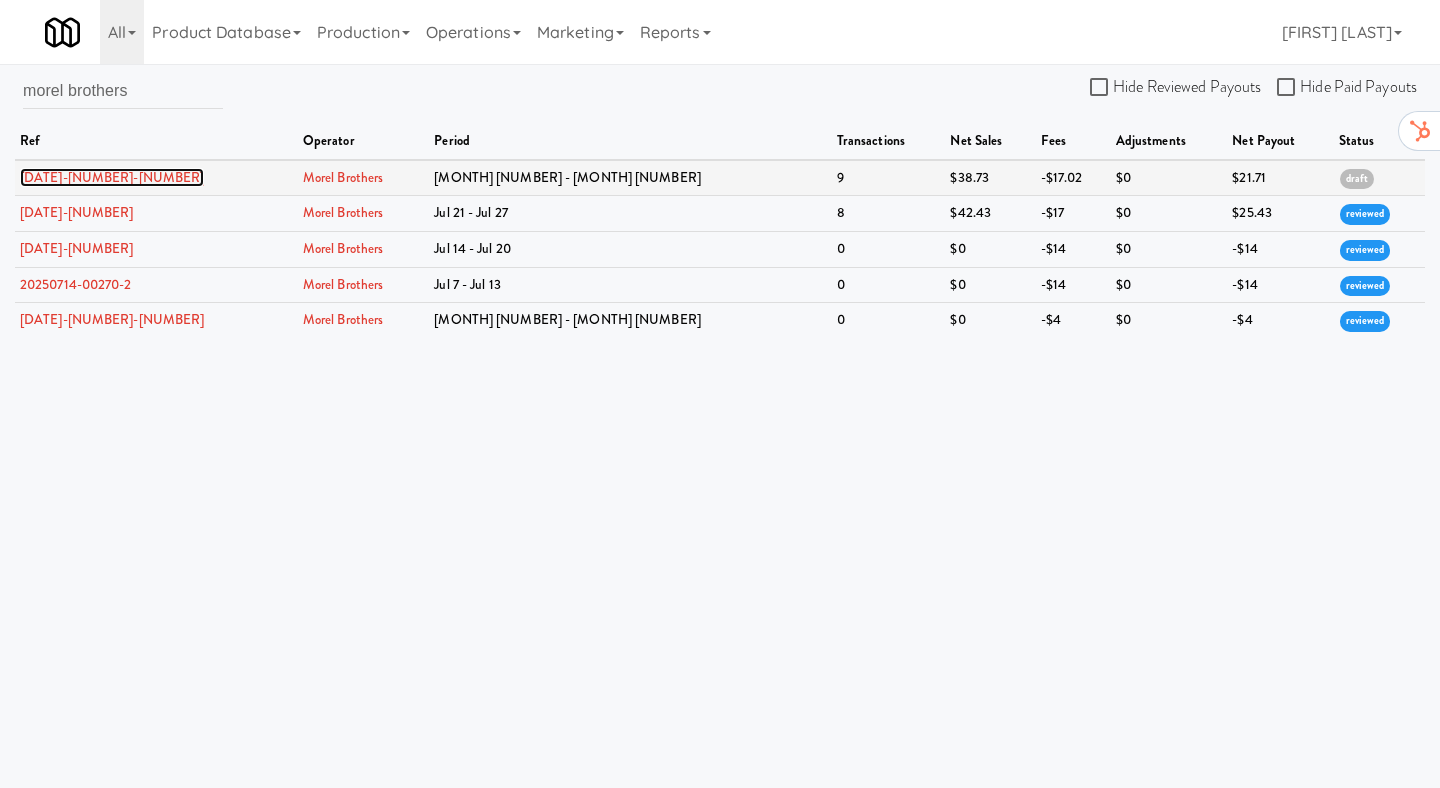 click on "20250804-00270-5" at bounding box center (112, 177) 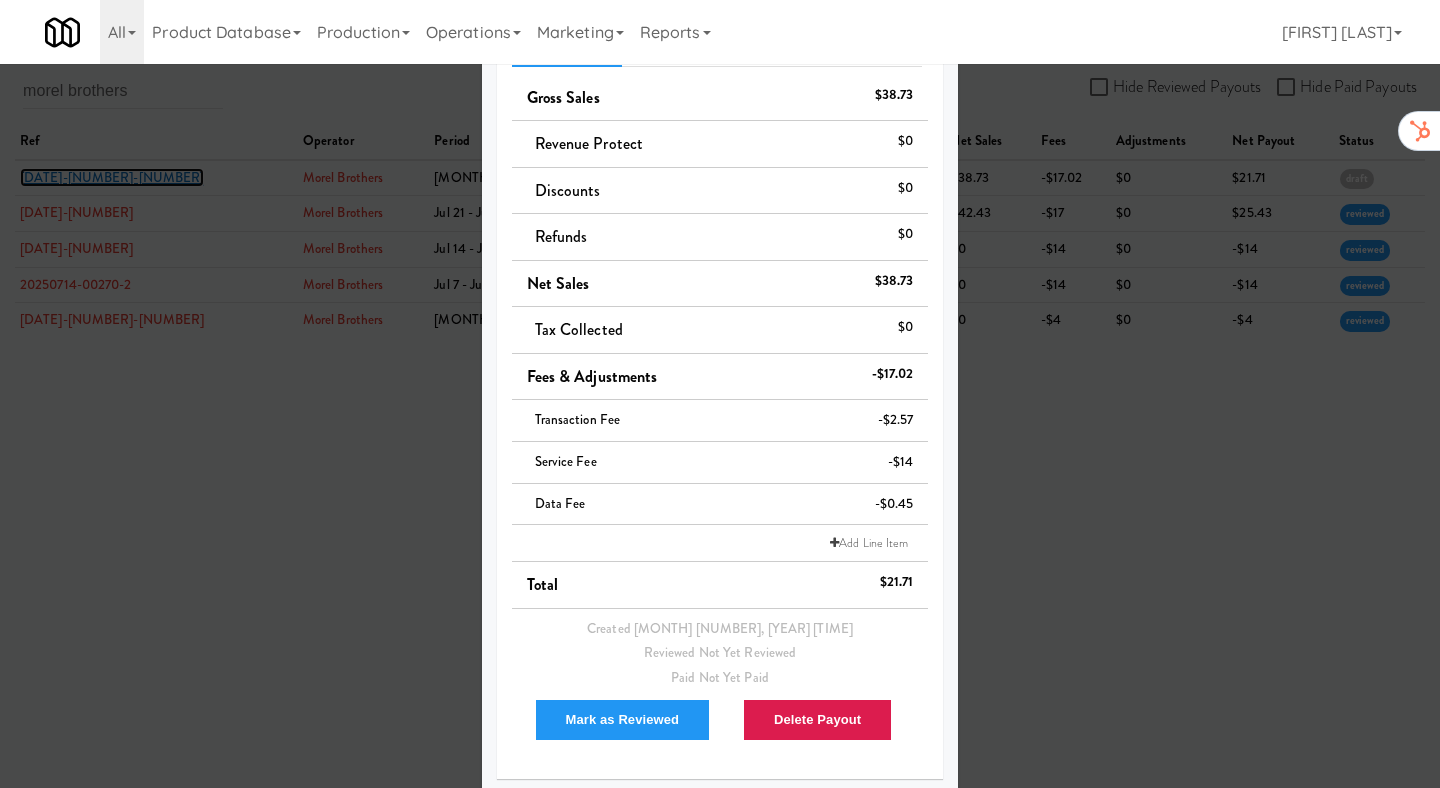 scroll, scrollTop: 200, scrollLeft: 0, axis: vertical 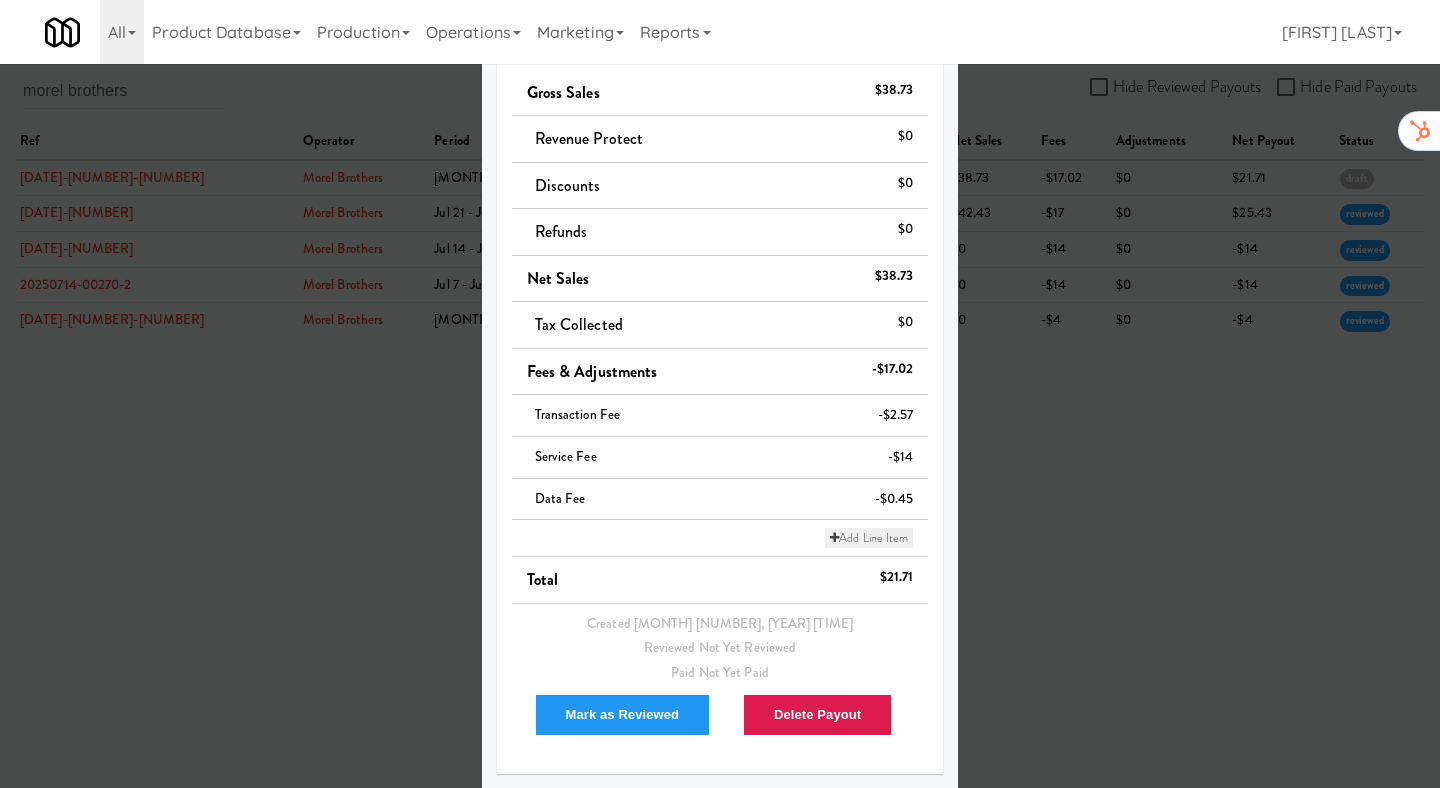 click on "Add Line Item" at bounding box center (869, 538) 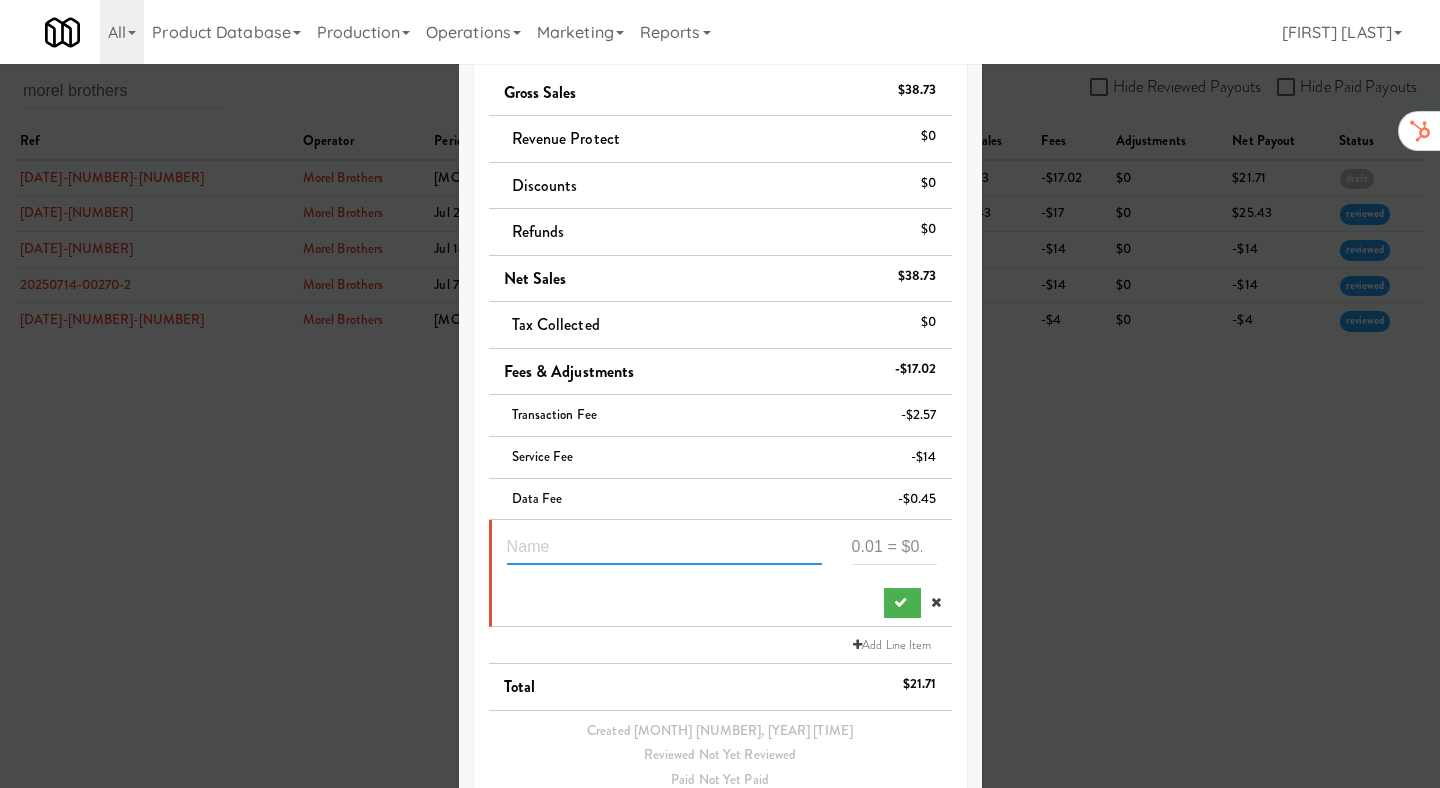 click at bounding box center (664, 546) 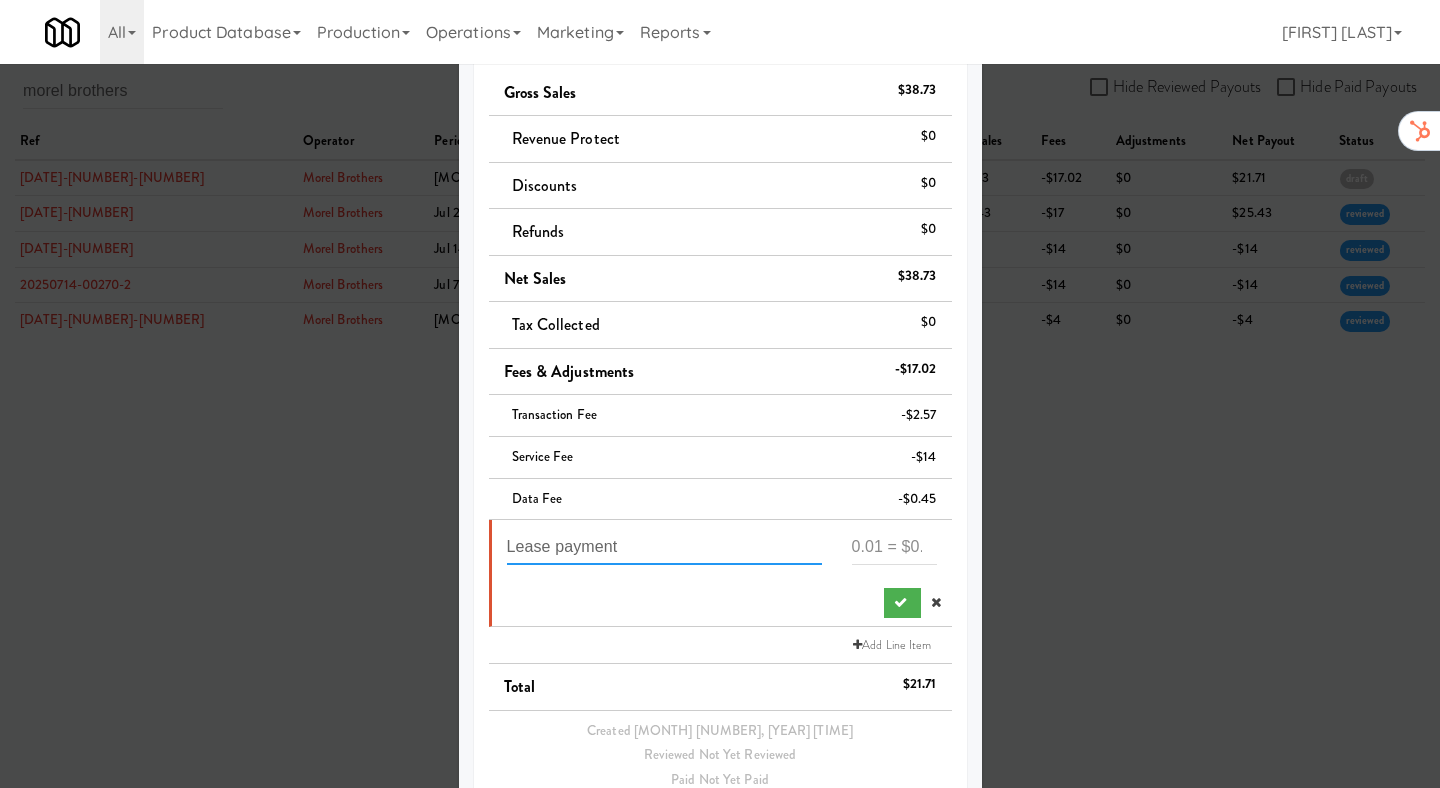 type on "Lease payment" 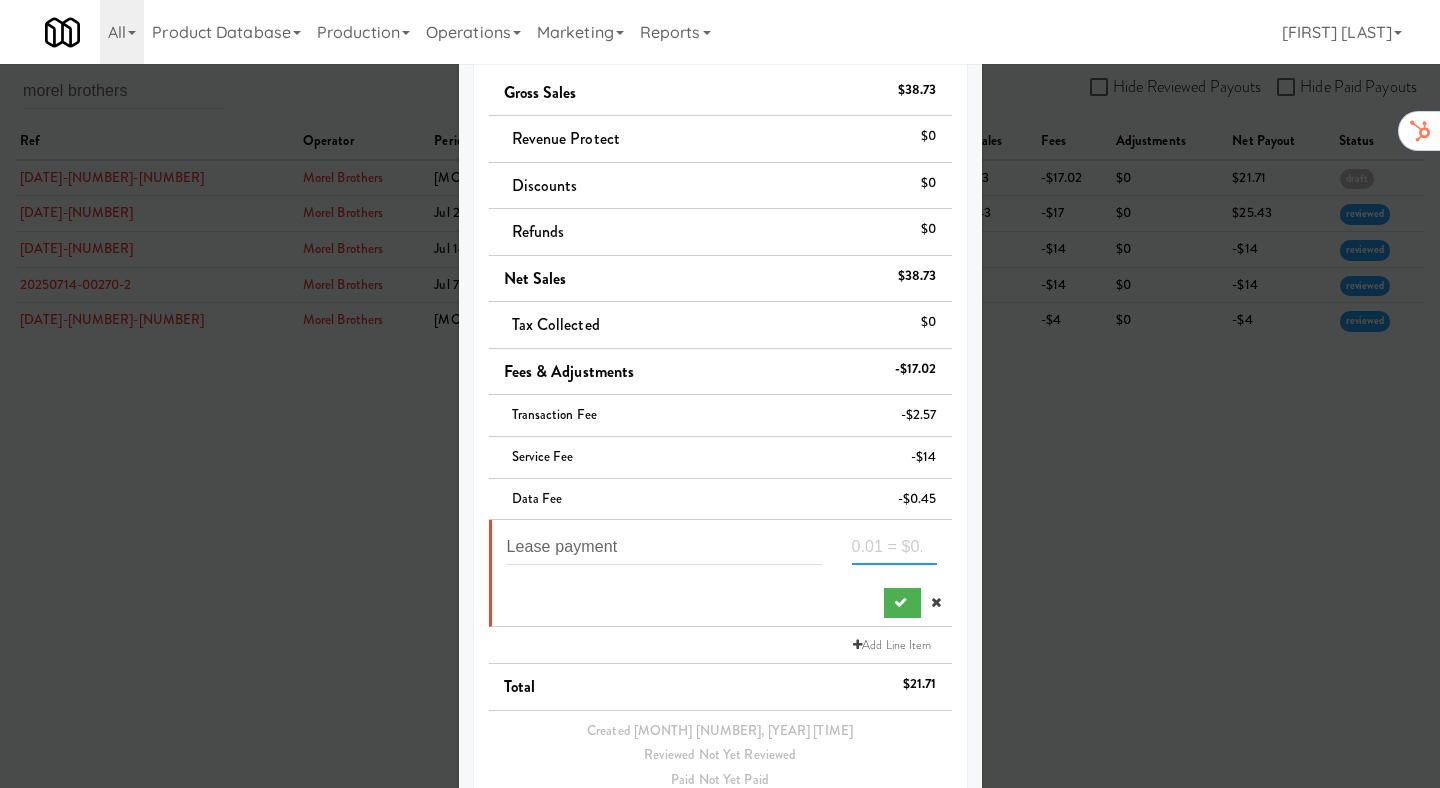 paste on "-199" 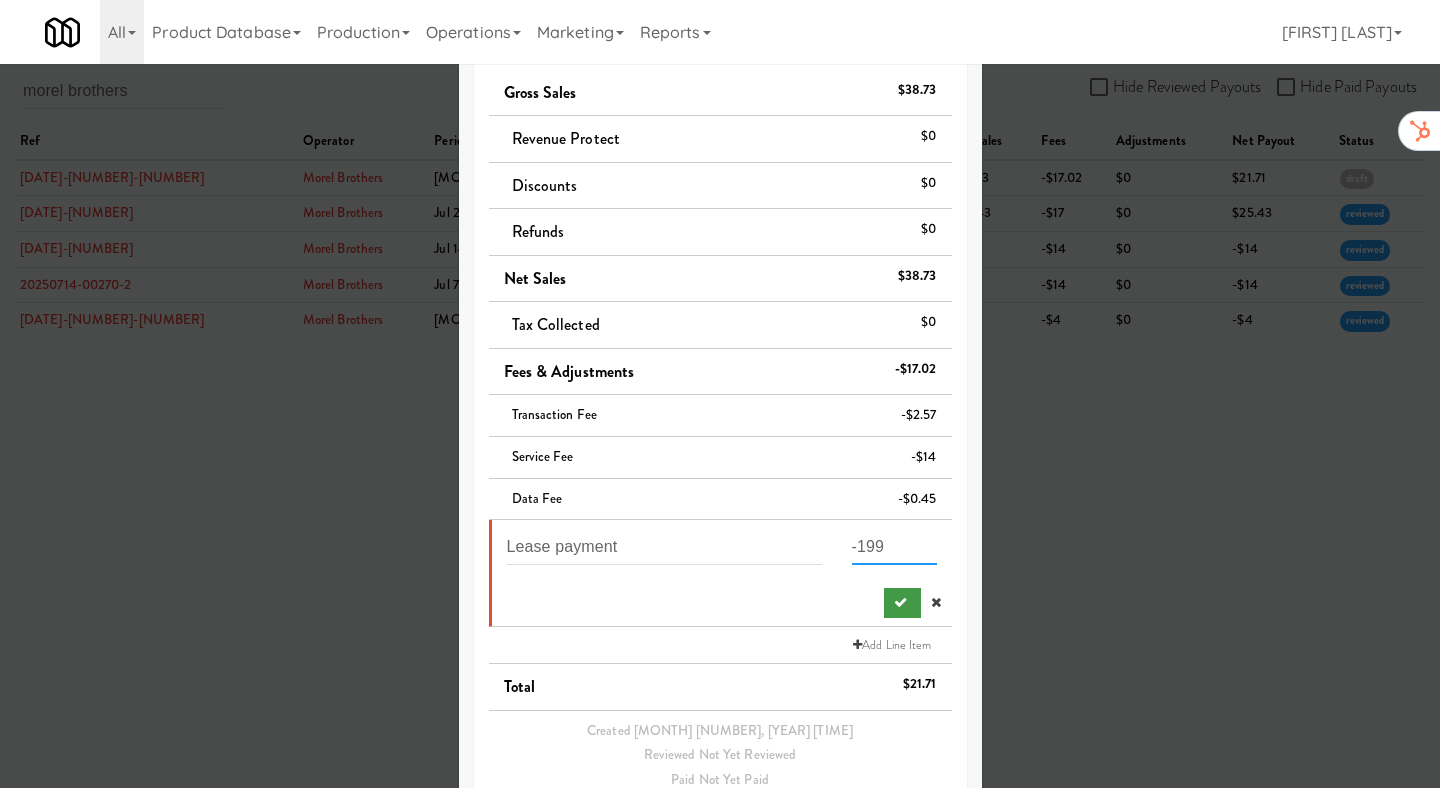 type on "-199" 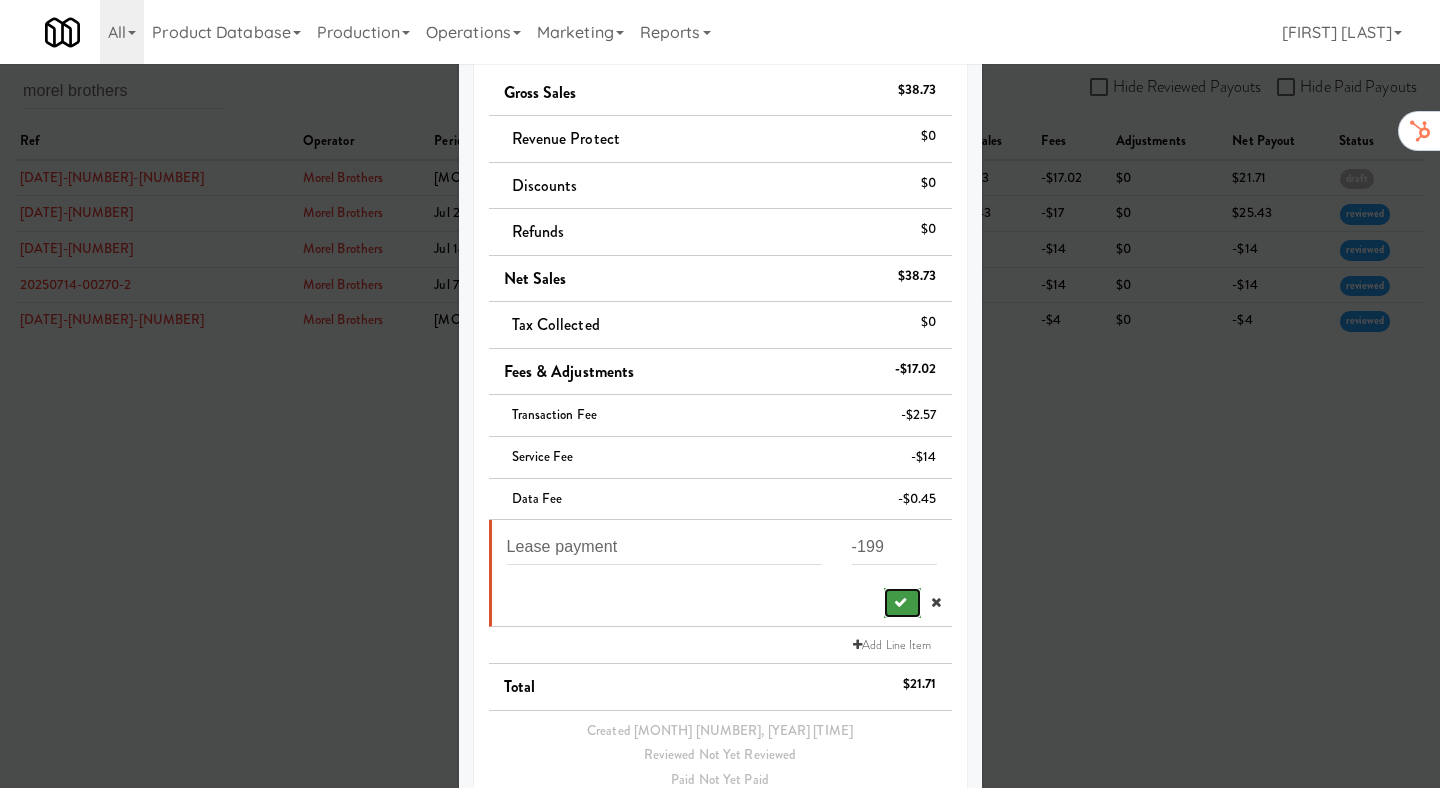 click at bounding box center [902, 603] 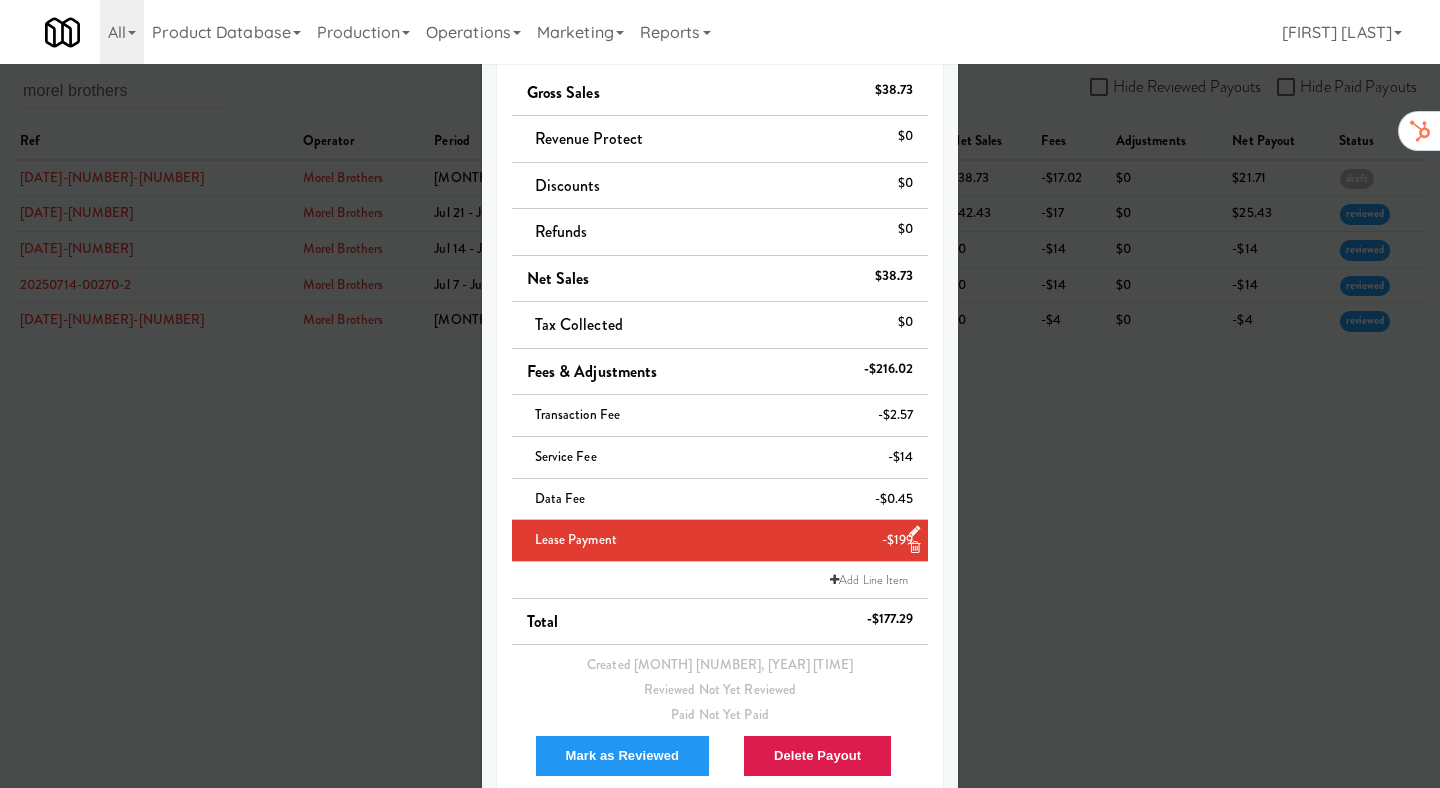 click at bounding box center [720, 394] 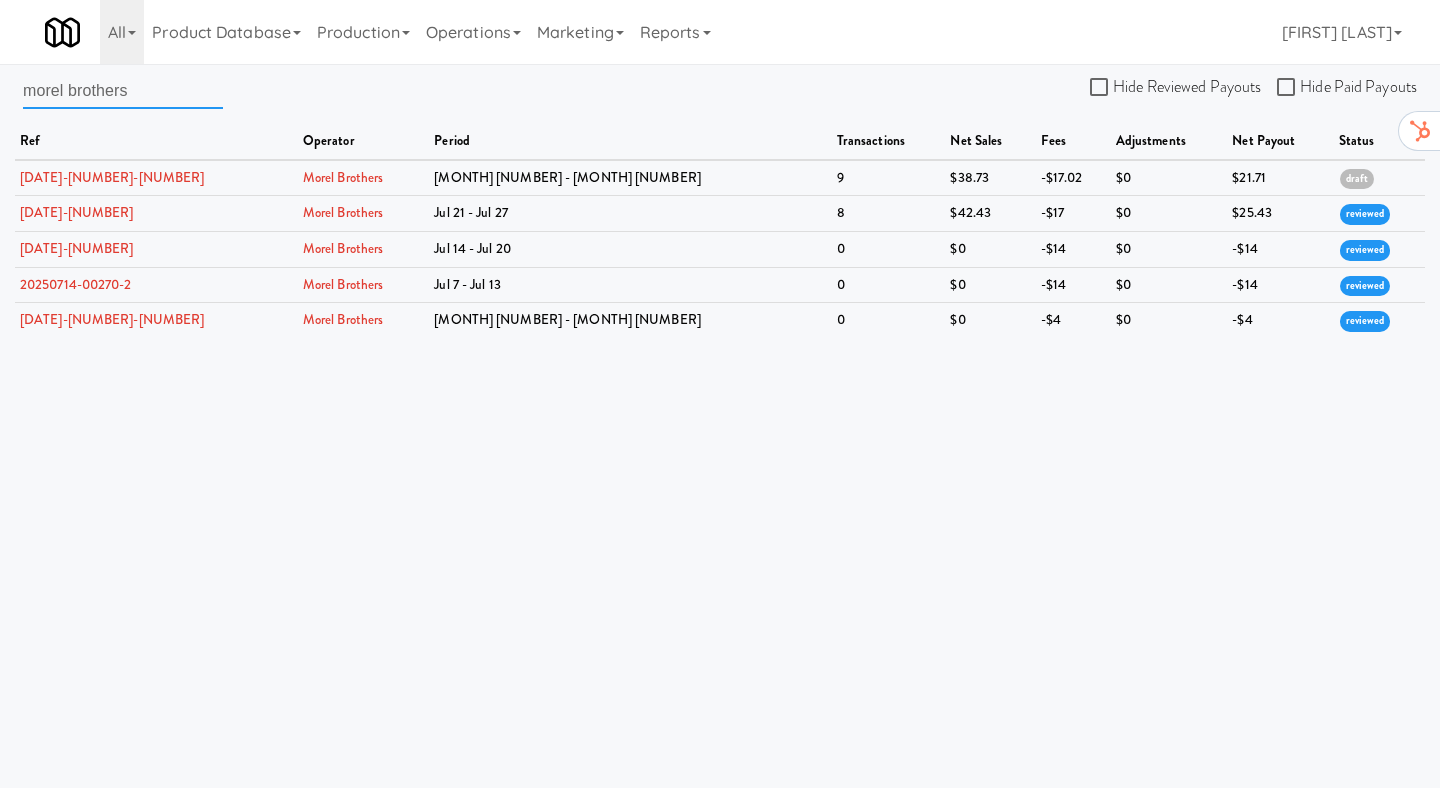 click on "morel brothers" at bounding box center [123, 90] 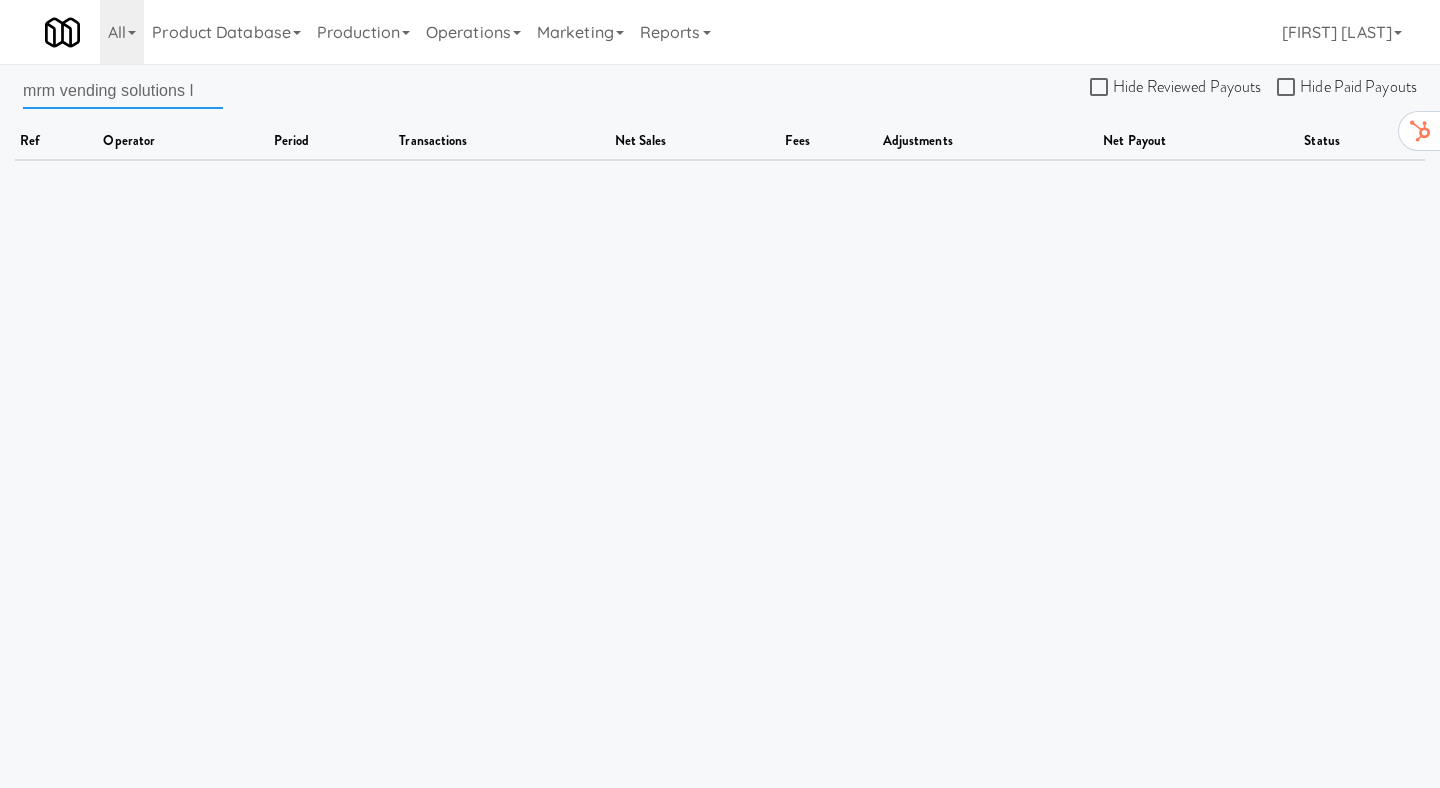 scroll, scrollTop: 0, scrollLeft: 0, axis: both 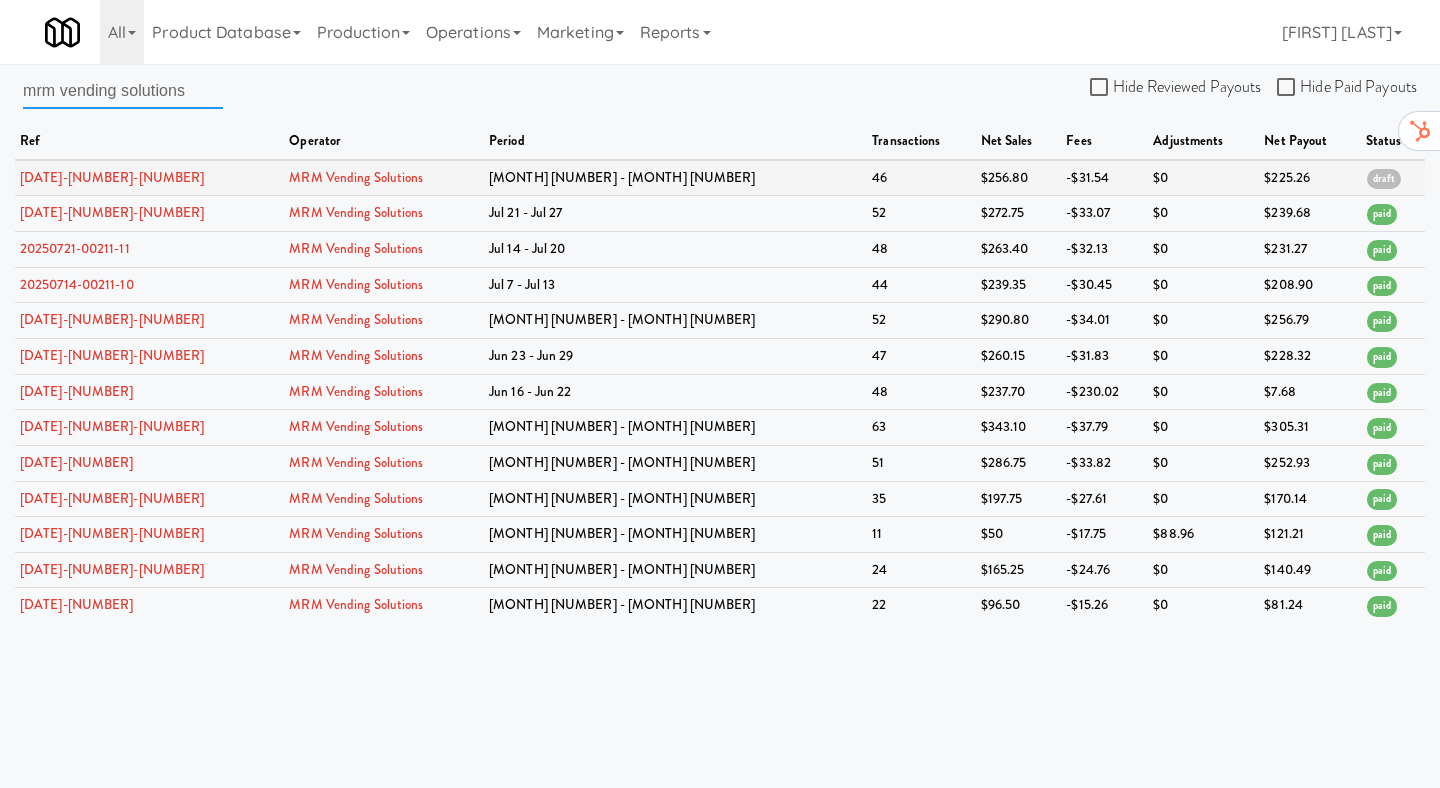 type on "mrm vending solutions" 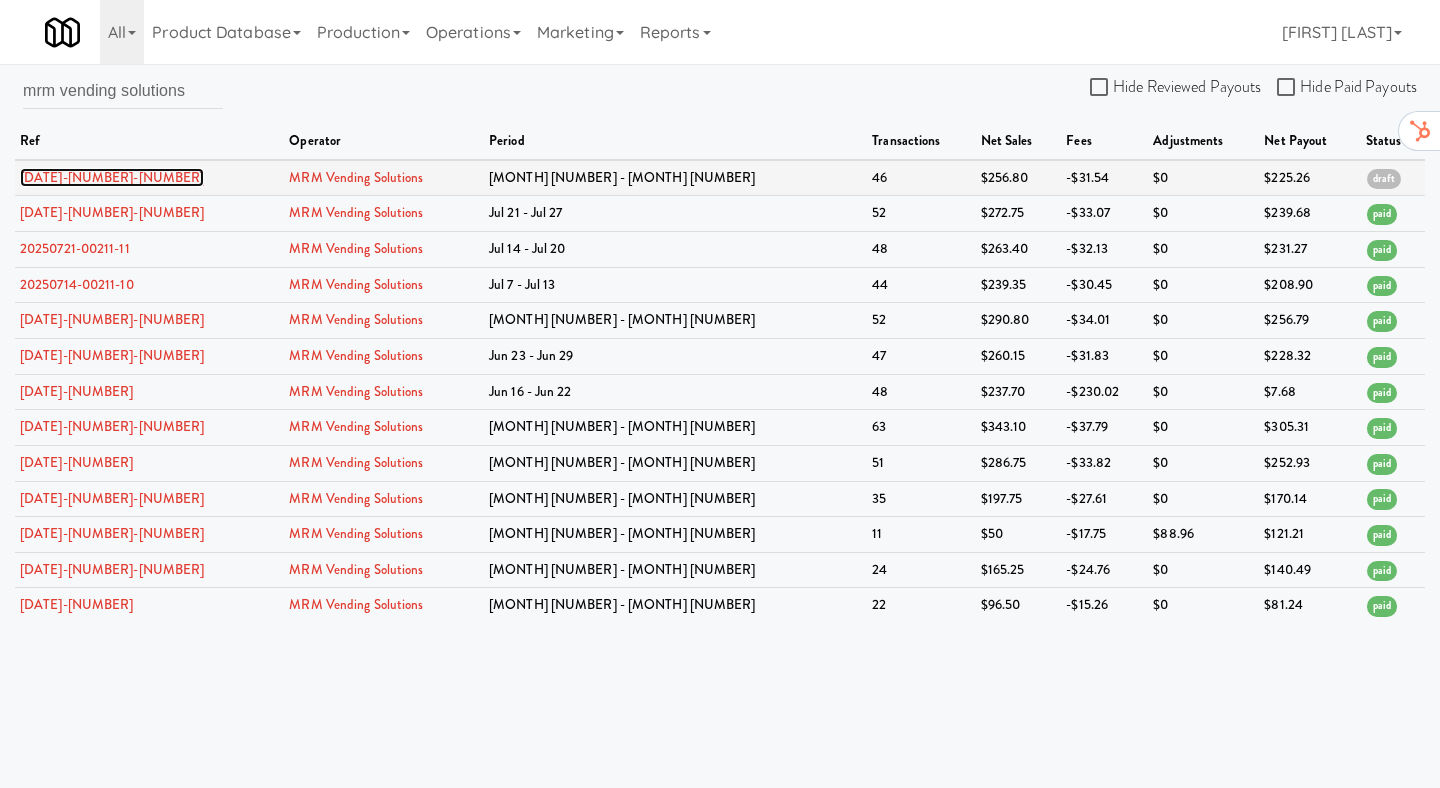 click on "20250804-00211-13" at bounding box center [112, 177] 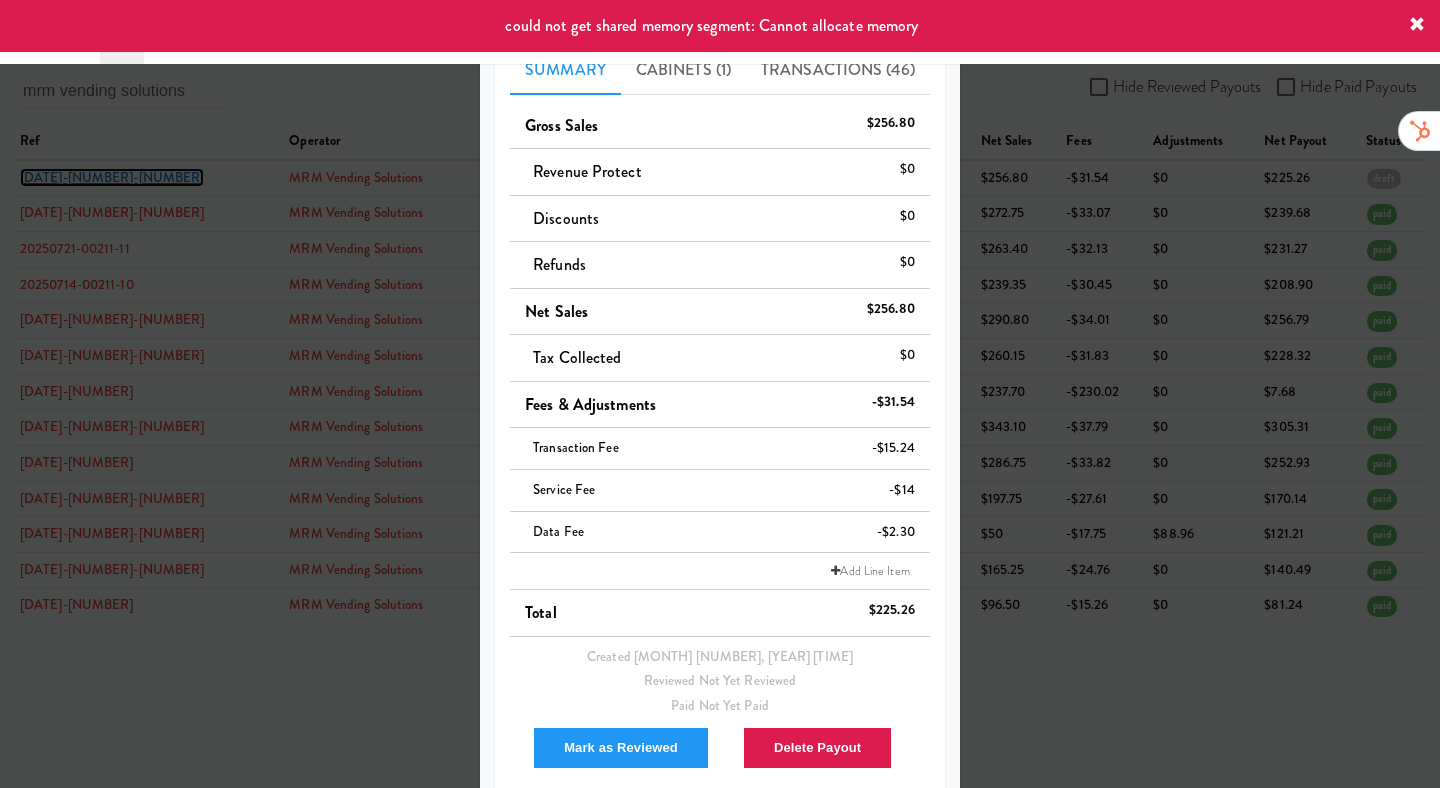scroll, scrollTop: 200, scrollLeft: 0, axis: vertical 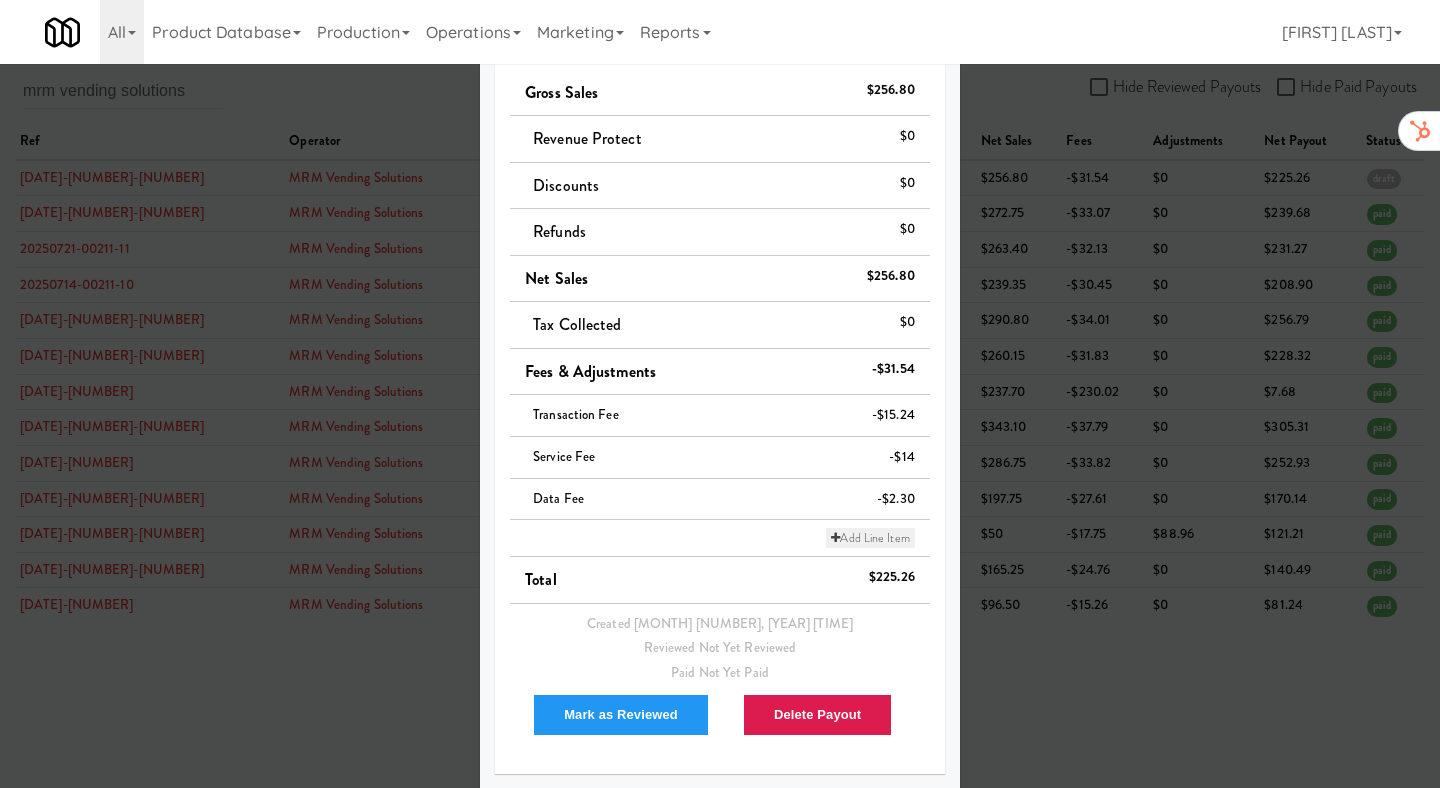 click on "Add Line Item" at bounding box center (870, 538) 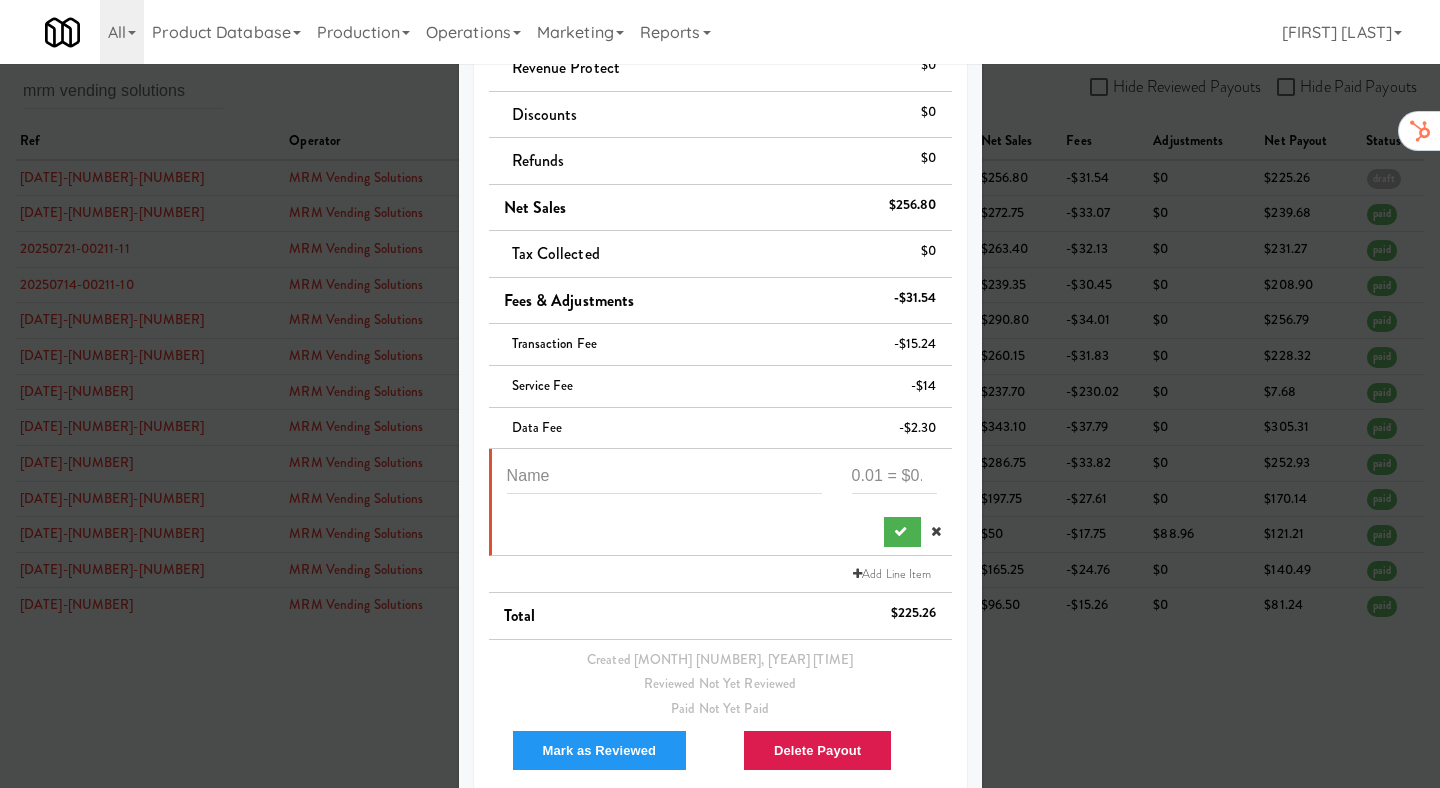 scroll, scrollTop: 307, scrollLeft: 0, axis: vertical 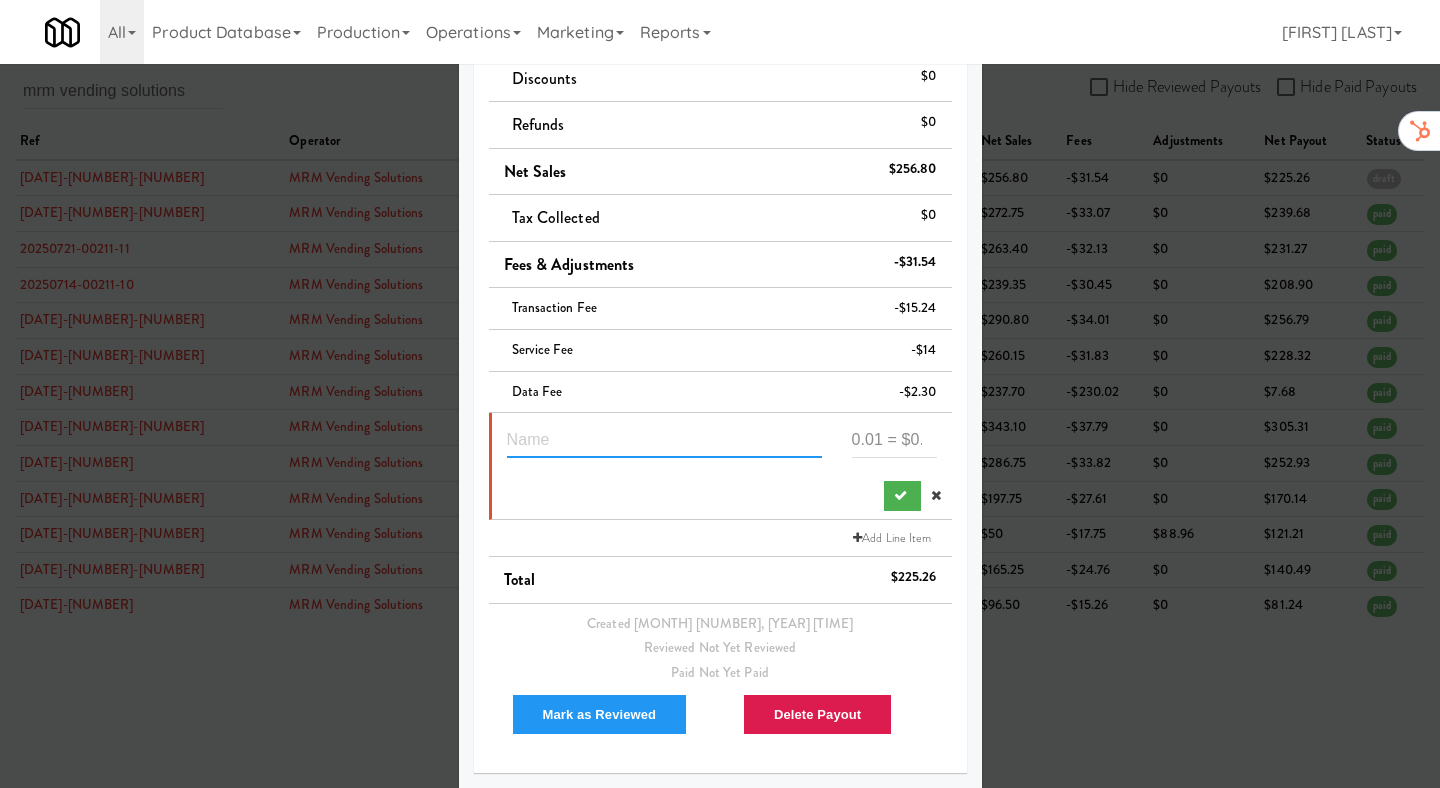 click at bounding box center [664, 439] 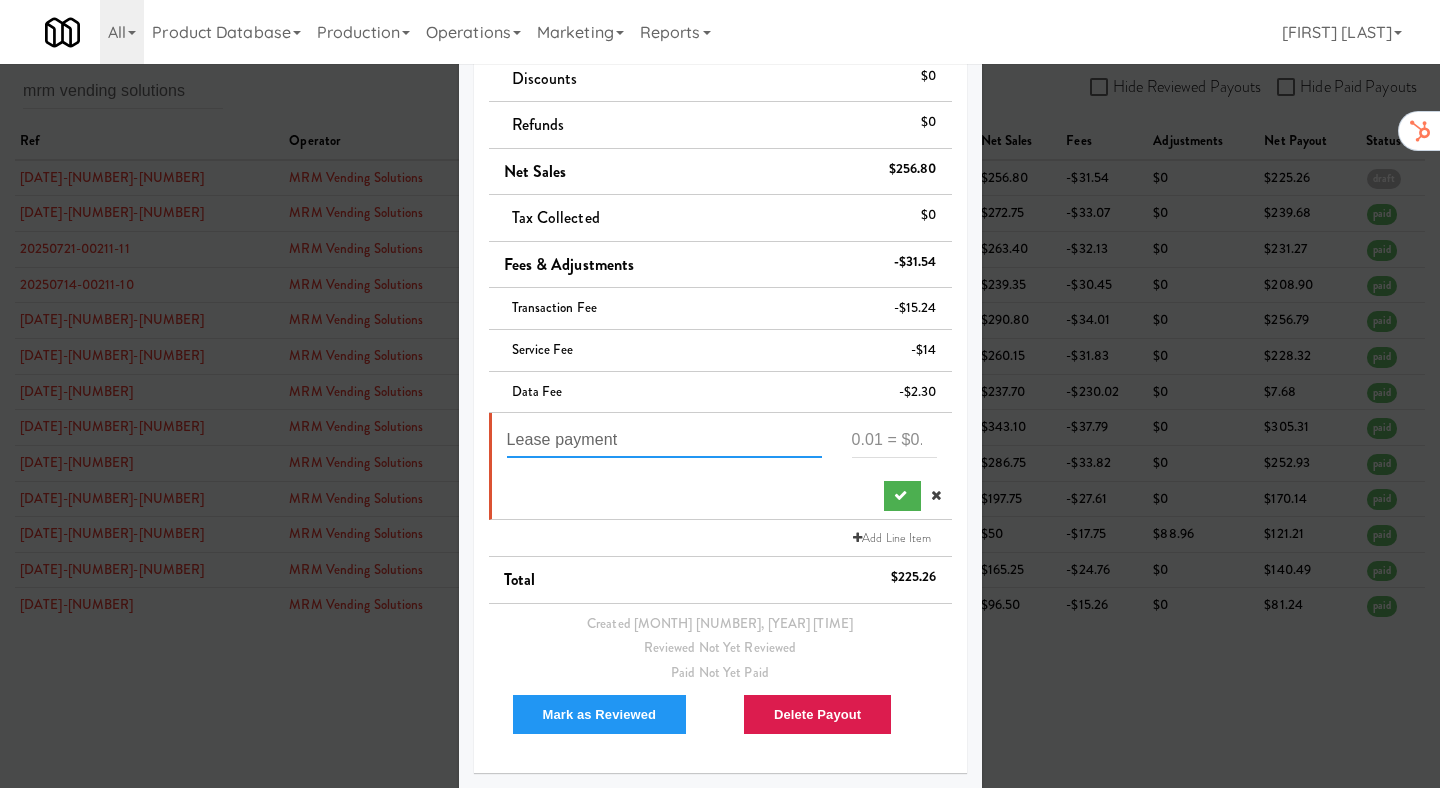 type on "Lease payment" 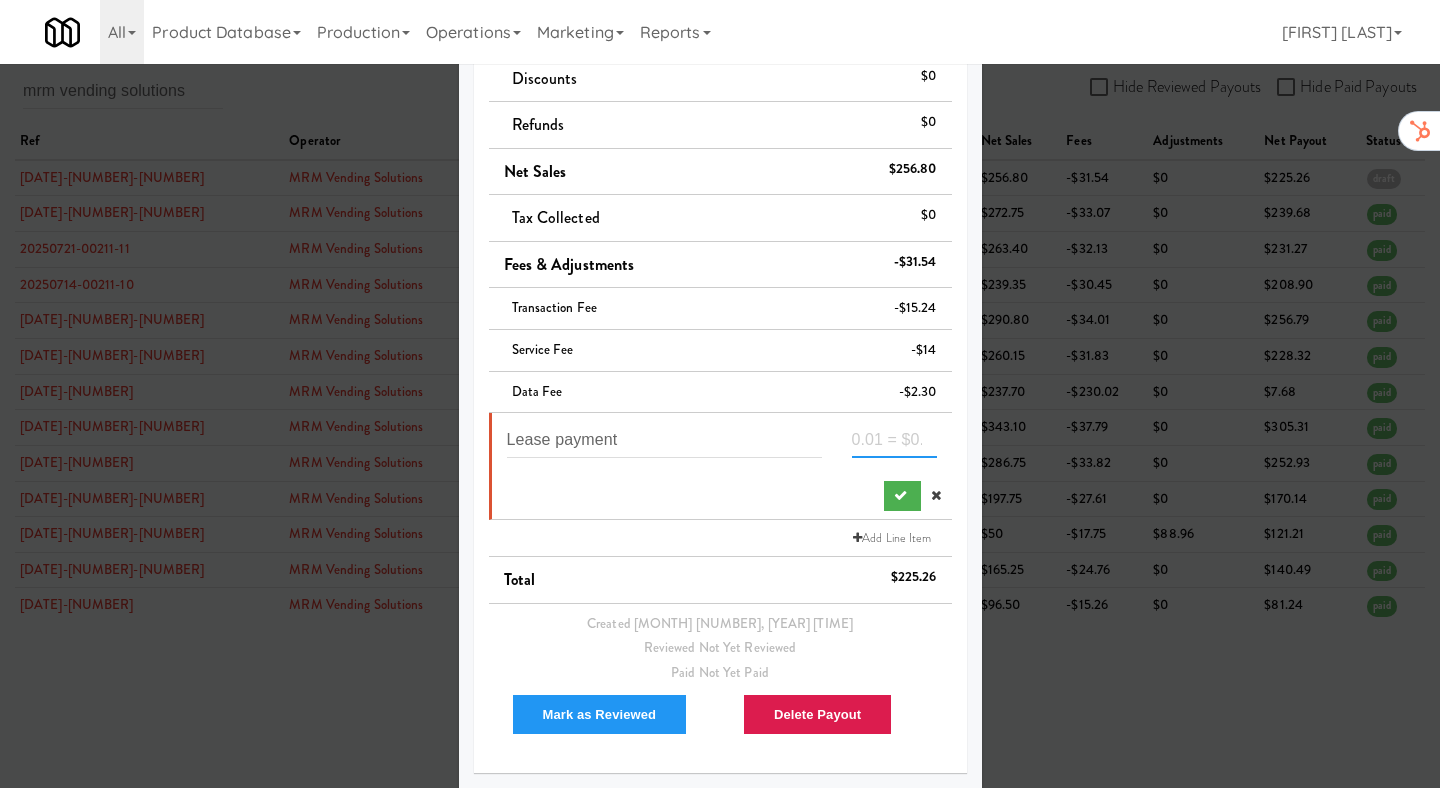 paste on "-199" 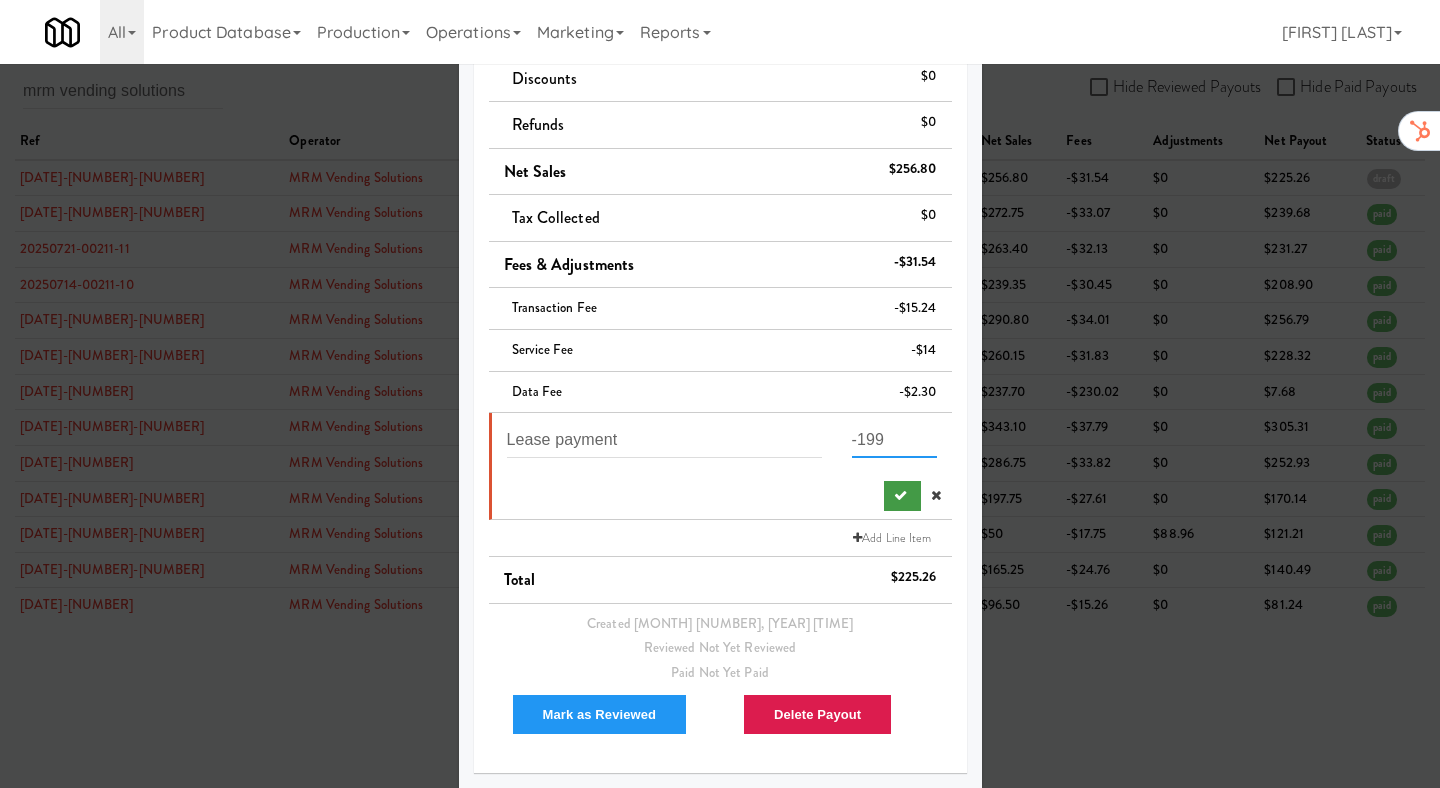 type on "-199" 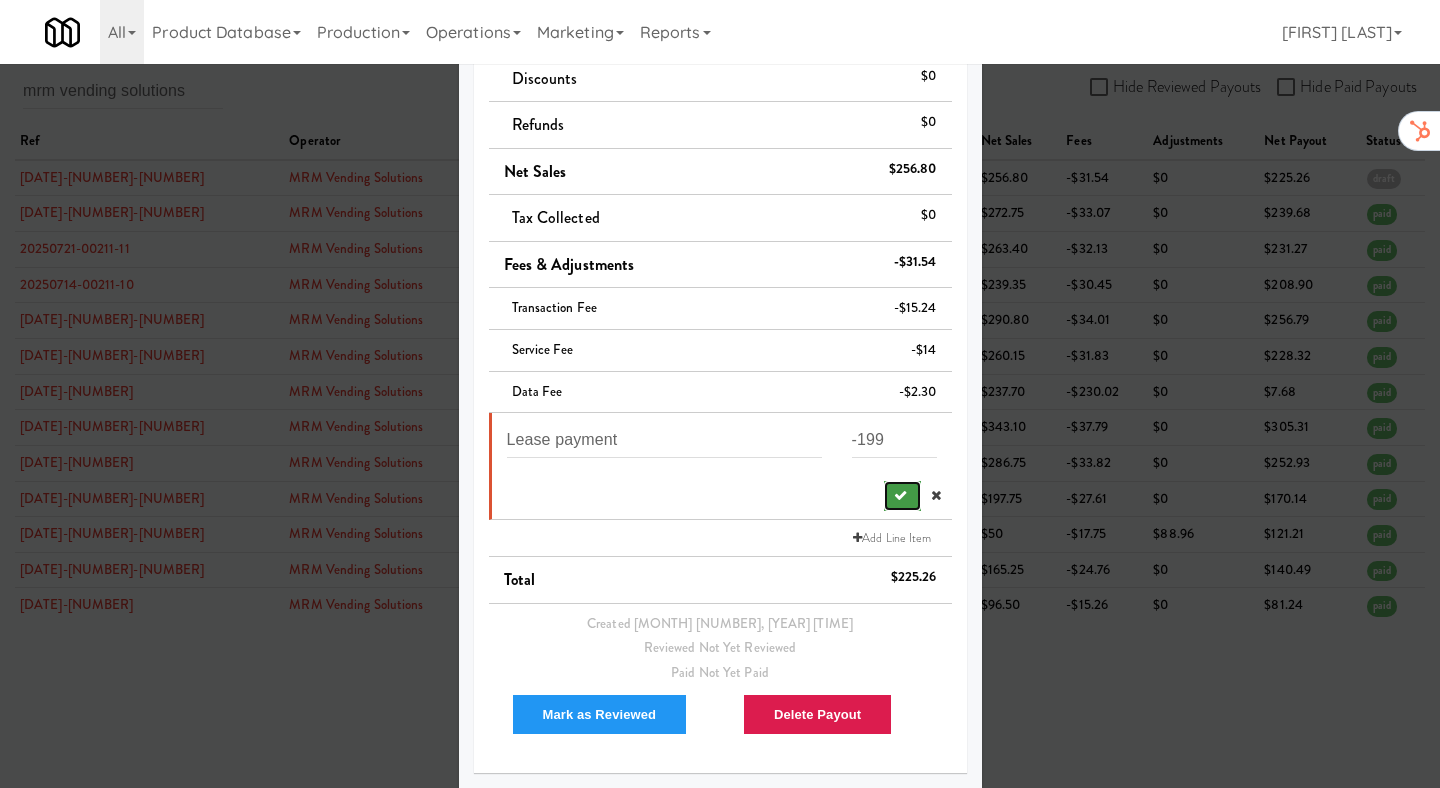 click at bounding box center [900, 495] 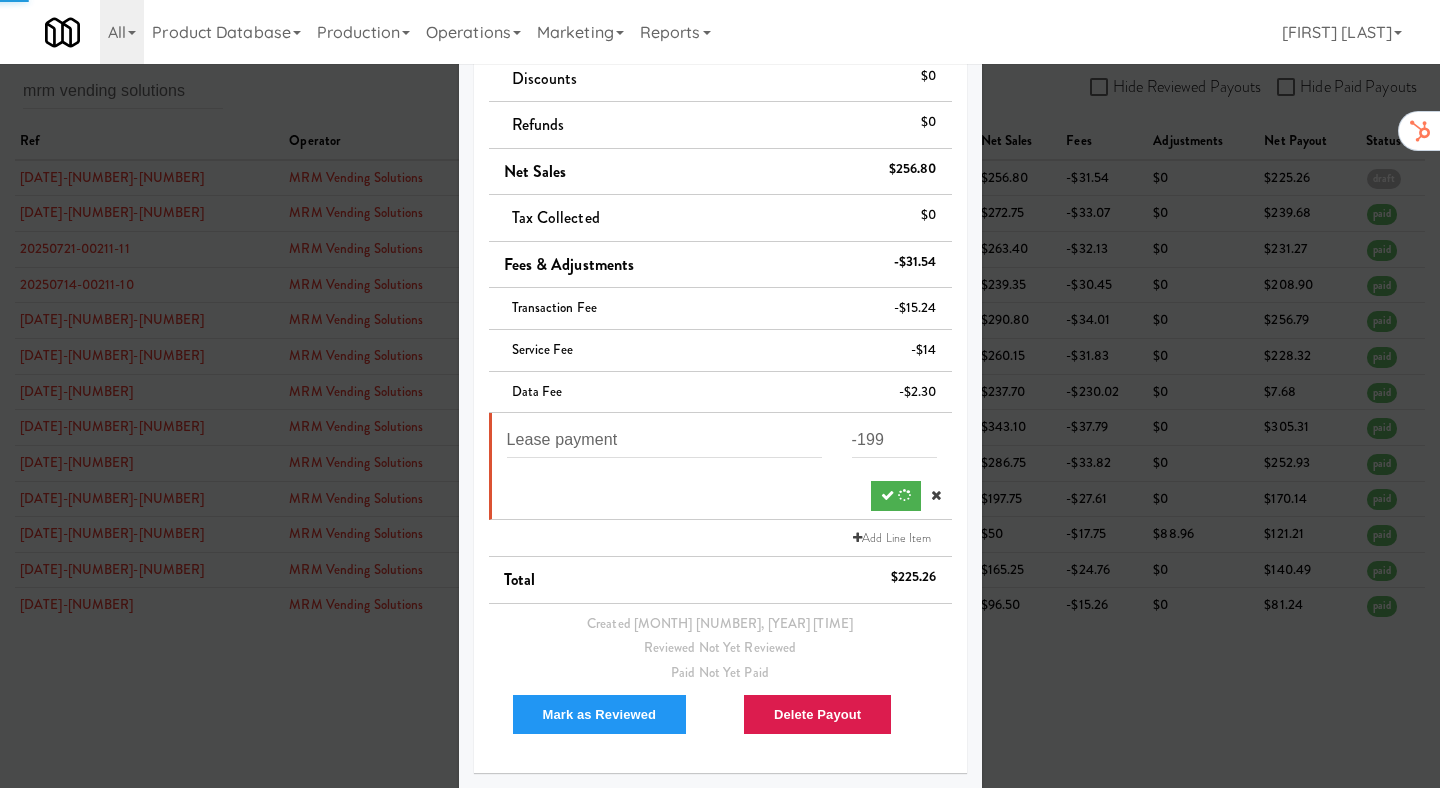 scroll, scrollTop: 242, scrollLeft: 0, axis: vertical 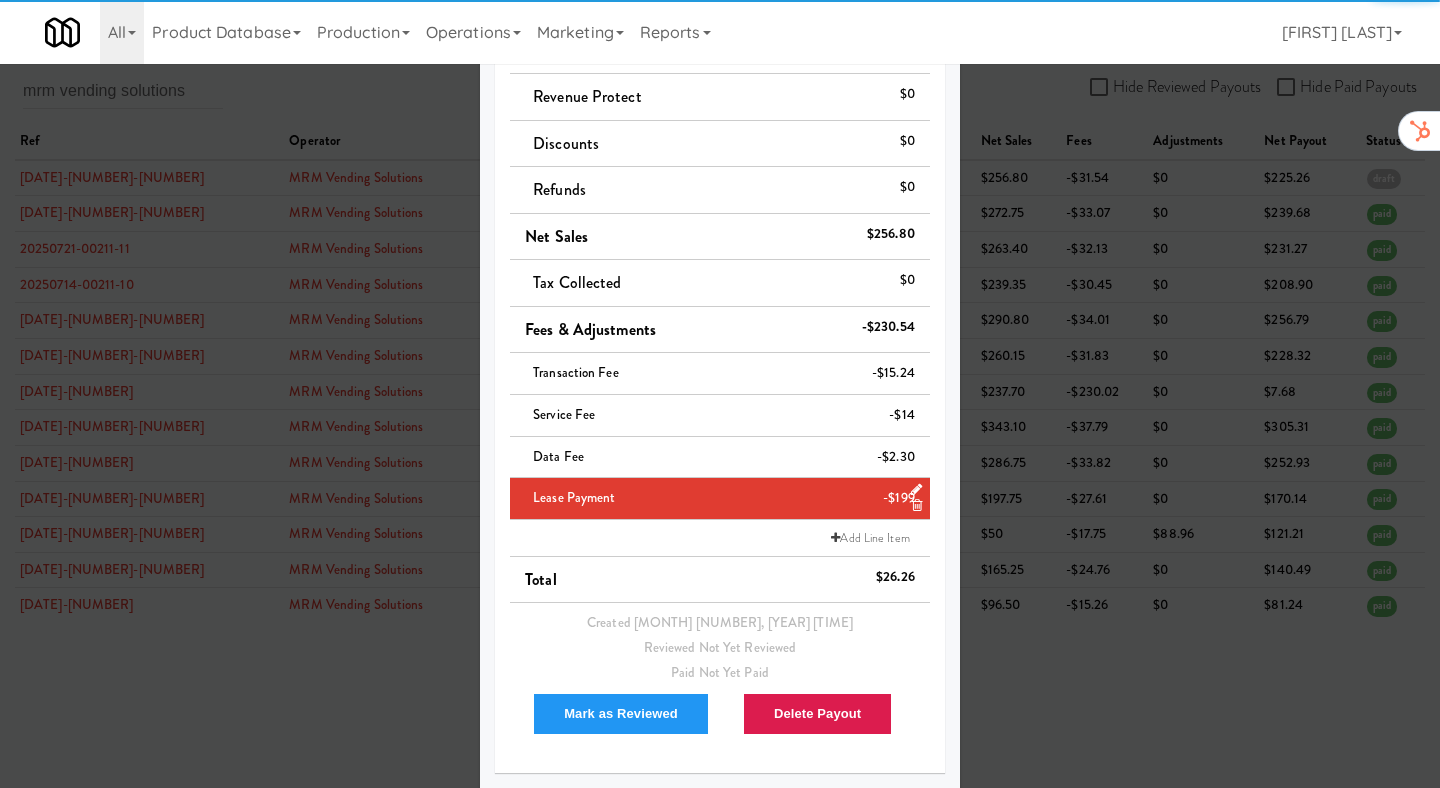 click at bounding box center (720, 394) 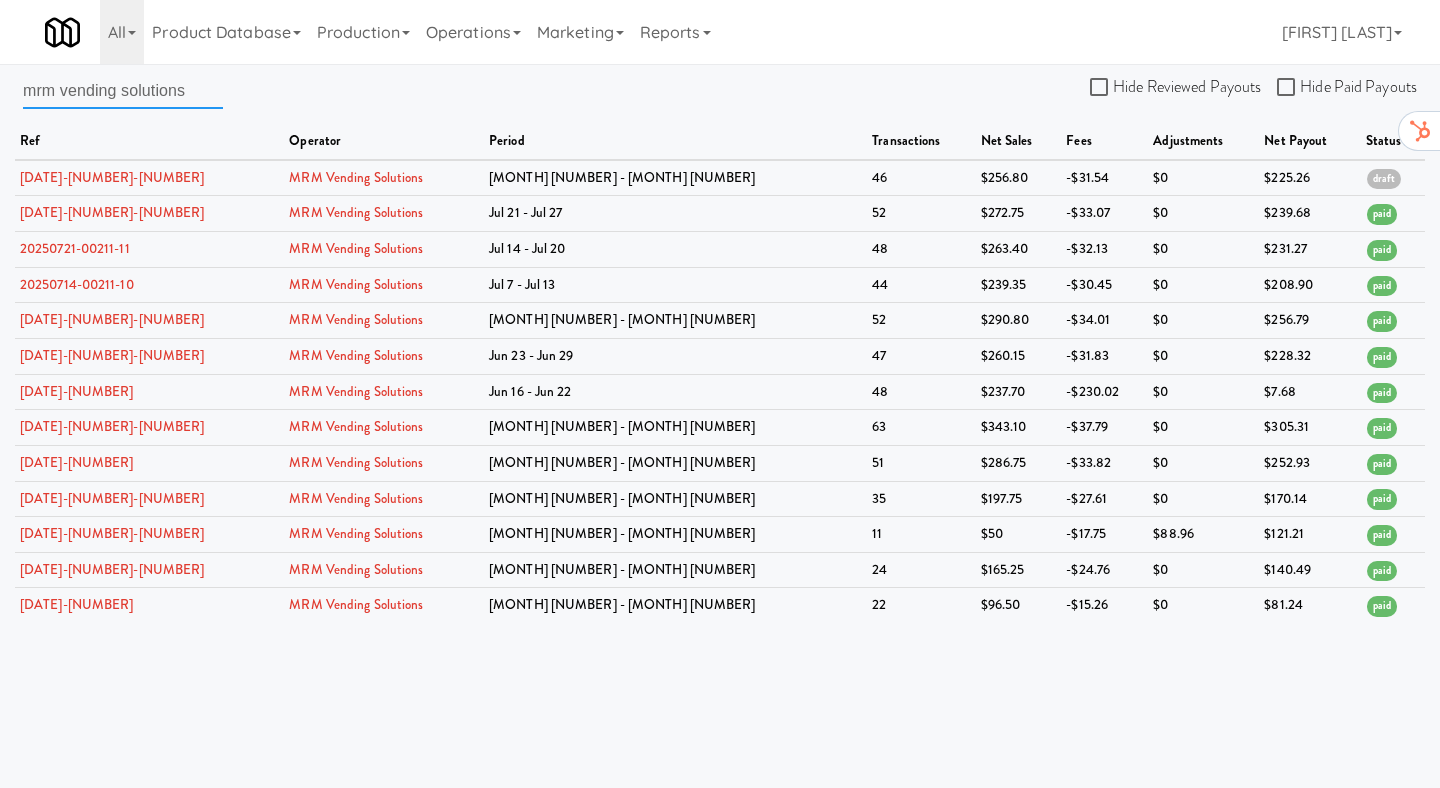 click on "mrm vending solutions" at bounding box center [123, 90] 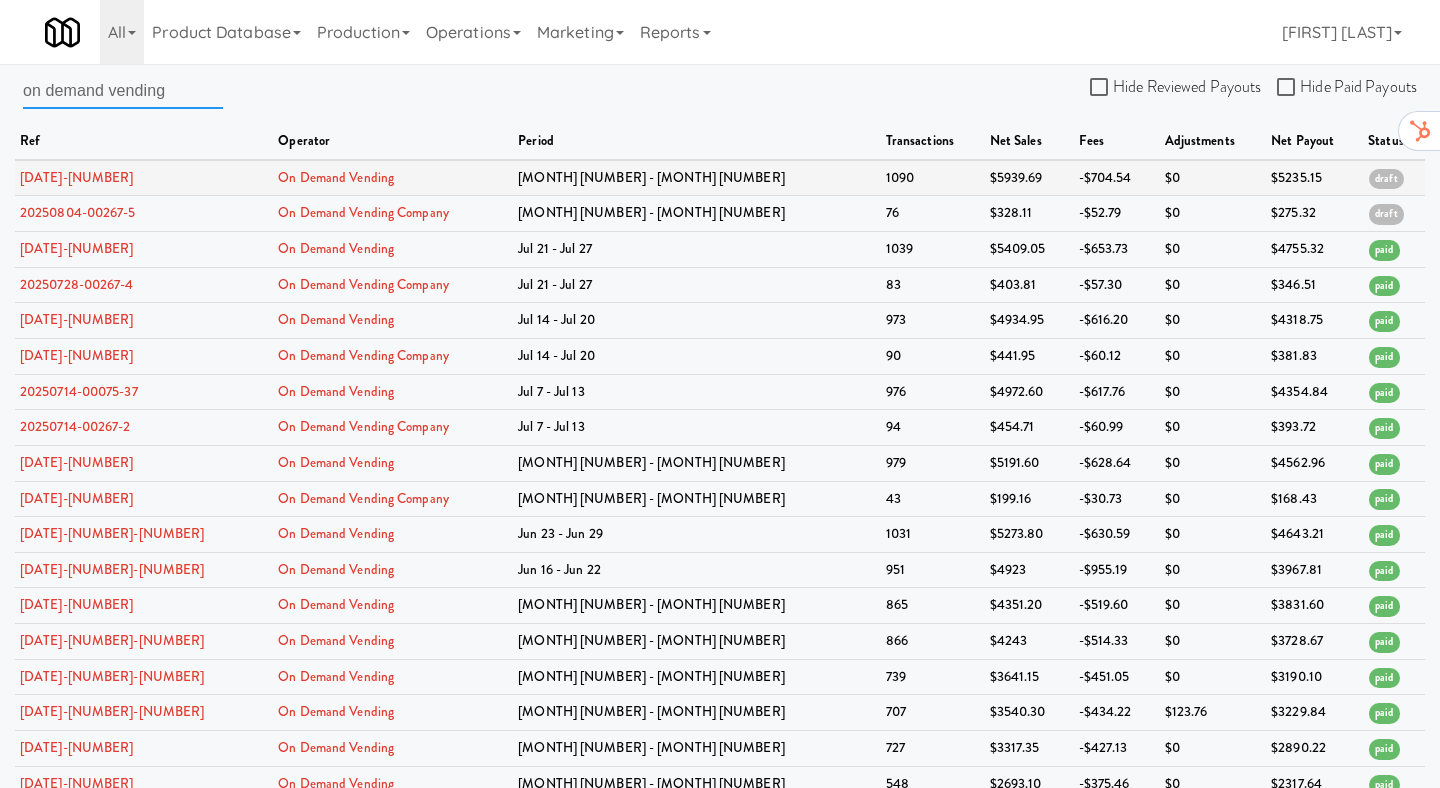 type on "on demand vending" 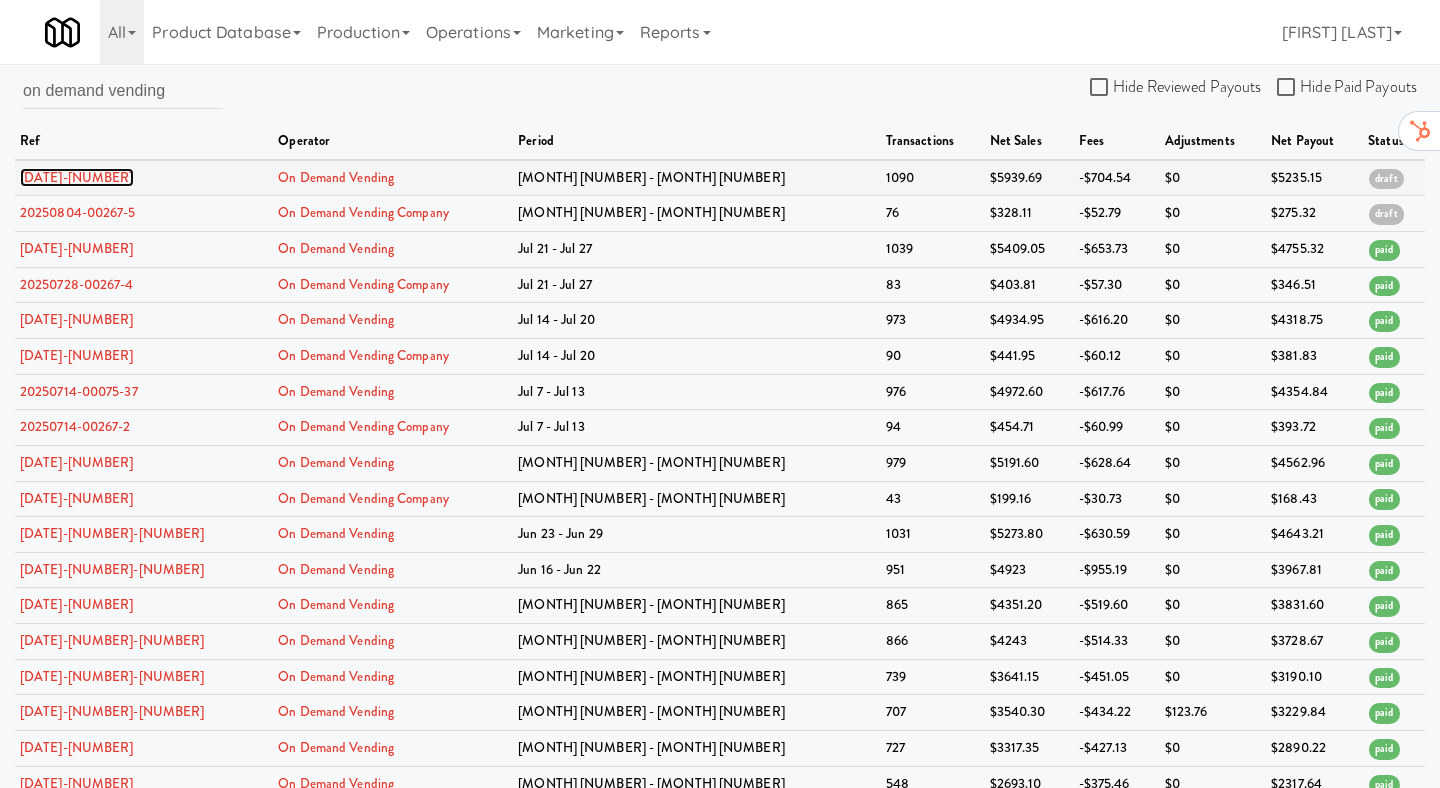 click on "20250804-00075-40" at bounding box center [77, 177] 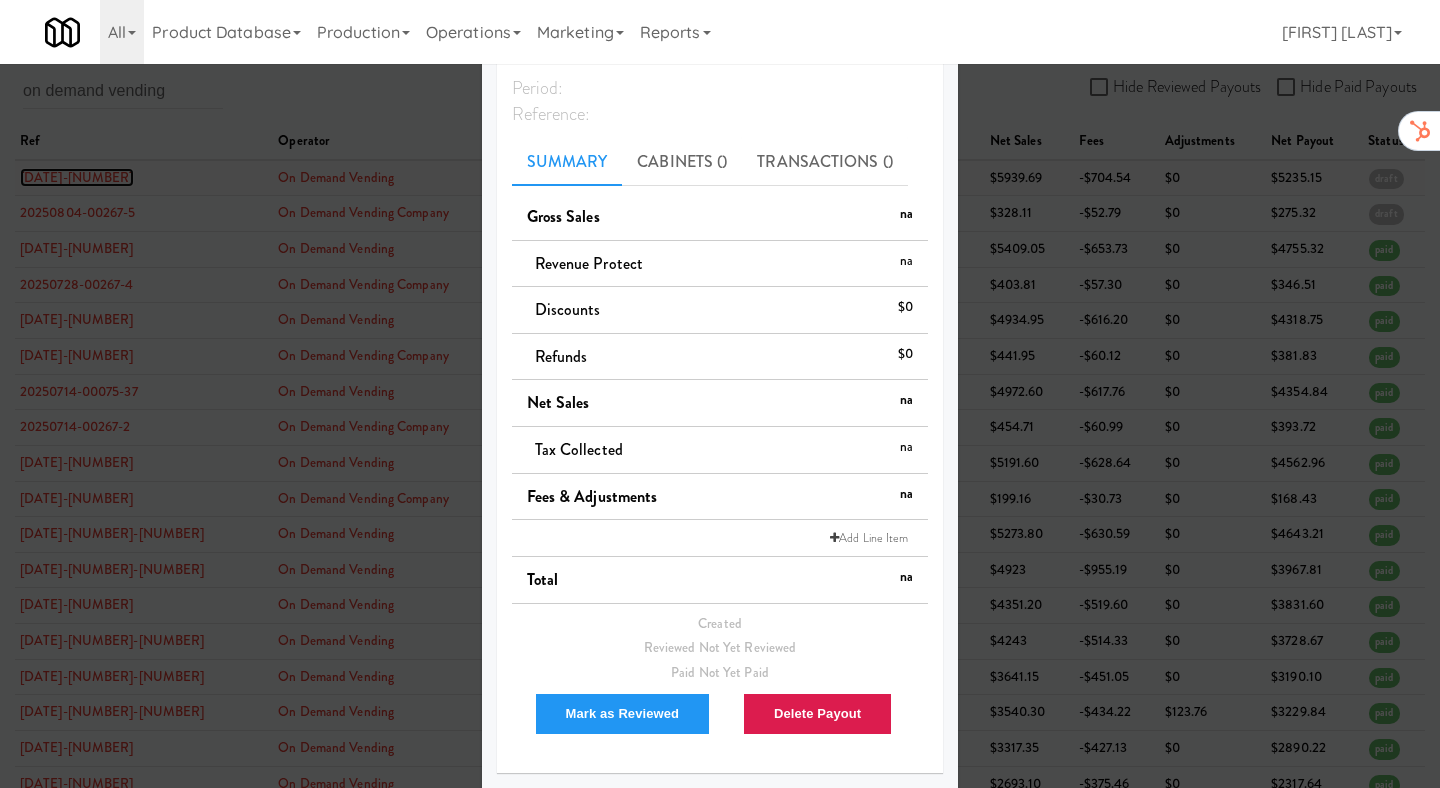 scroll, scrollTop: 49, scrollLeft: 0, axis: vertical 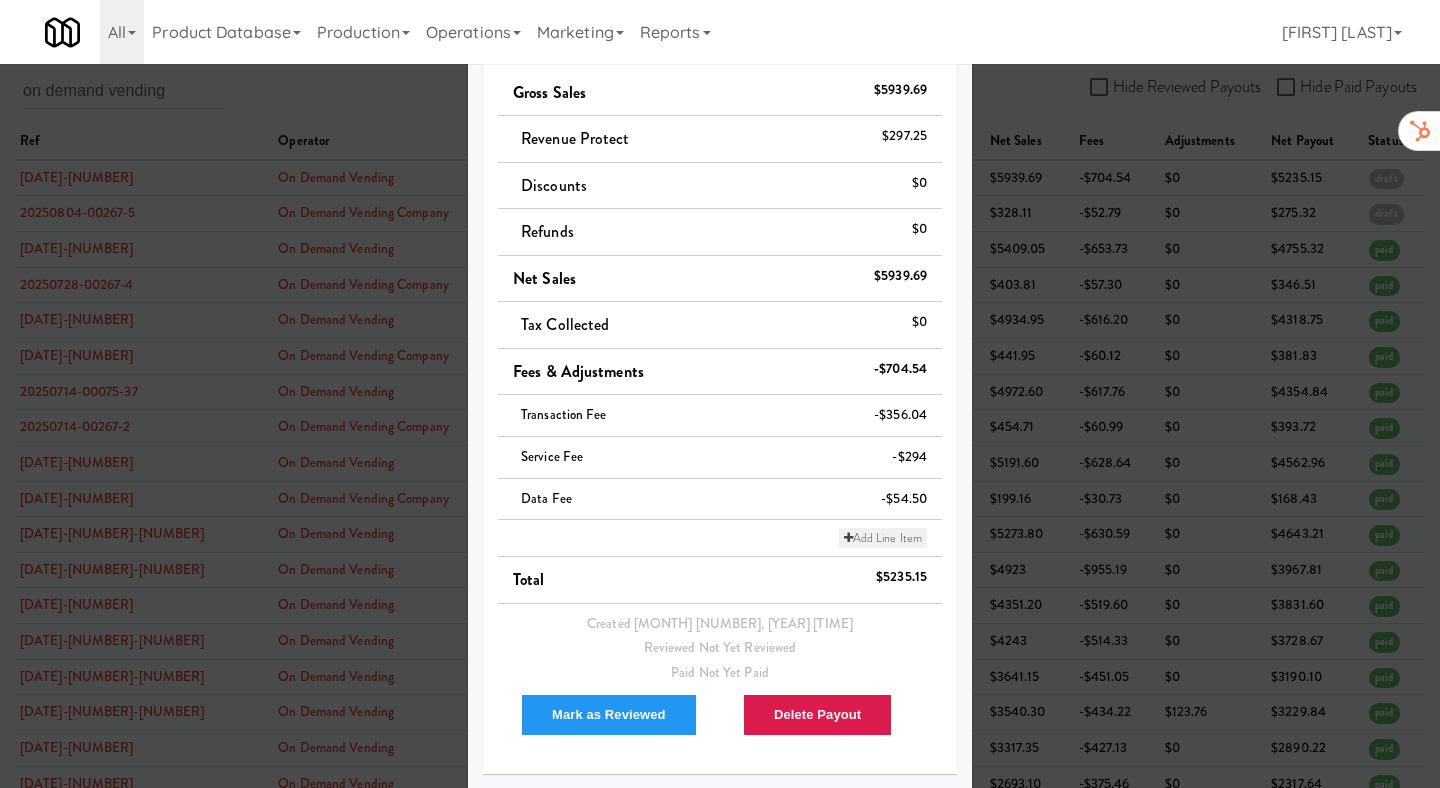 click on "Add Line Item" at bounding box center (883, 538) 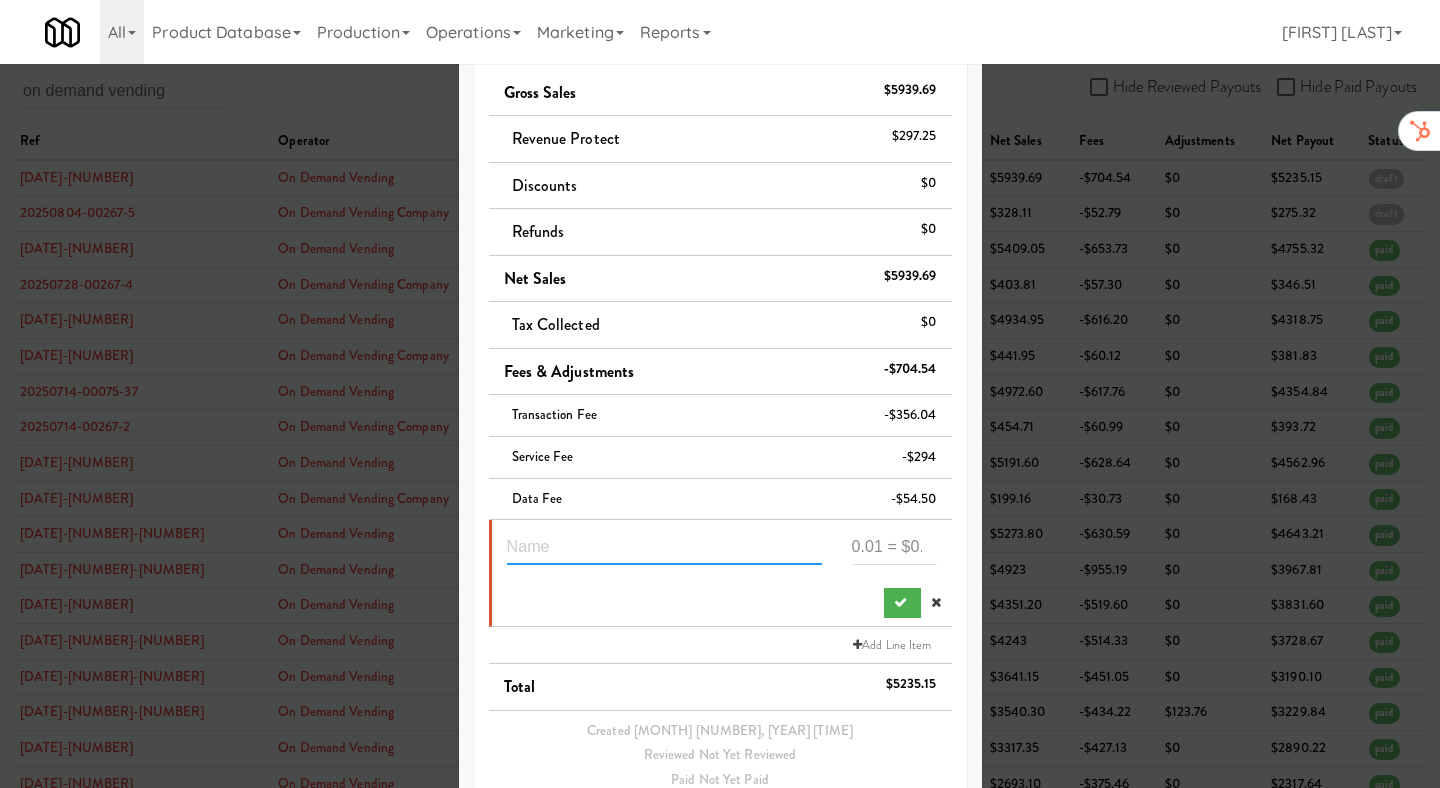 click at bounding box center [664, 546] 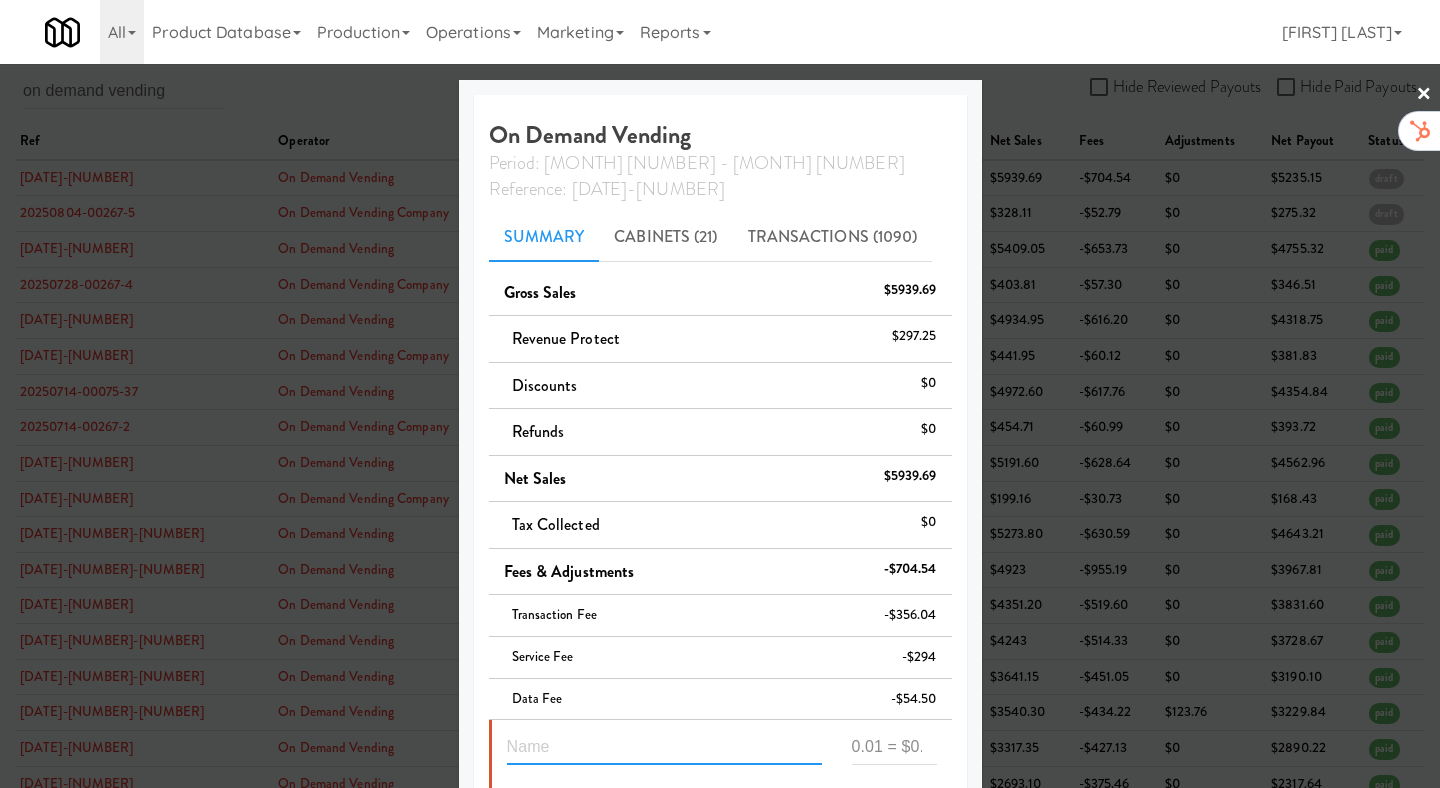 scroll, scrollTop: 307, scrollLeft: 0, axis: vertical 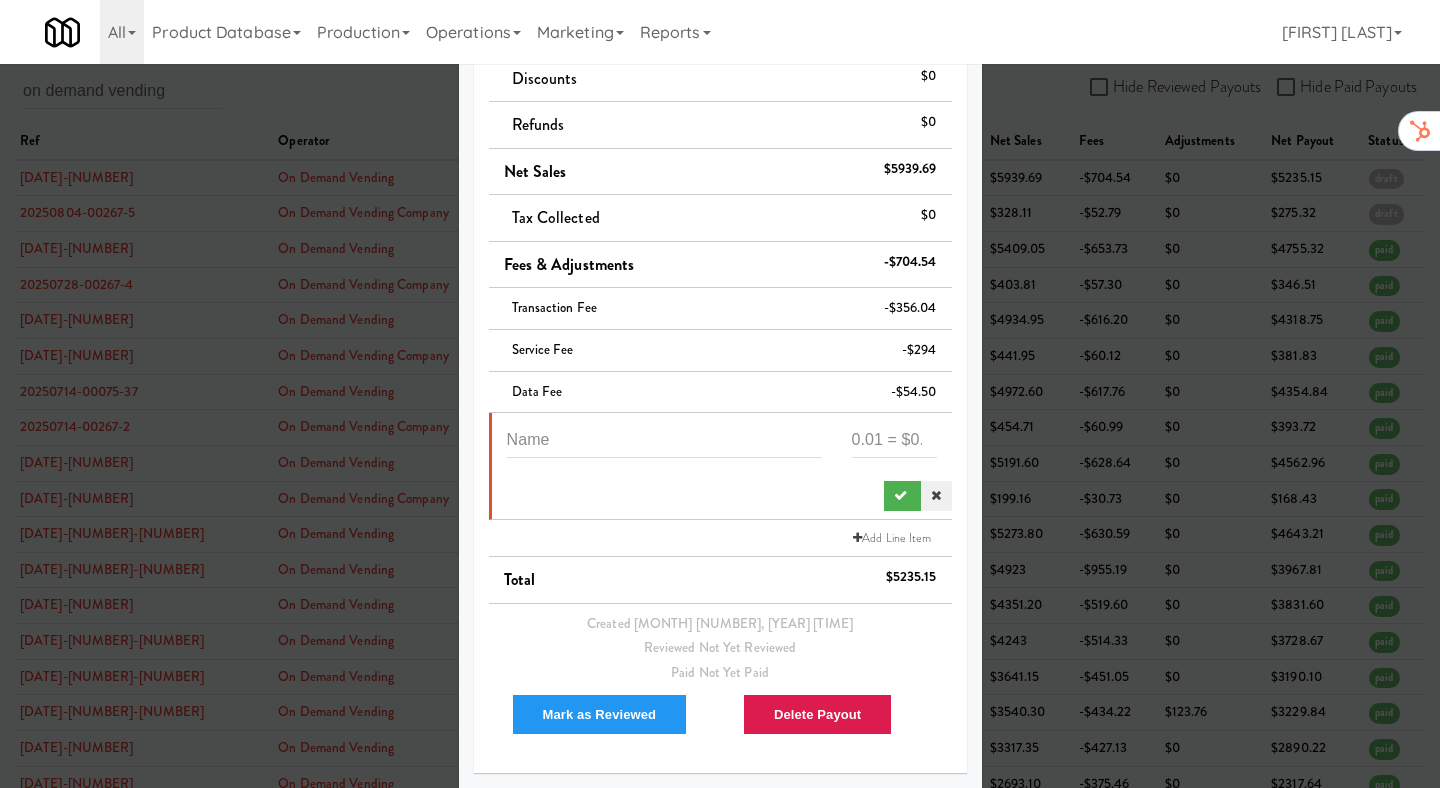 click at bounding box center [936, 495] 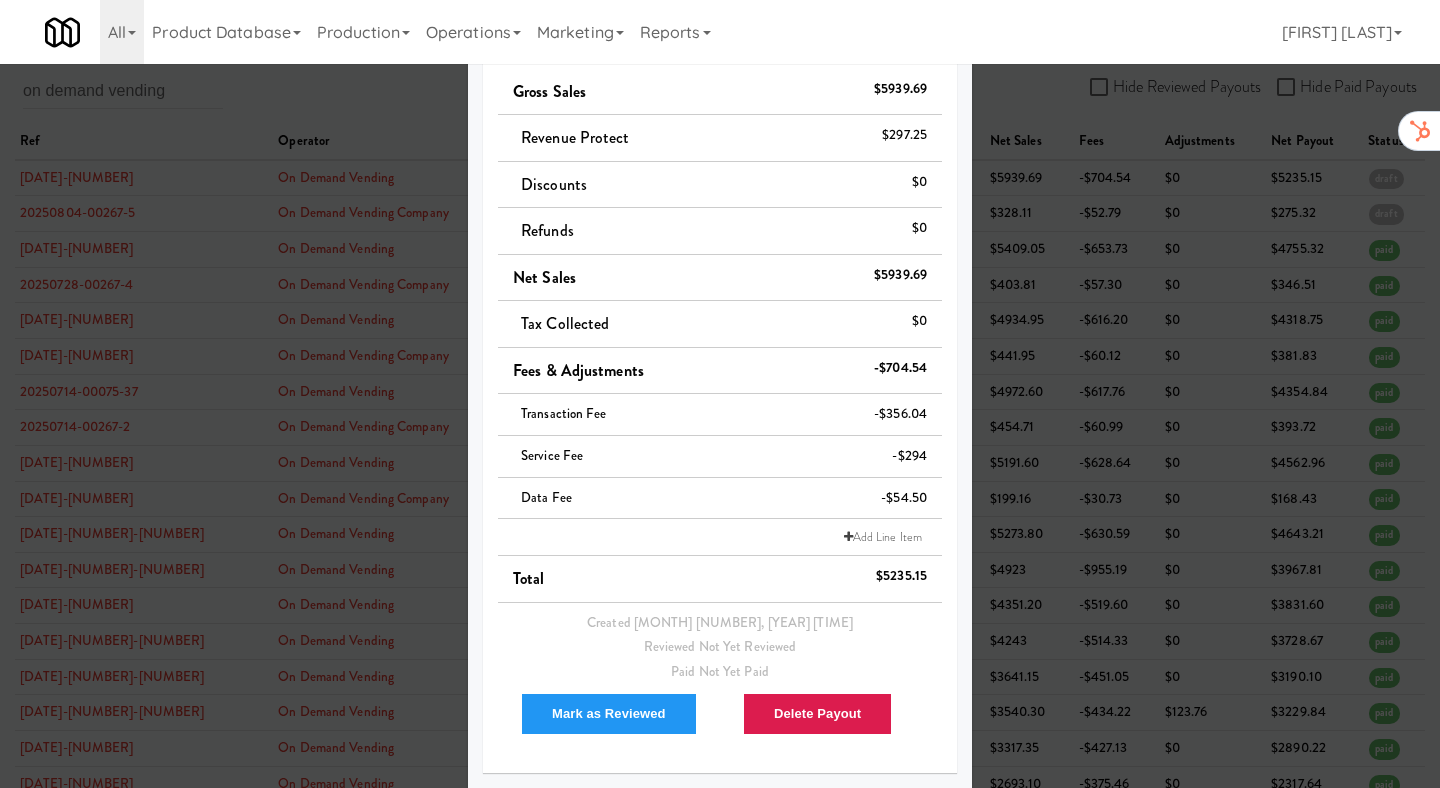 scroll, scrollTop: 200, scrollLeft: 0, axis: vertical 